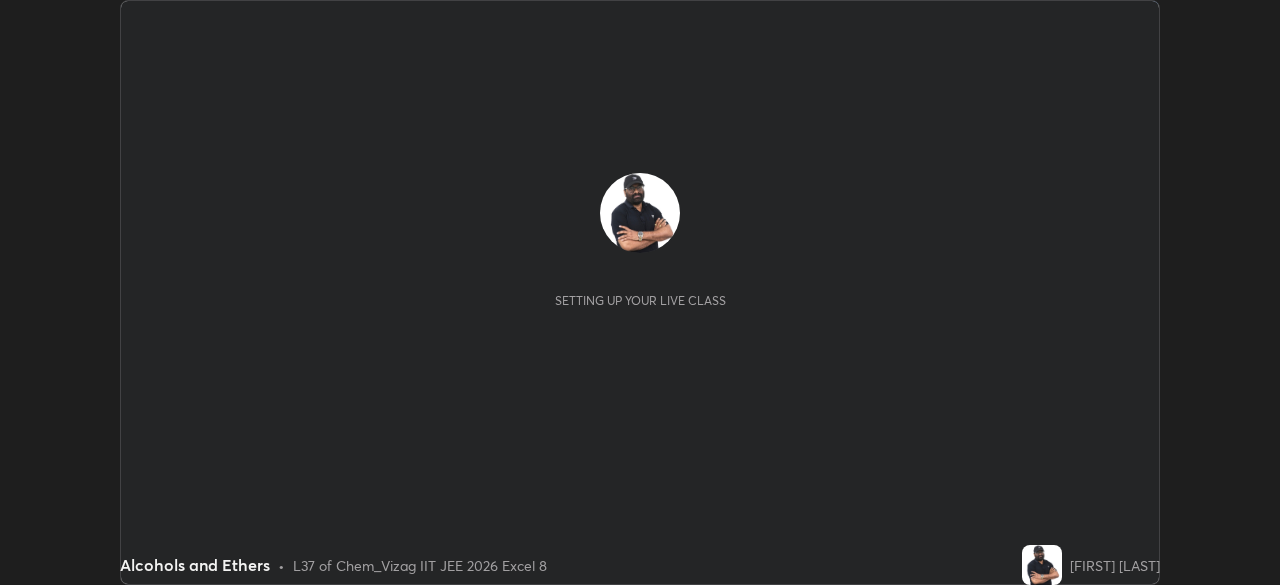 scroll, scrollTop: 0, scrollLeft: 0, axis: both 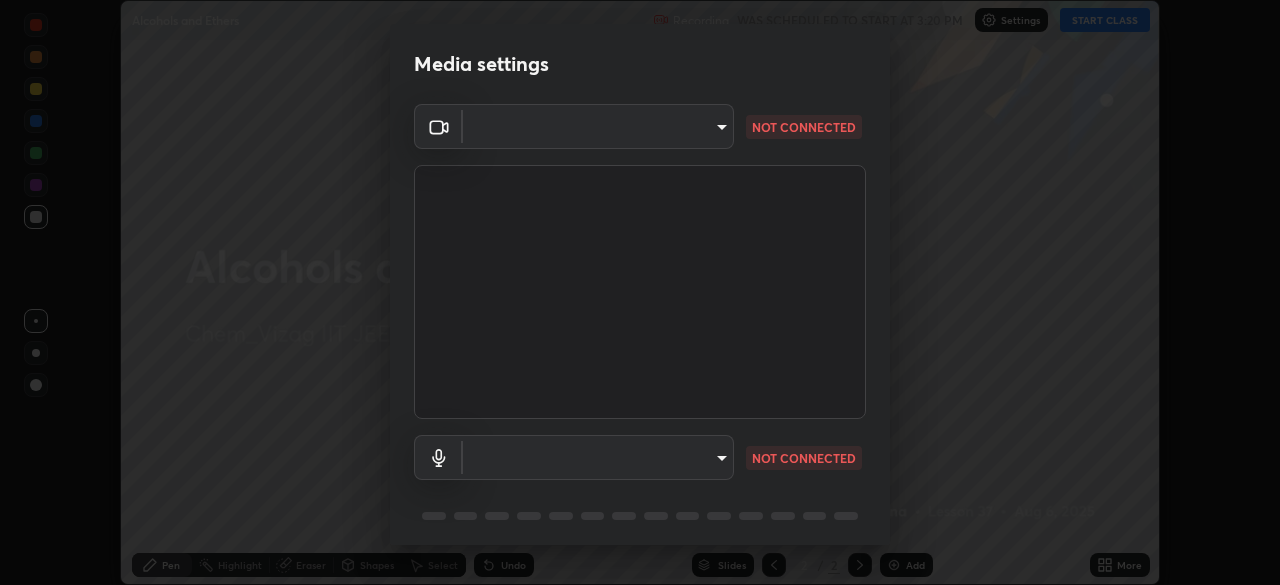 type on "cce9b67fa479fc088f071f13ccfce14e23d766b55a58e29726bfee3f33c1f2ec" 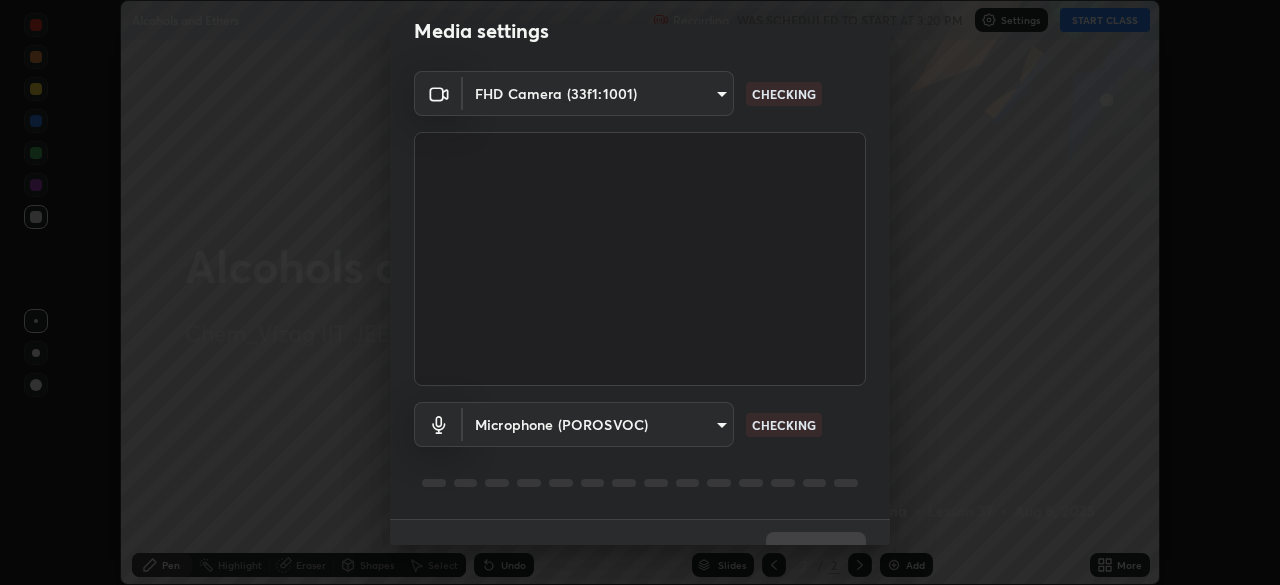 scroll, scrollTop: 71, scrollLeft: 0, axis: vertical 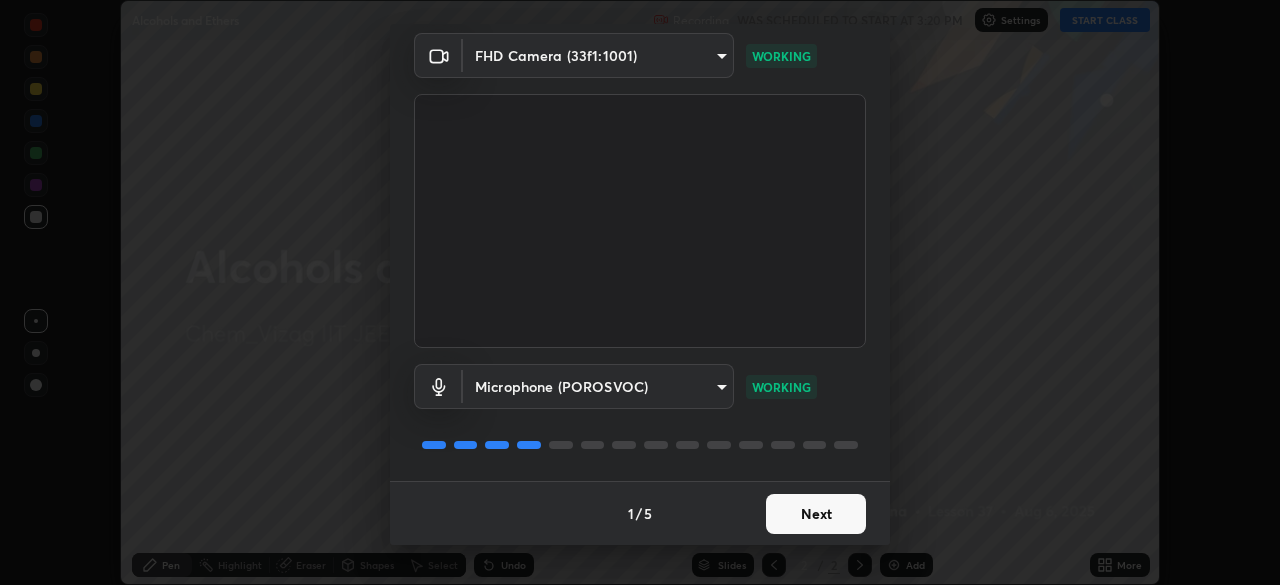 click on "Next" at bounding box center [816, 514] 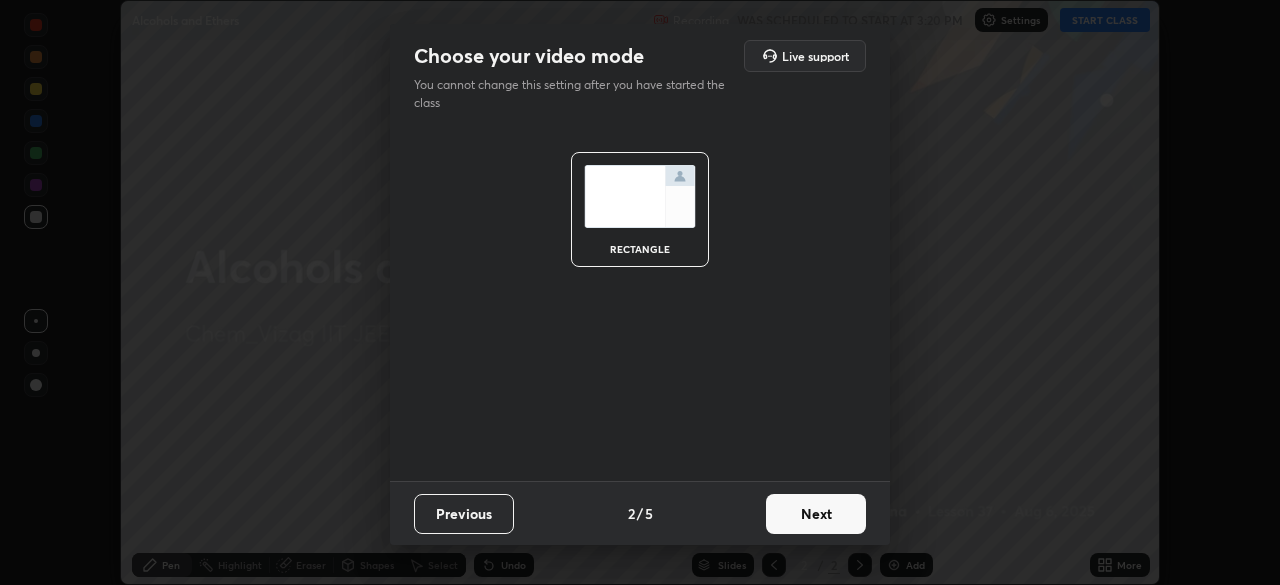 scroll, scrollTop: 0, scrollLeft: 0, axis: both 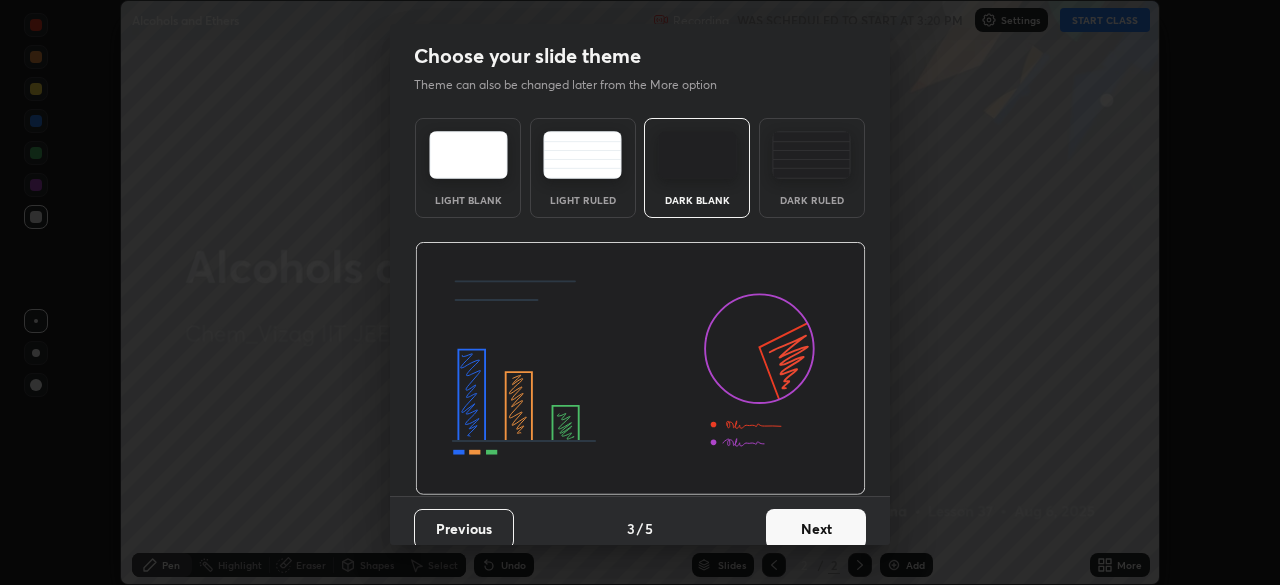 click on "Next" at bounding box center (816, 529) 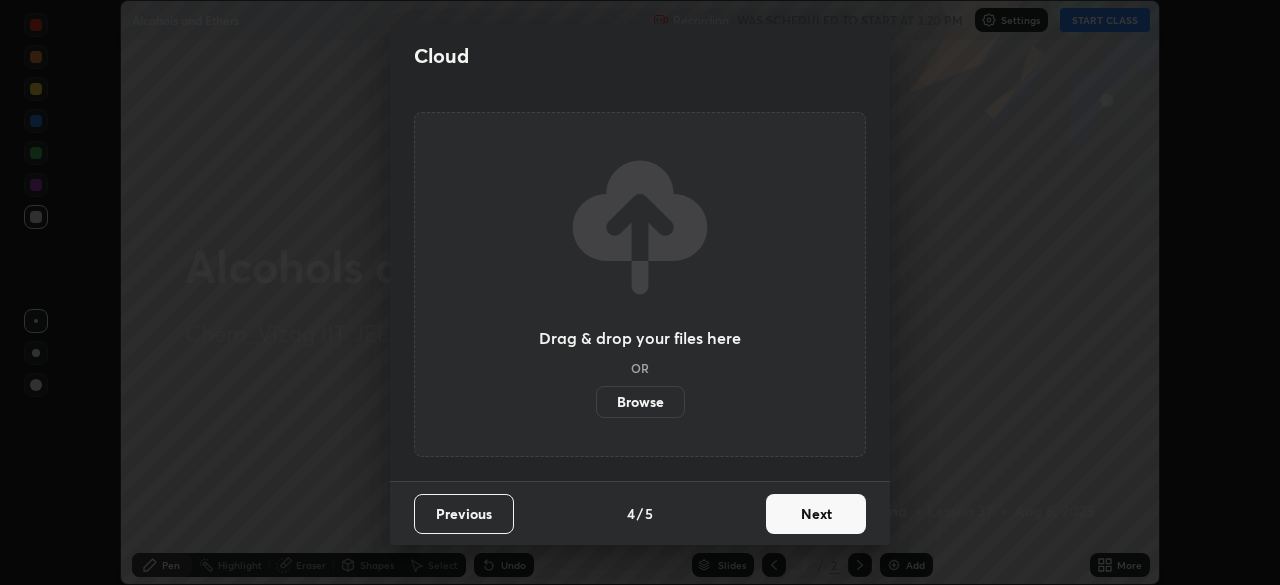 click on "Next" at bounding box center (816, 514) 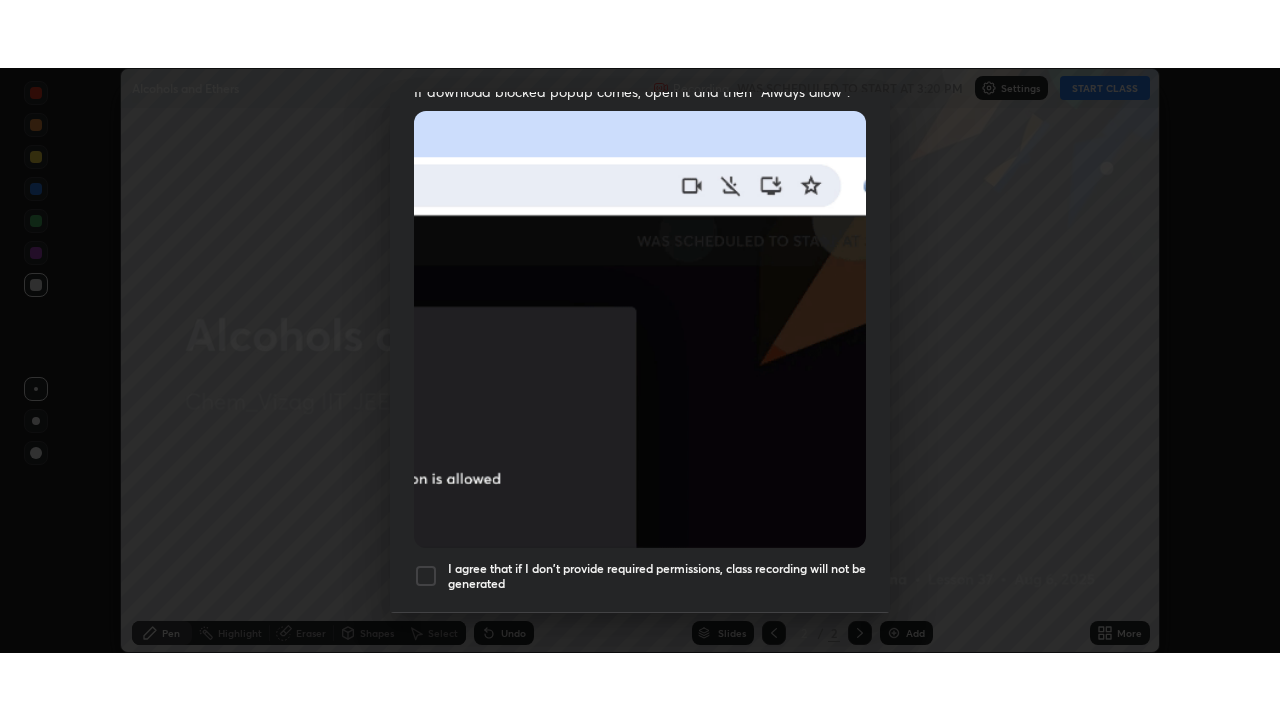 scroll, scrollTop: 479, scrollLeft: 0, axis: vertical 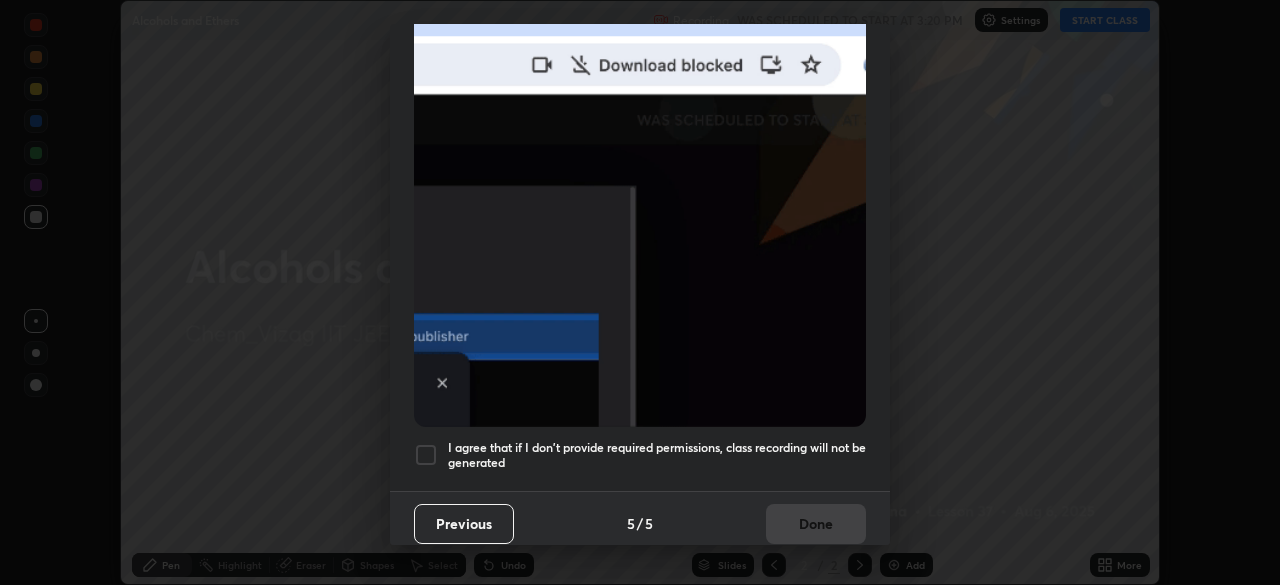 click on "I agree that if I don't provide required permissions, class recording will not be generated" at bounding box center (657, 455) 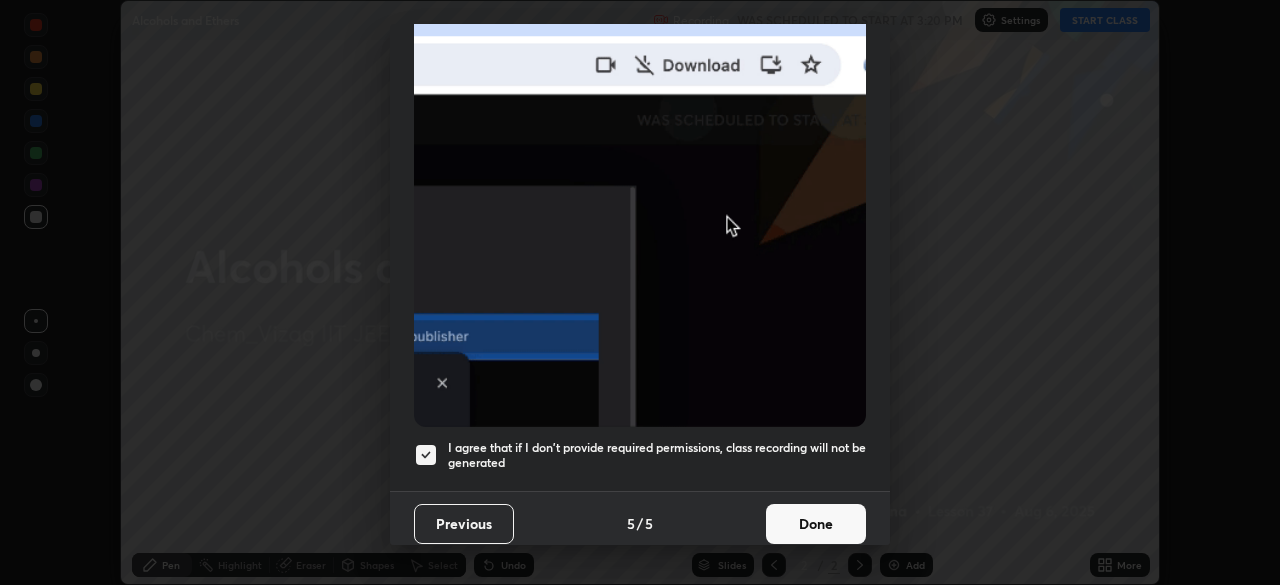 click on "Done" at bounding box center [816, 524] 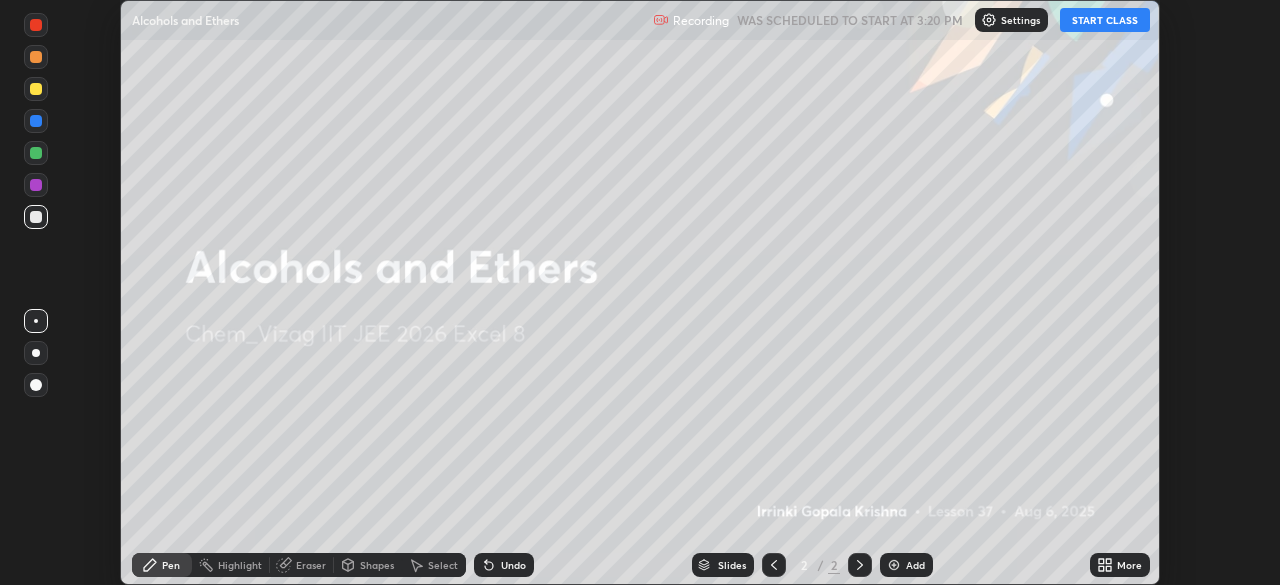 click at bounding box center [894, 565] 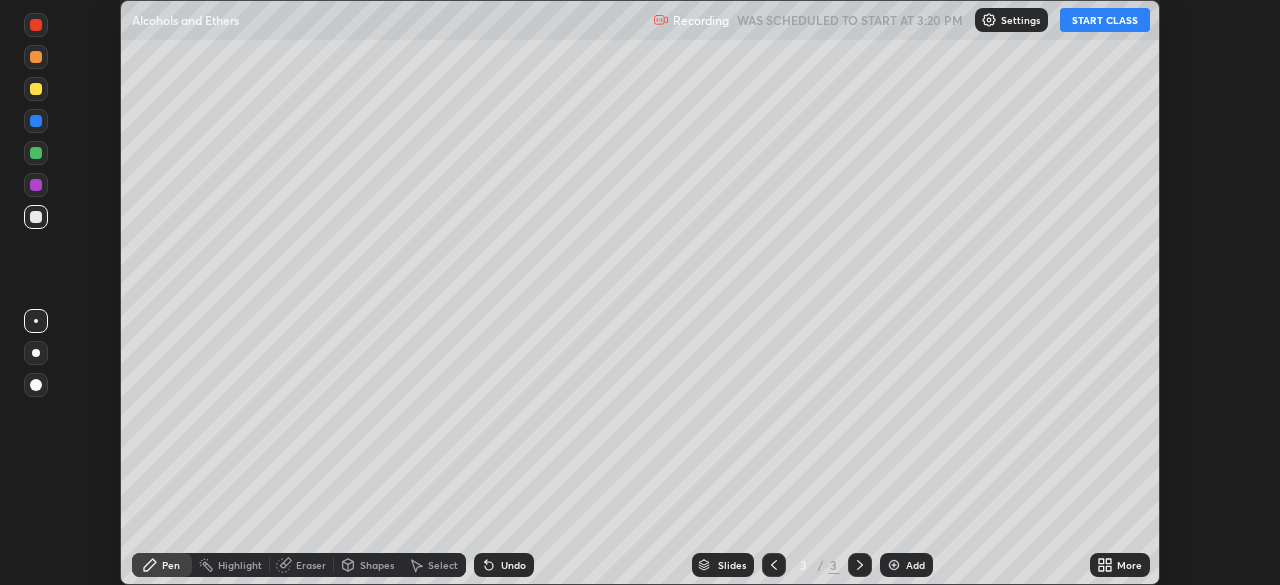 click 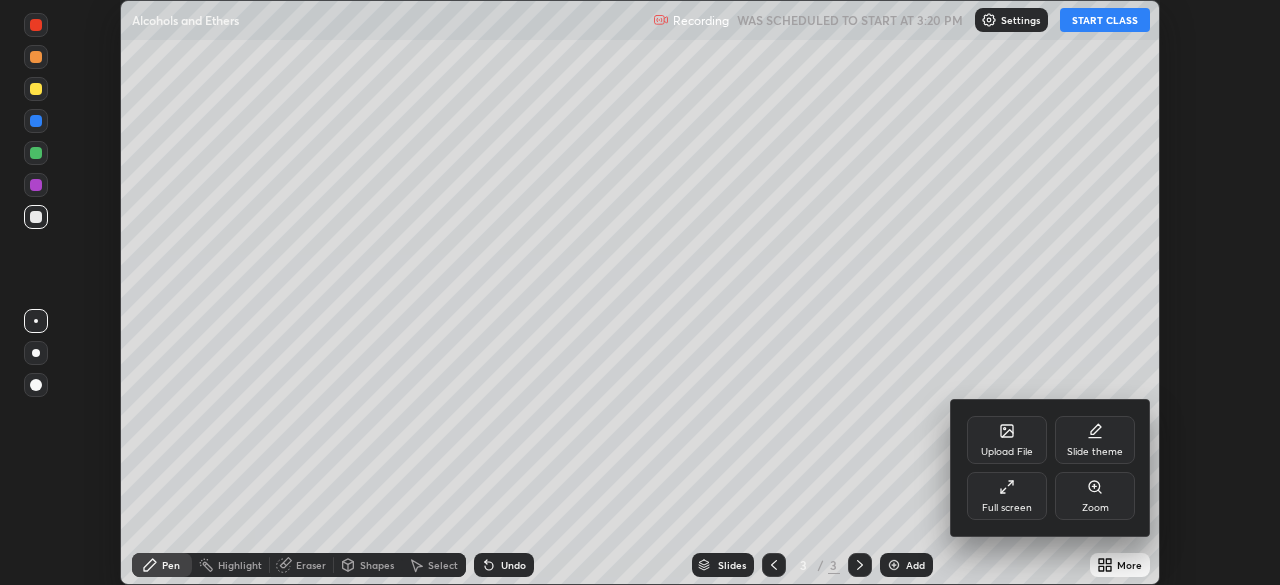 click 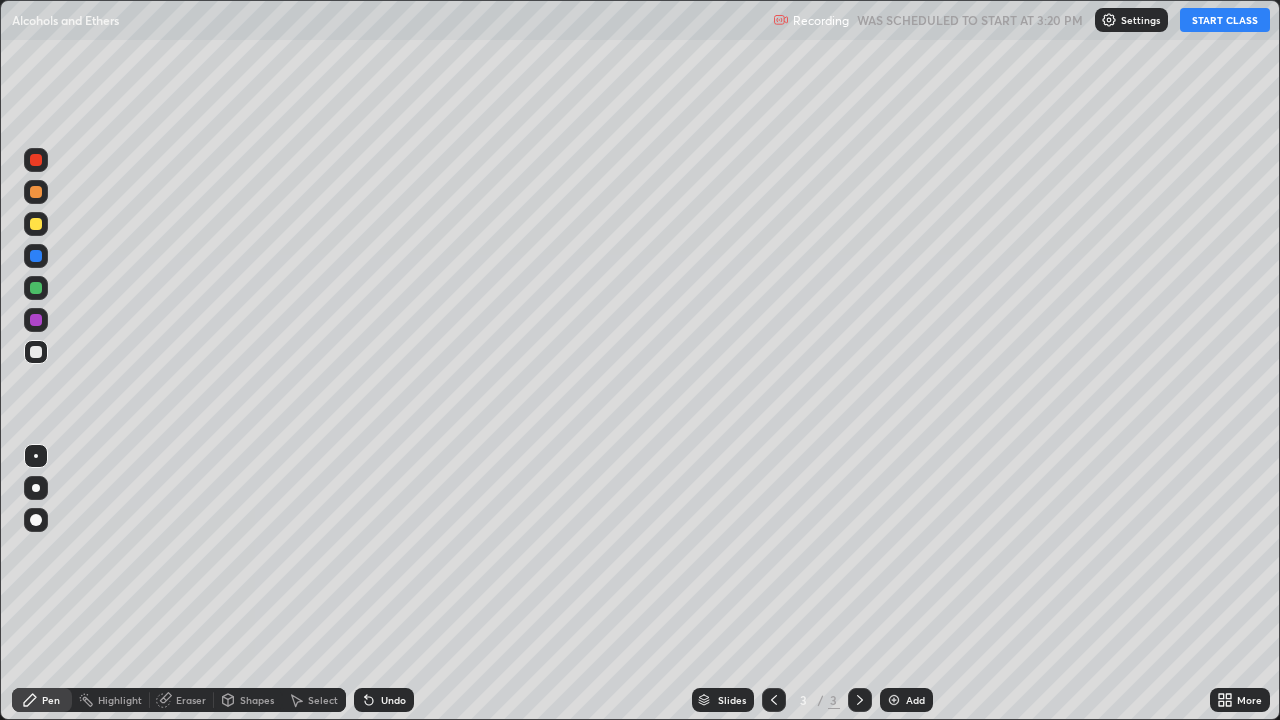 scroll, scrollTop: 99280, scrollLeft: 98720, axis: both 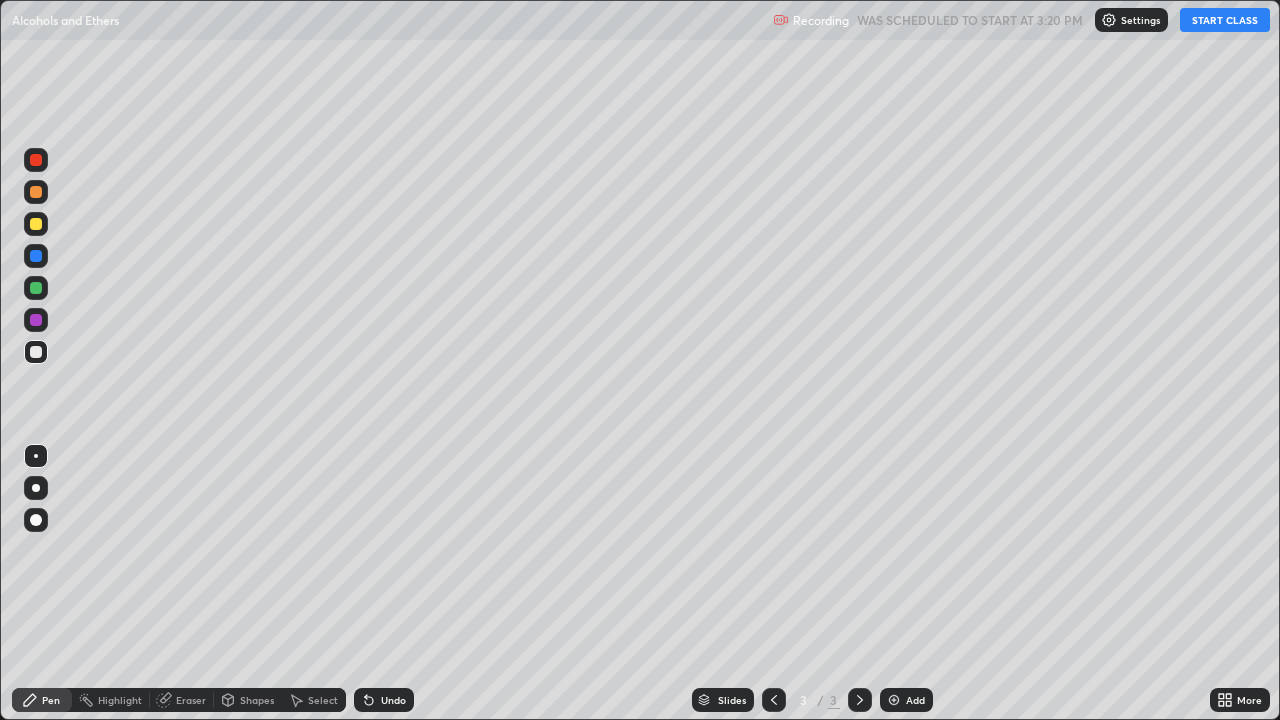 click on "START CLASS" at bounding box center [1225, 20] 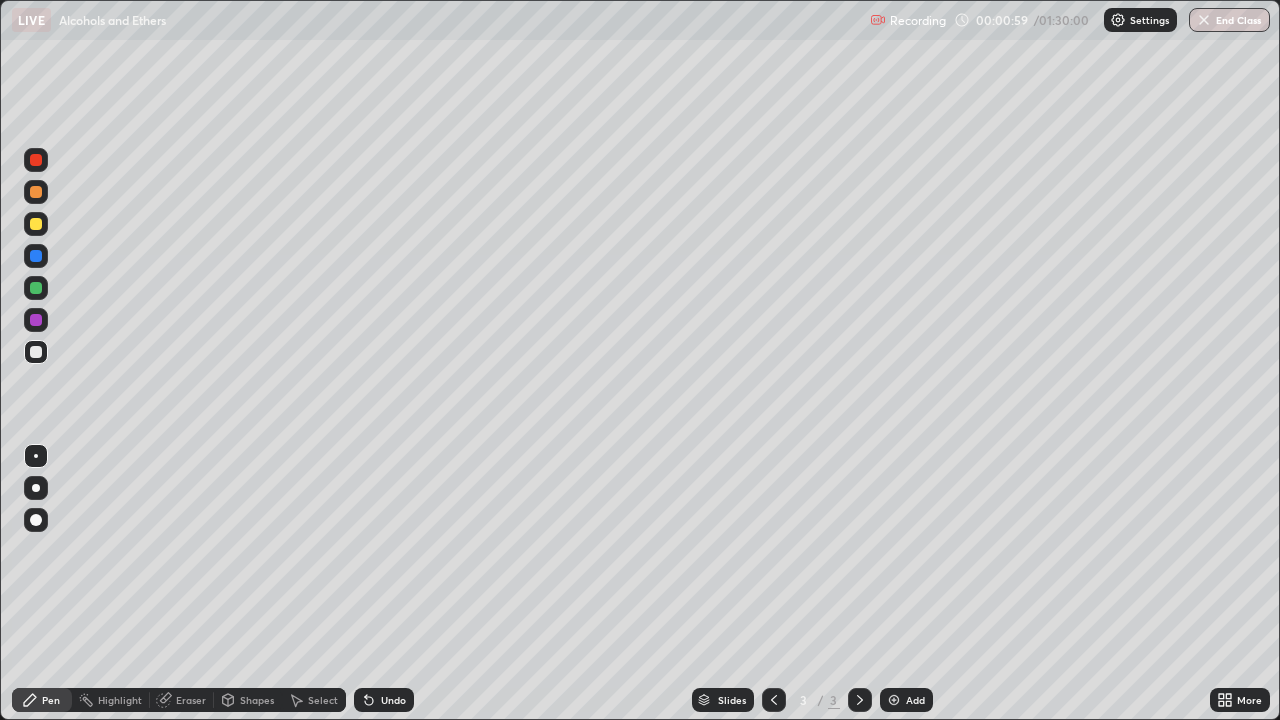 click at bounding box center (36, 520) 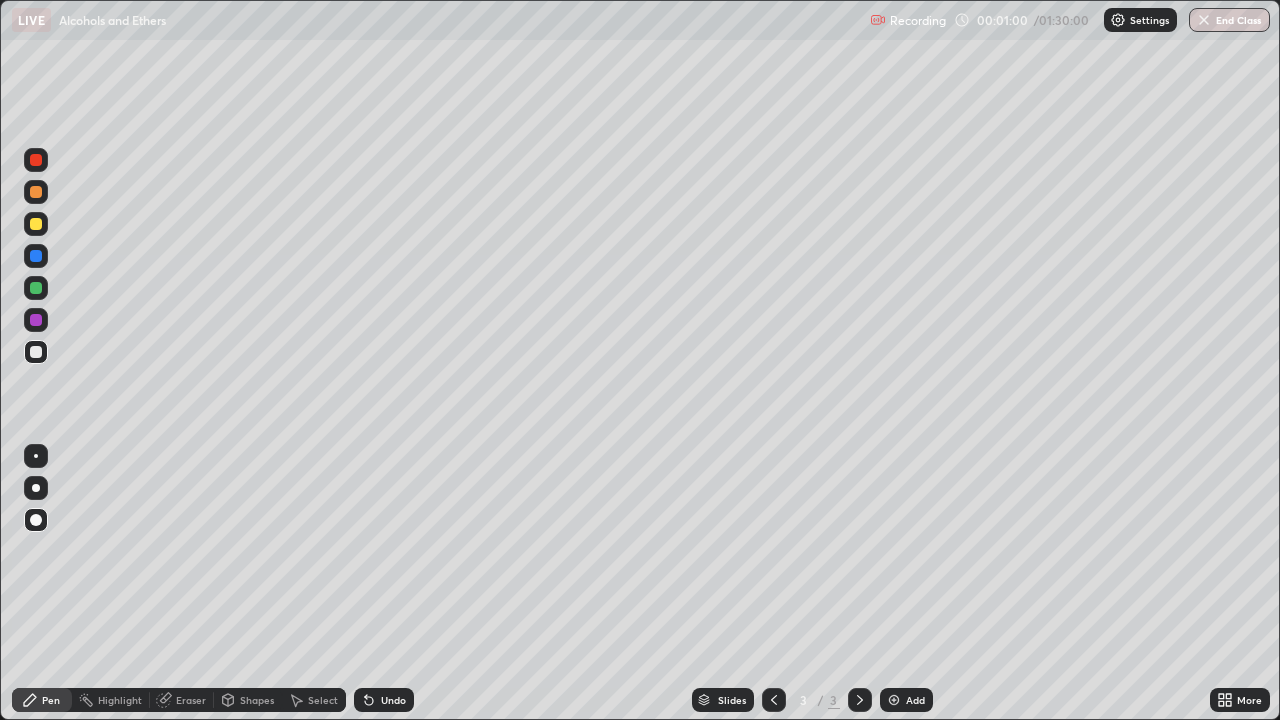 click at bounding box center (36, 224) 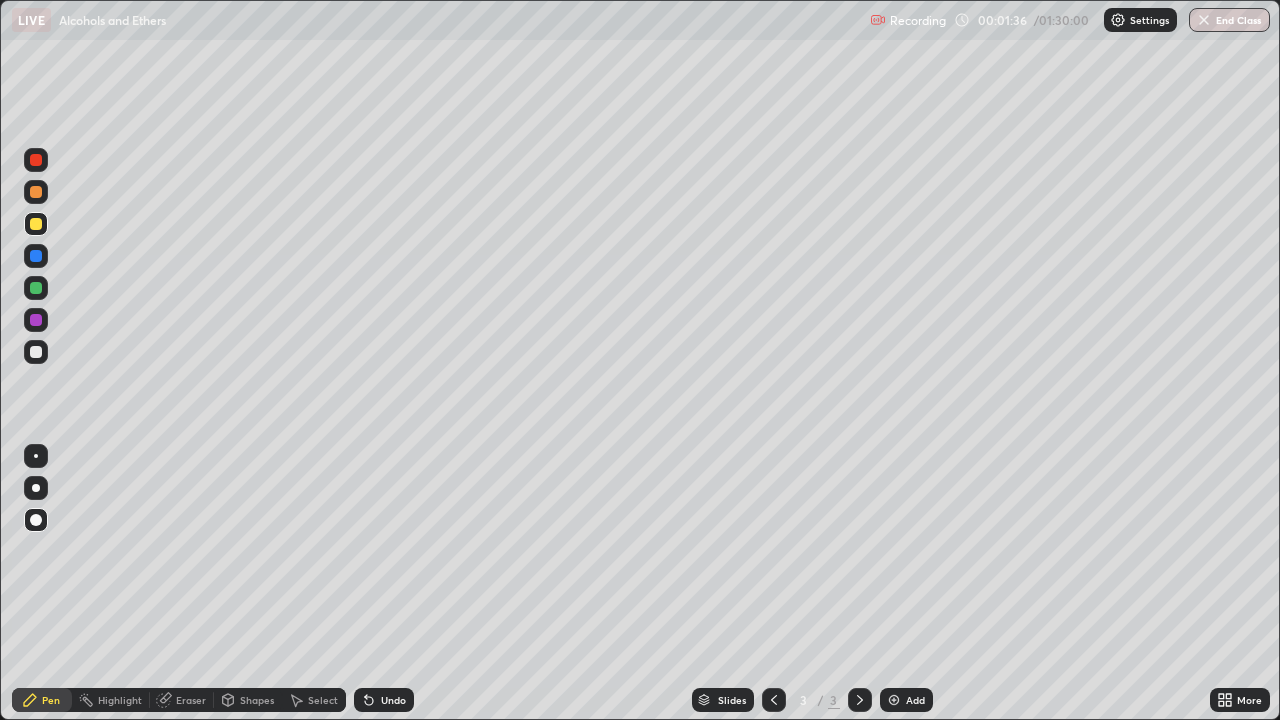 click at bounding box center [36, 192] 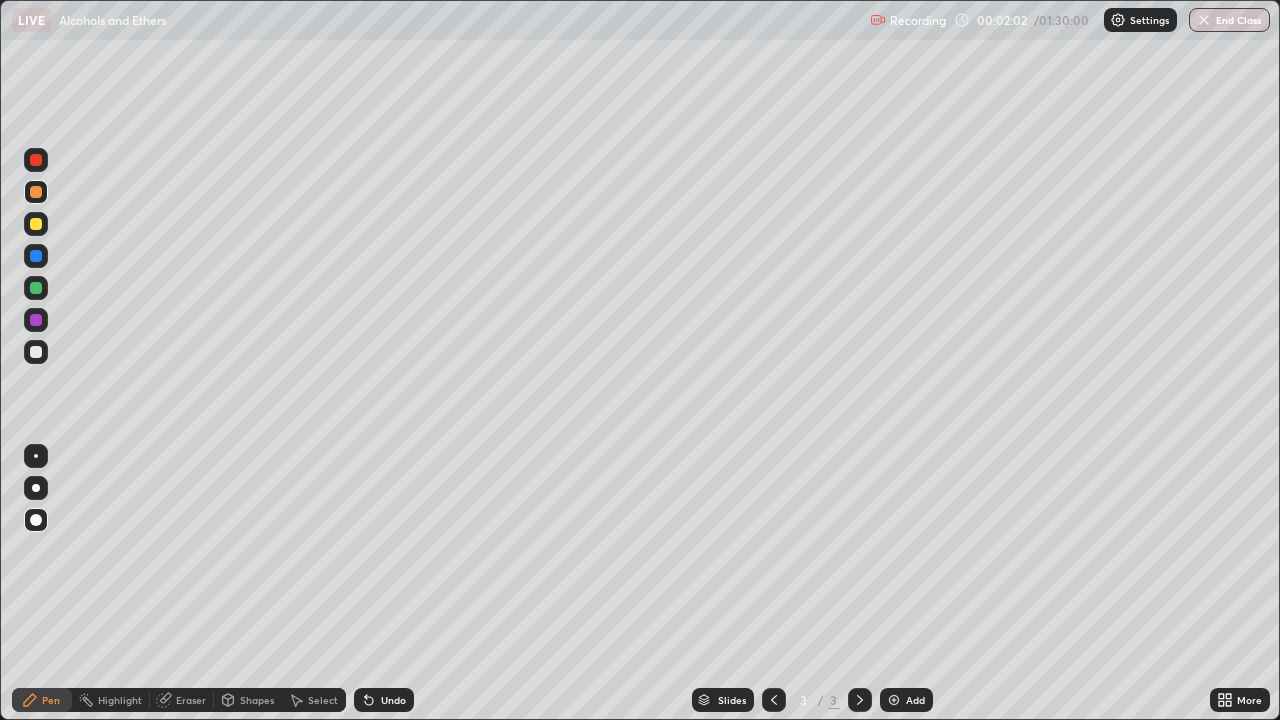 click at bounding box center [36, 352] 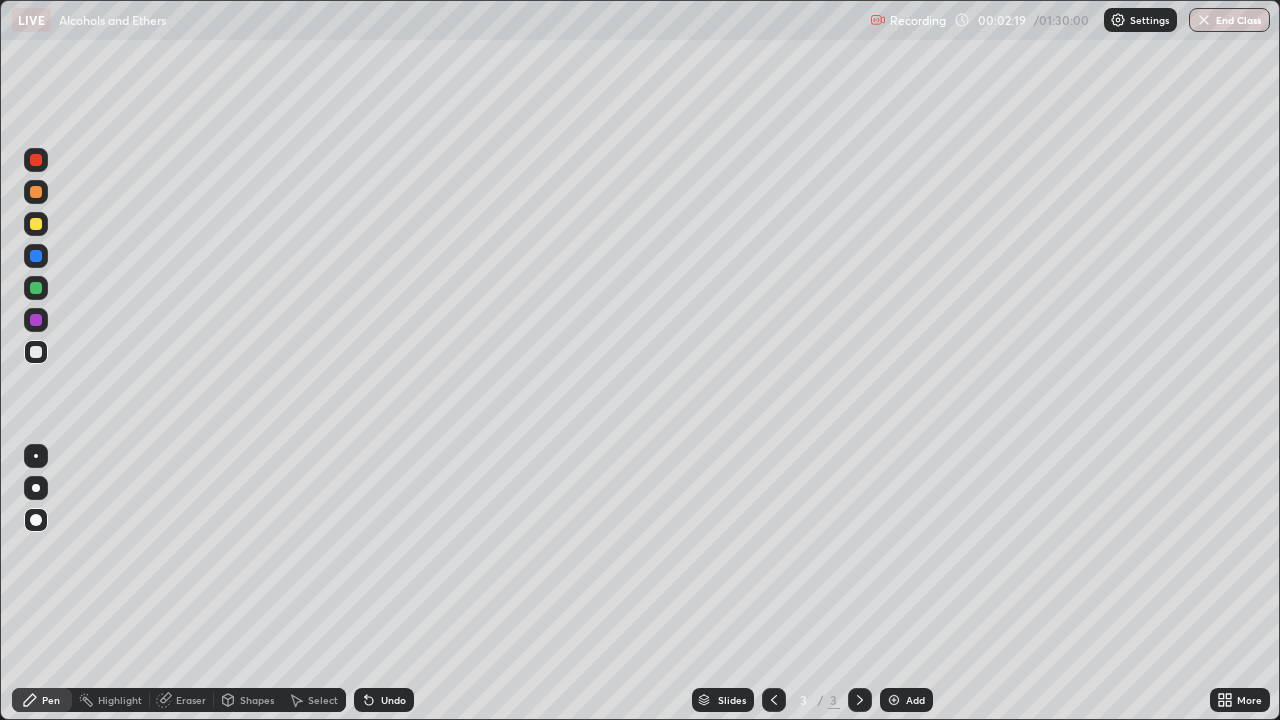 click on "Undo" at bounding box center [393, 700] 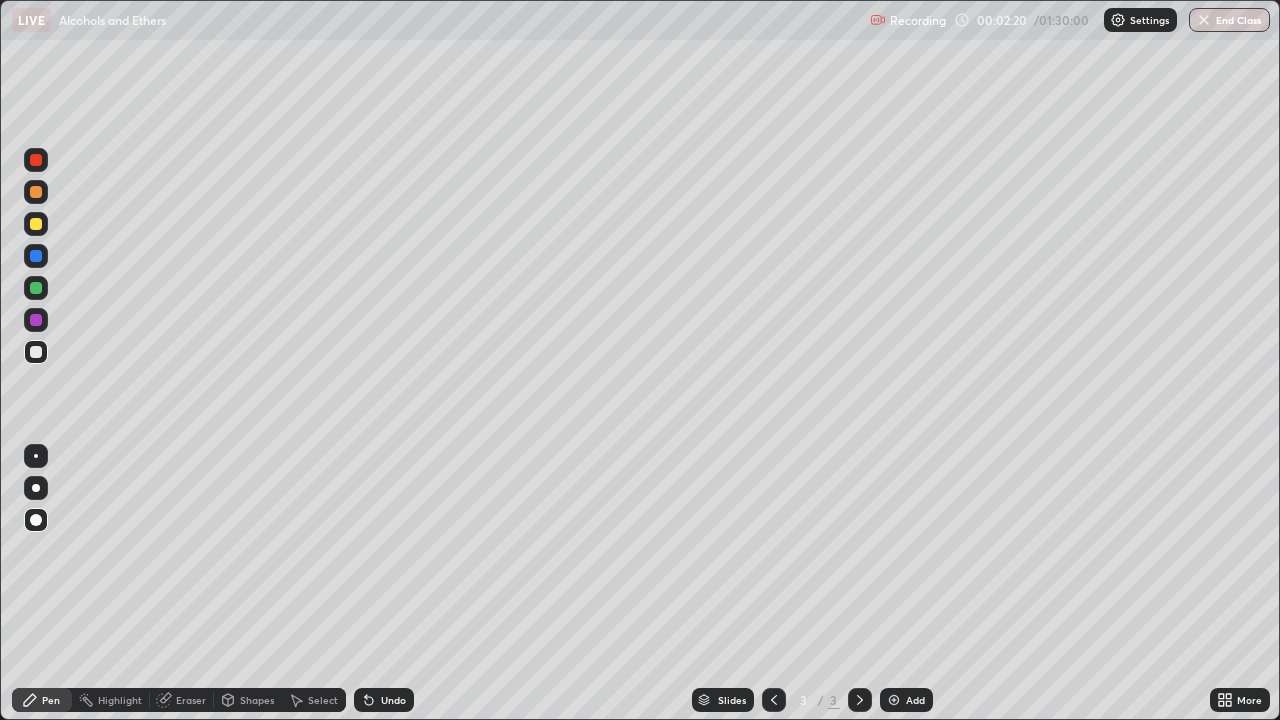 click on "Undo" at bounding box center (393, 700) 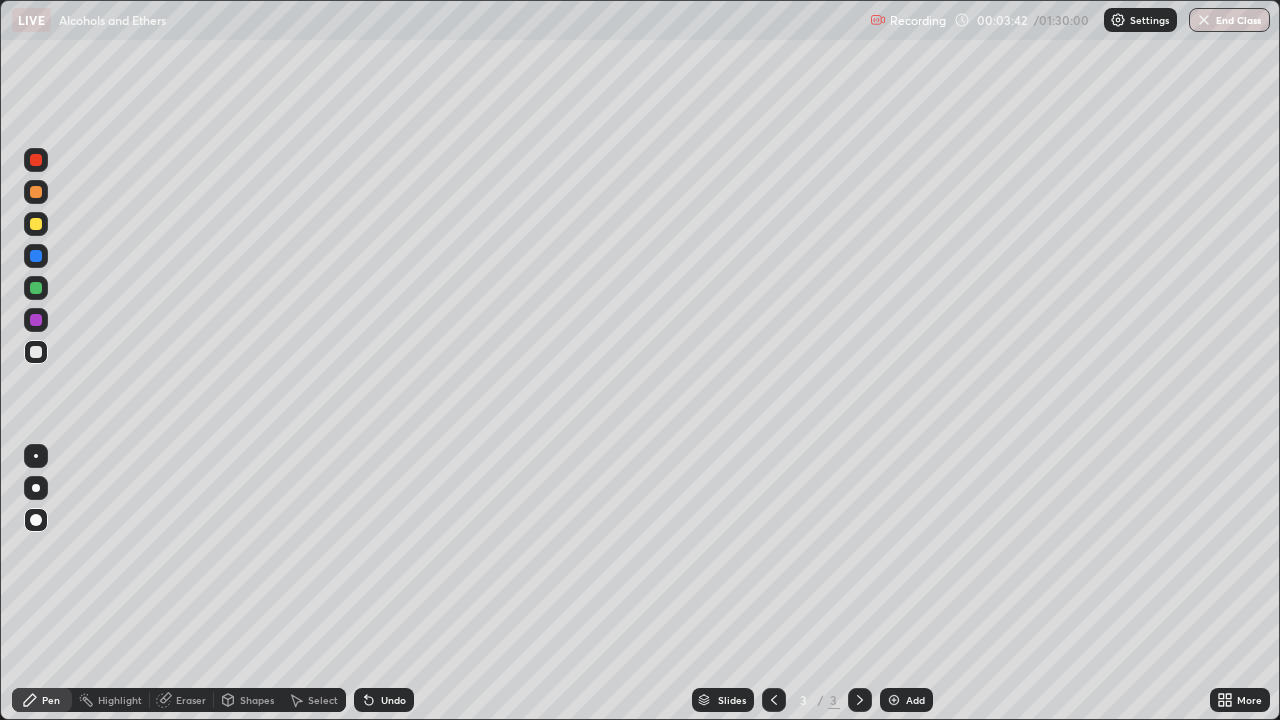 click on "Undo" at bounding box center (384, 700) 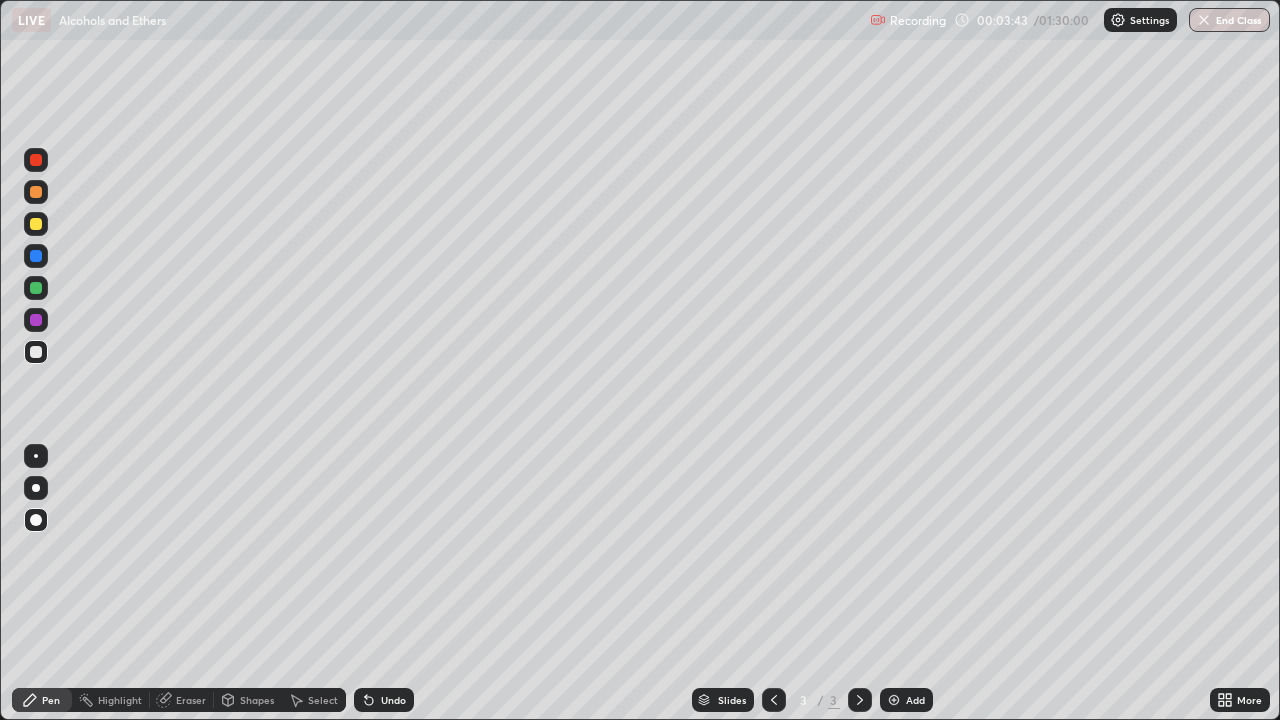 click on "Undo" at bounding box center [393, 700] 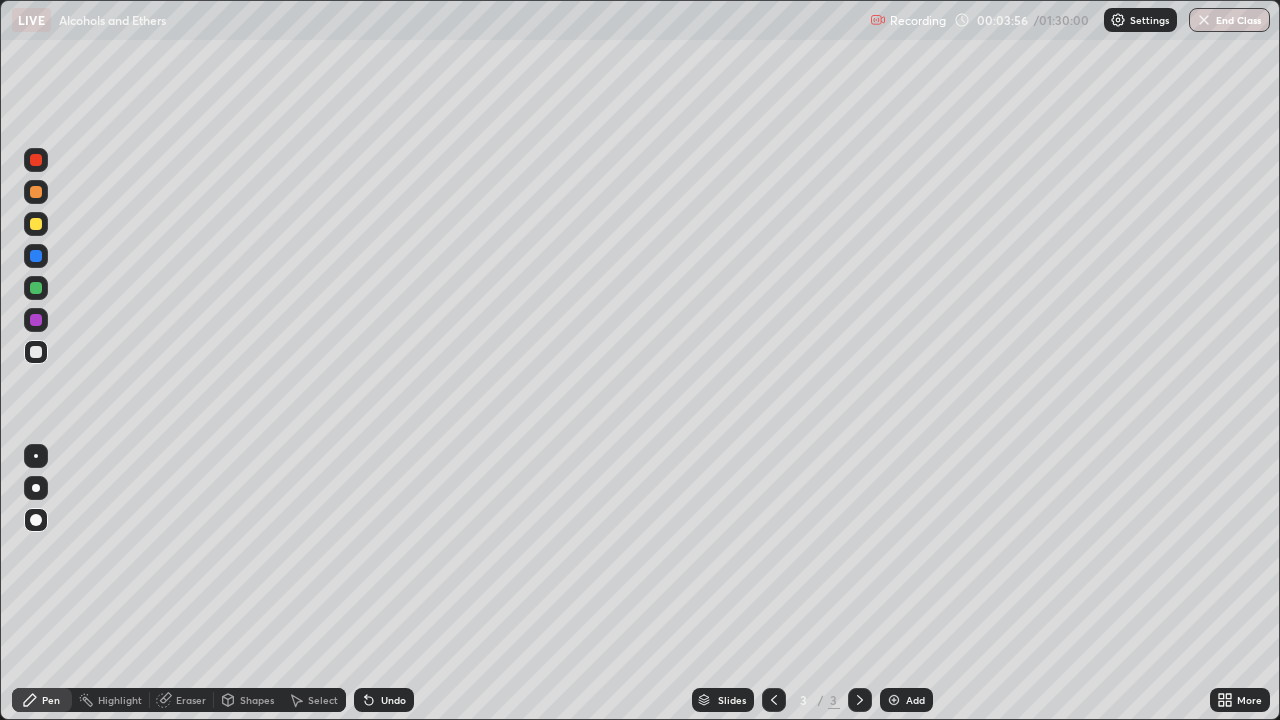 click 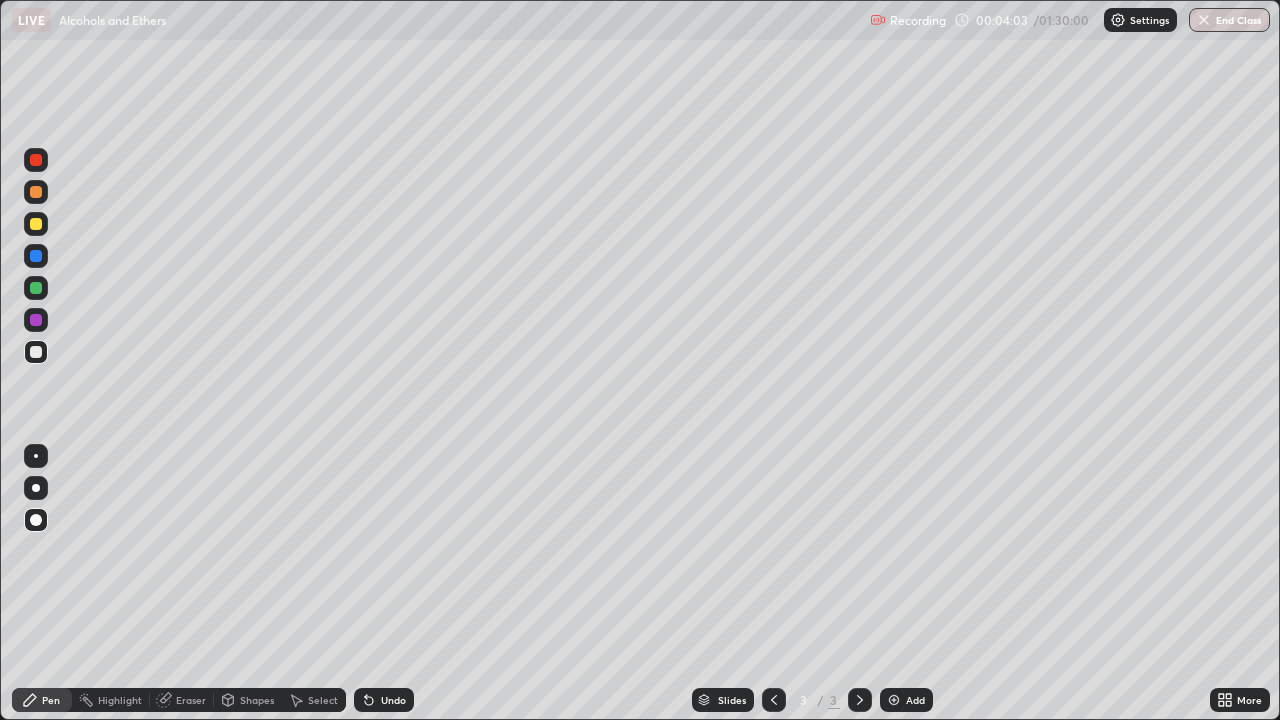click at bounding box center (36, 320) 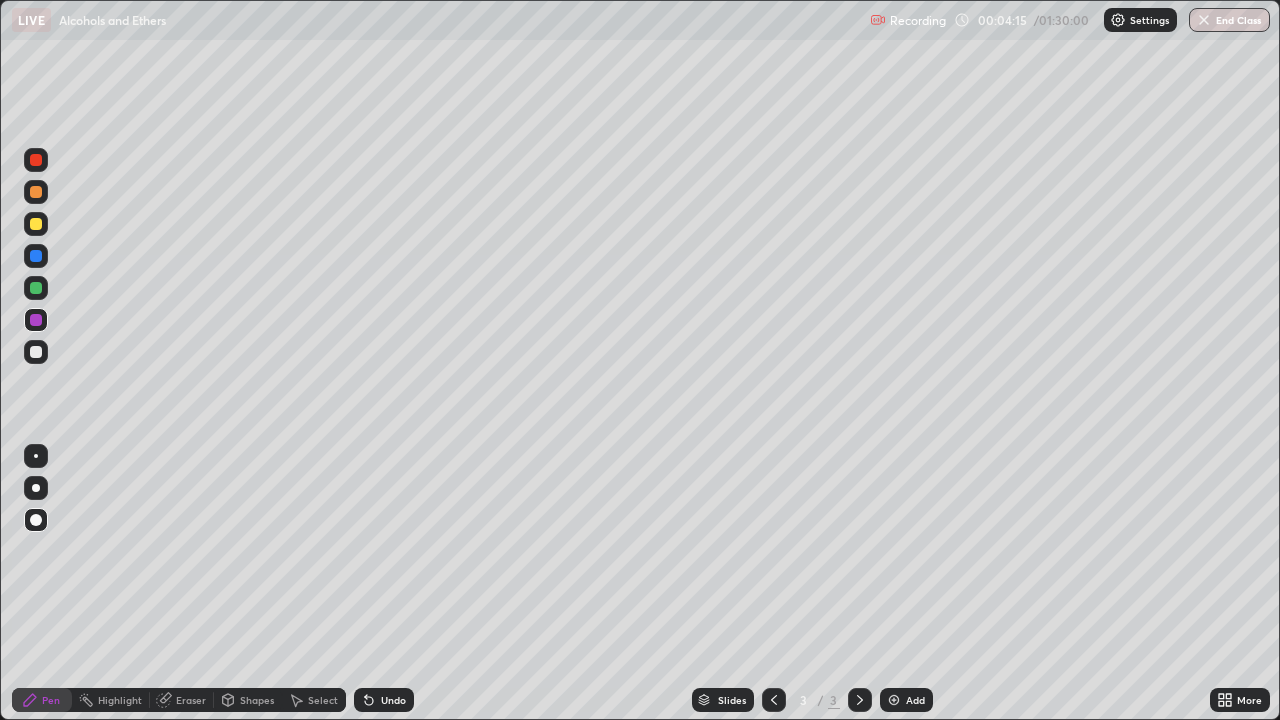 click at bounding box center [36, 352] 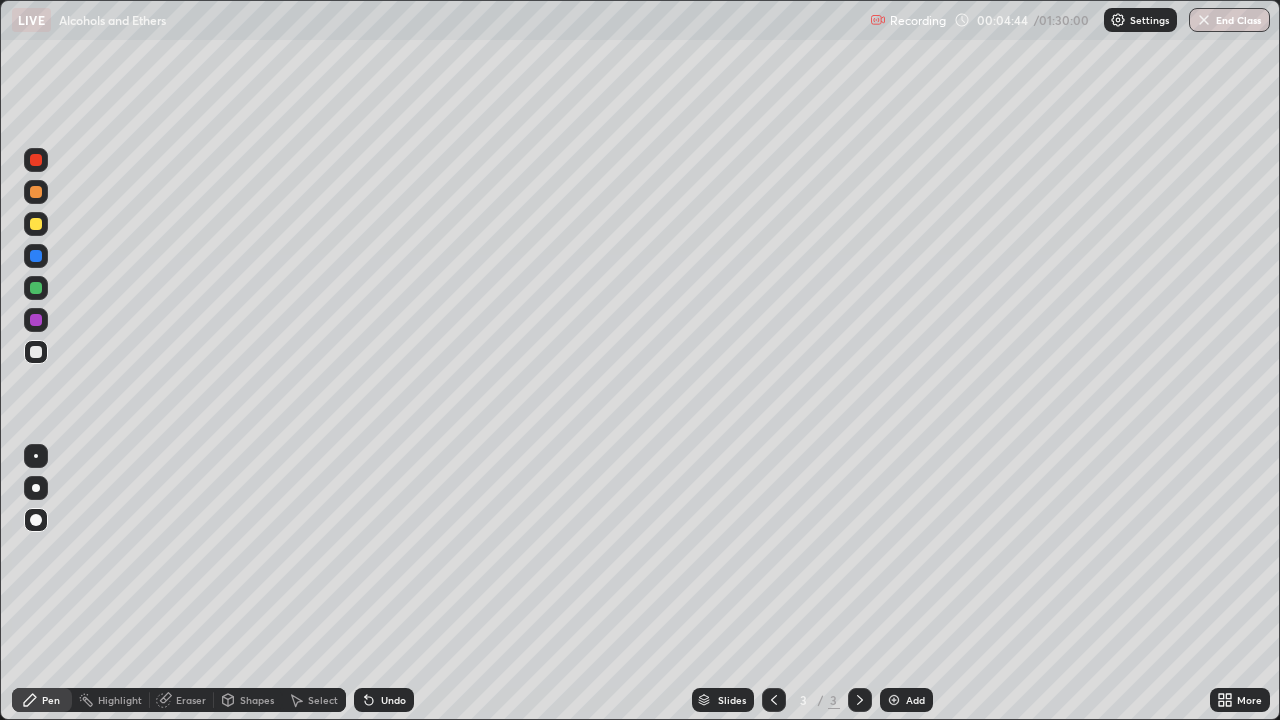 click at bounding box center (36, 224) 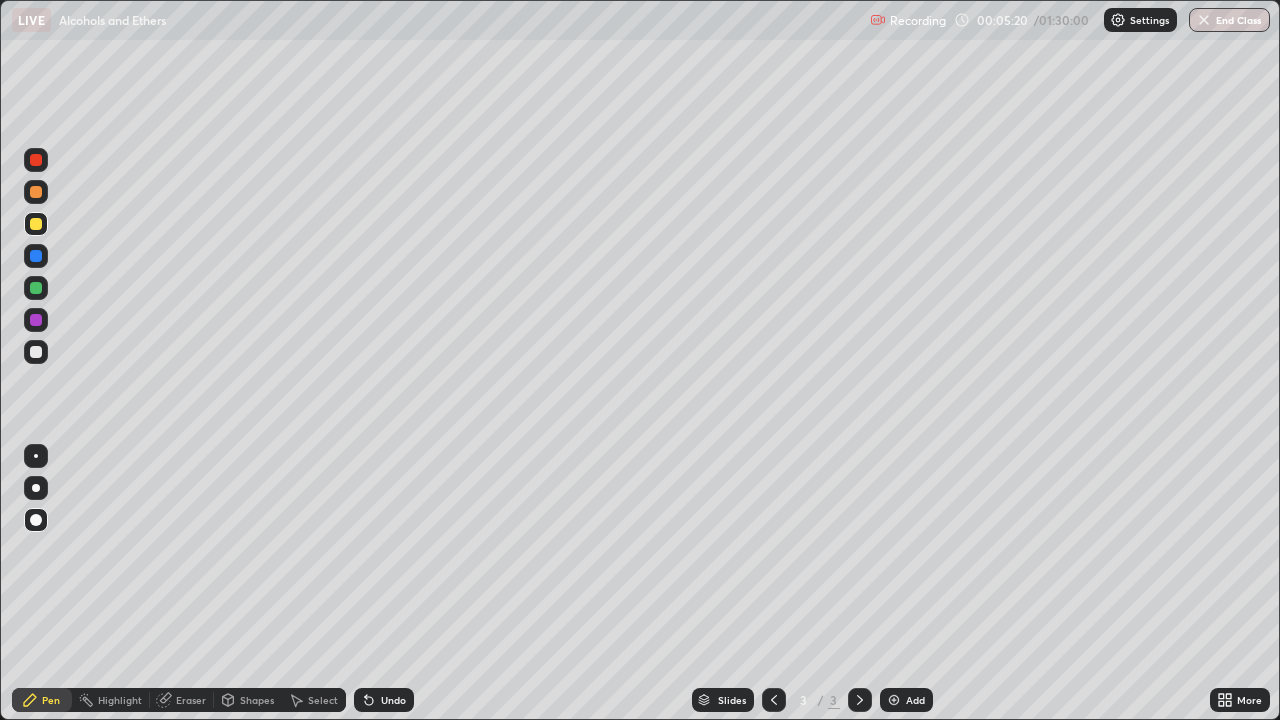 click at bounding box center [36, 352] 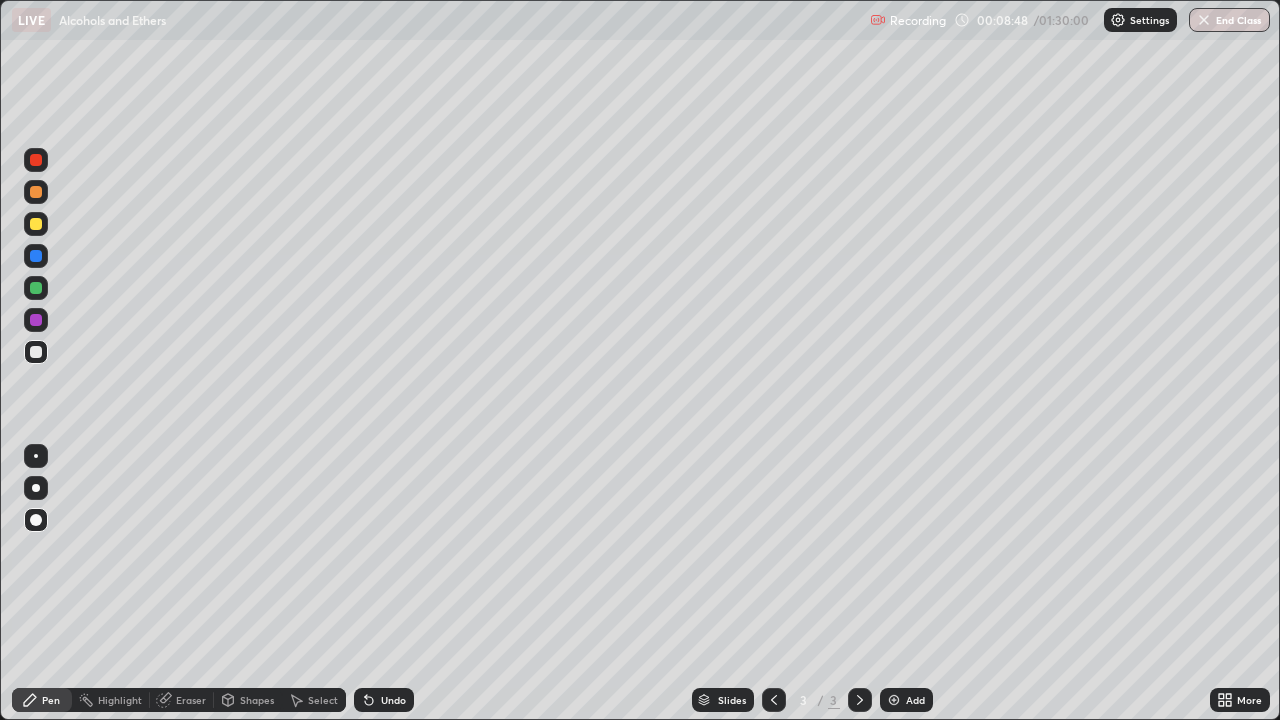 click at bounding box center [894, 700] 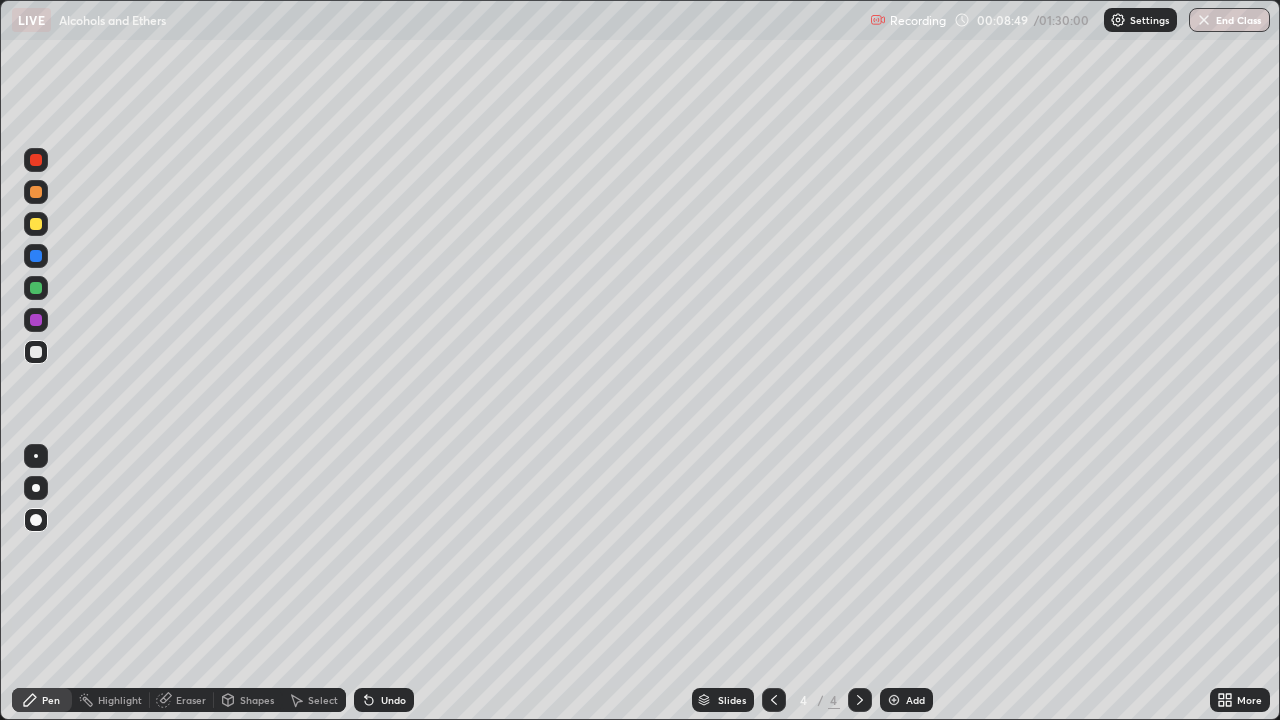 click at bounding box center (36, 224) 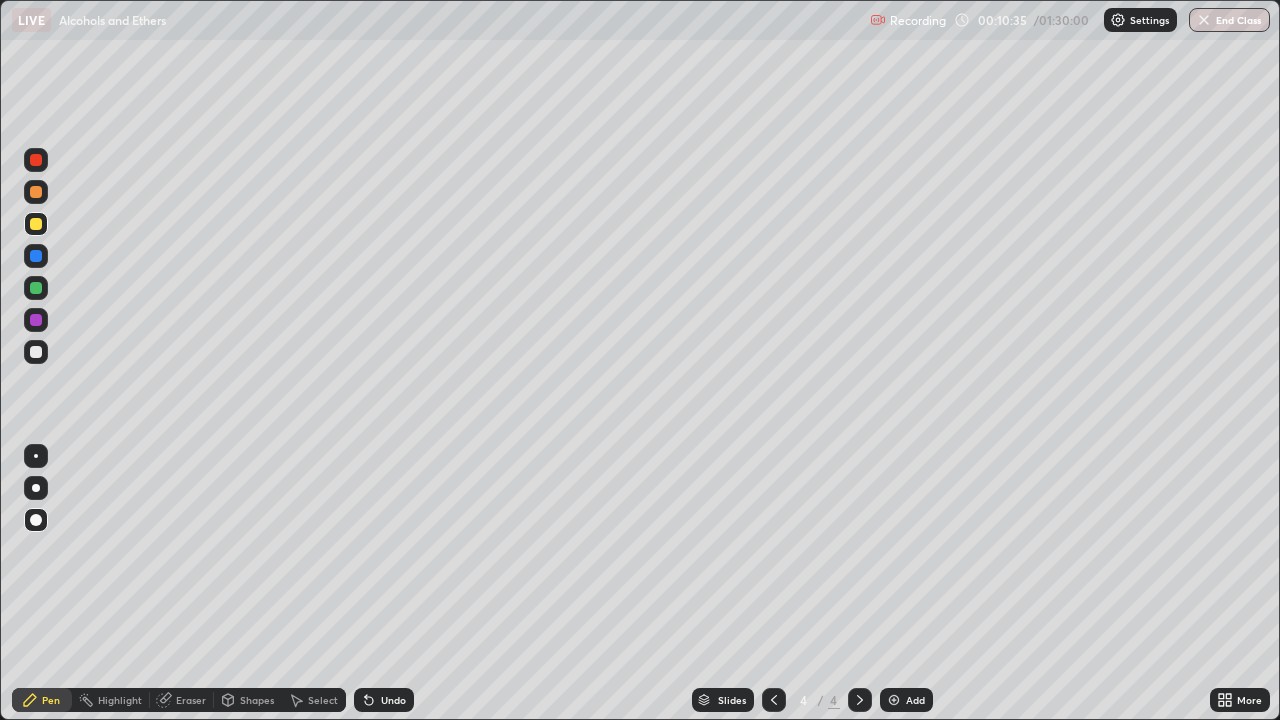 click at bounding box center (36, 160) 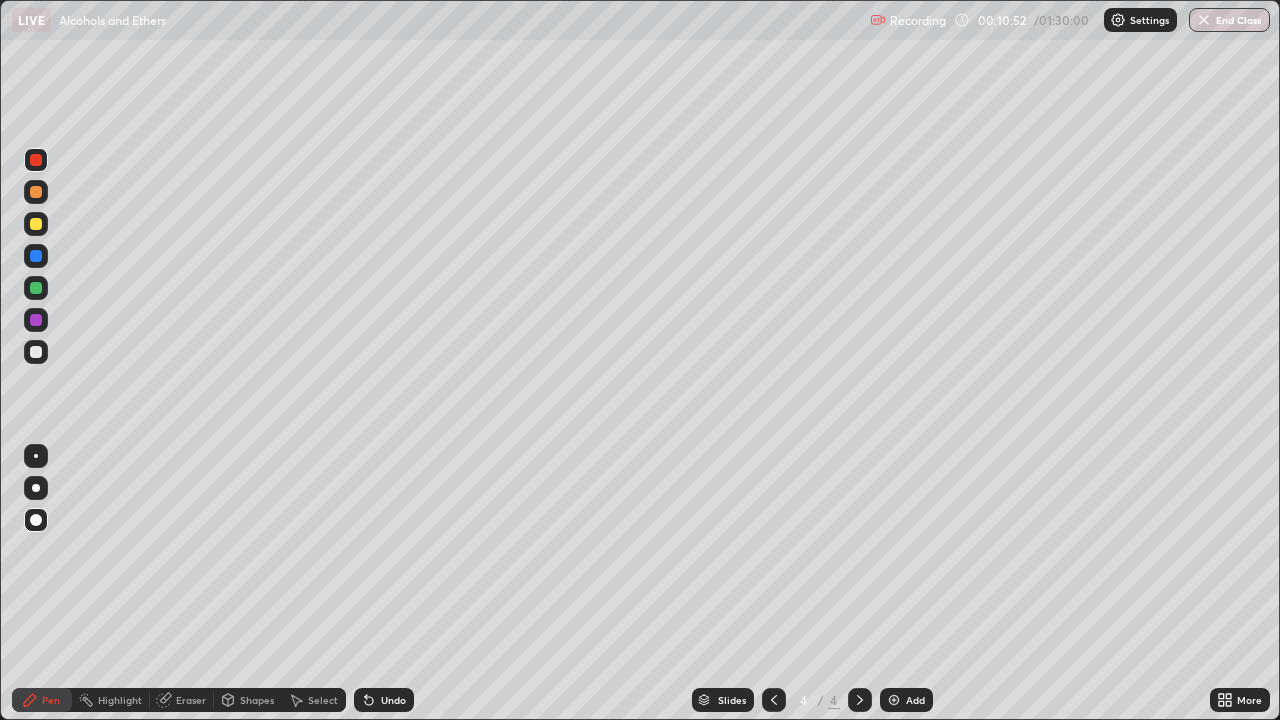 click on "Undo" at bounding box center (393, 700) 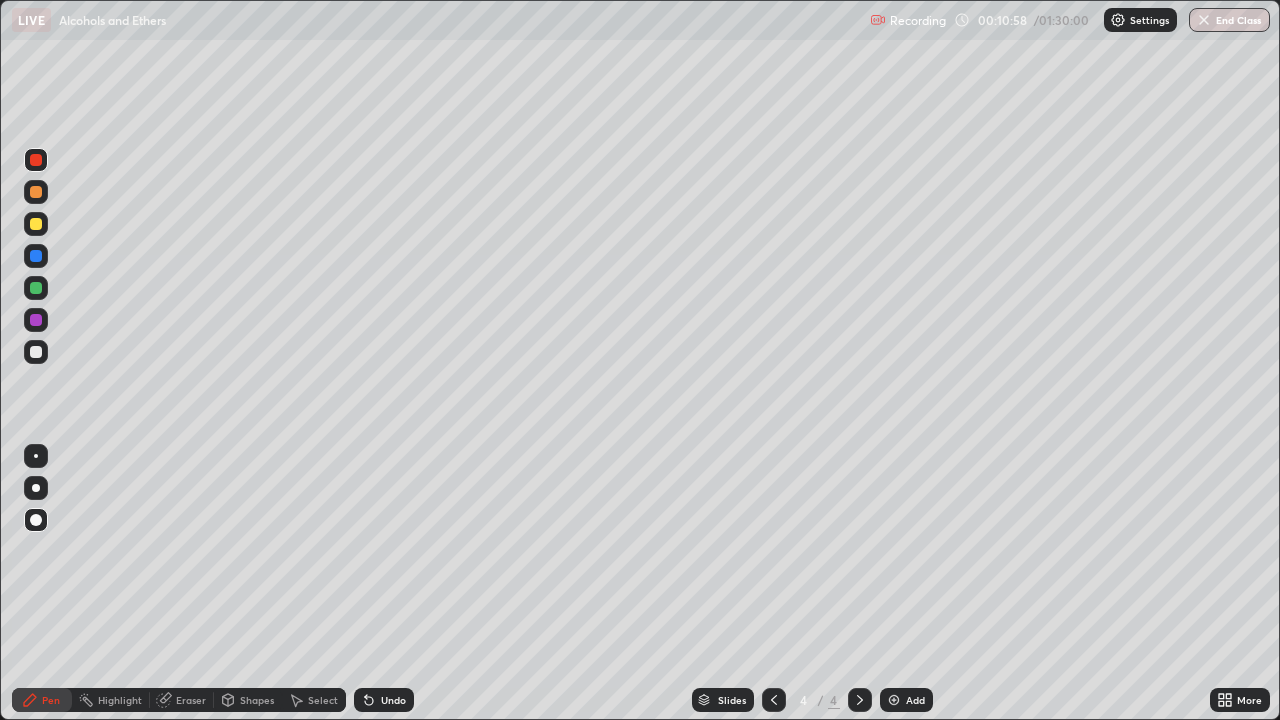 click at bounding box center (36, 352) 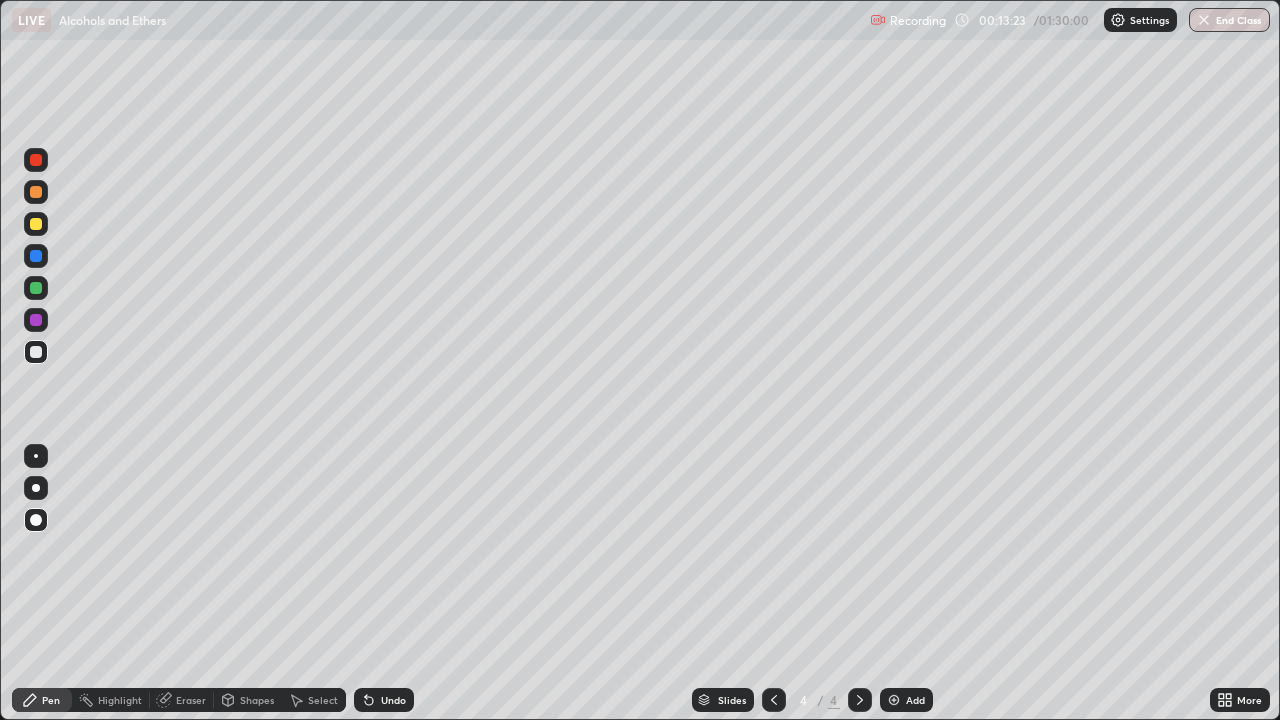 click on "Eraser" at bounding box center (191, 700) 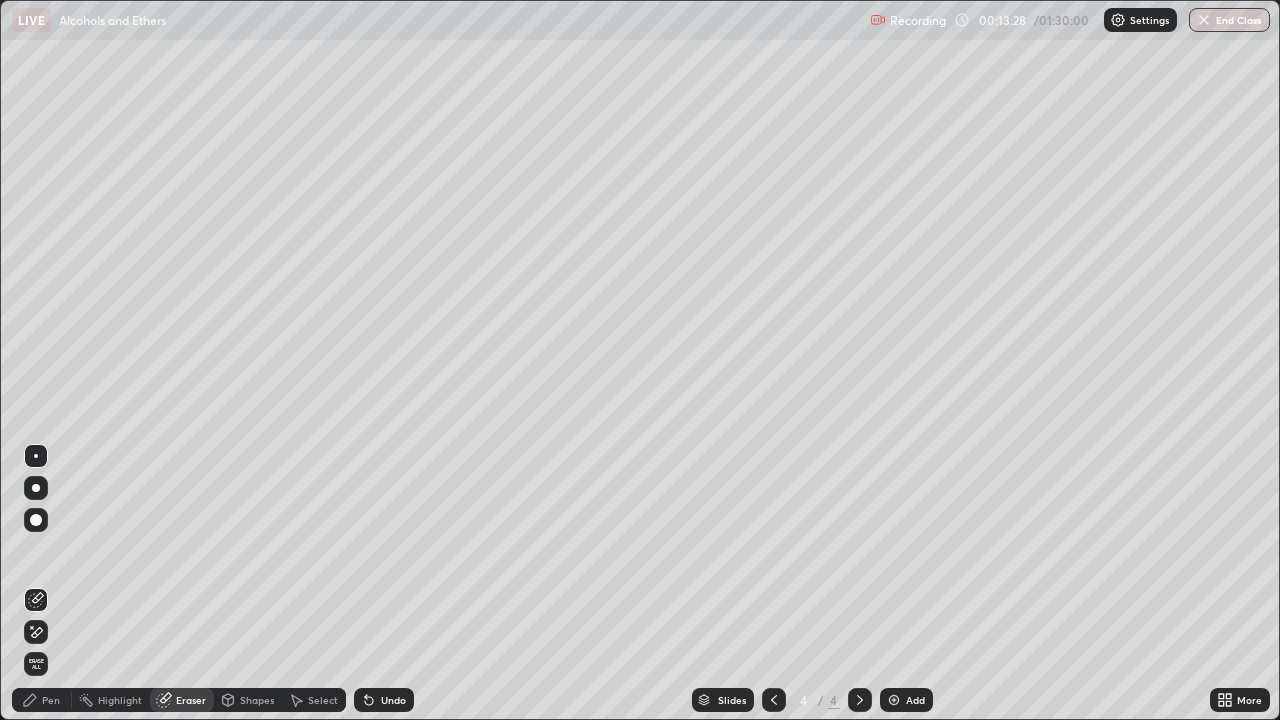 click on "Pen" at bounding box center (51, 700) 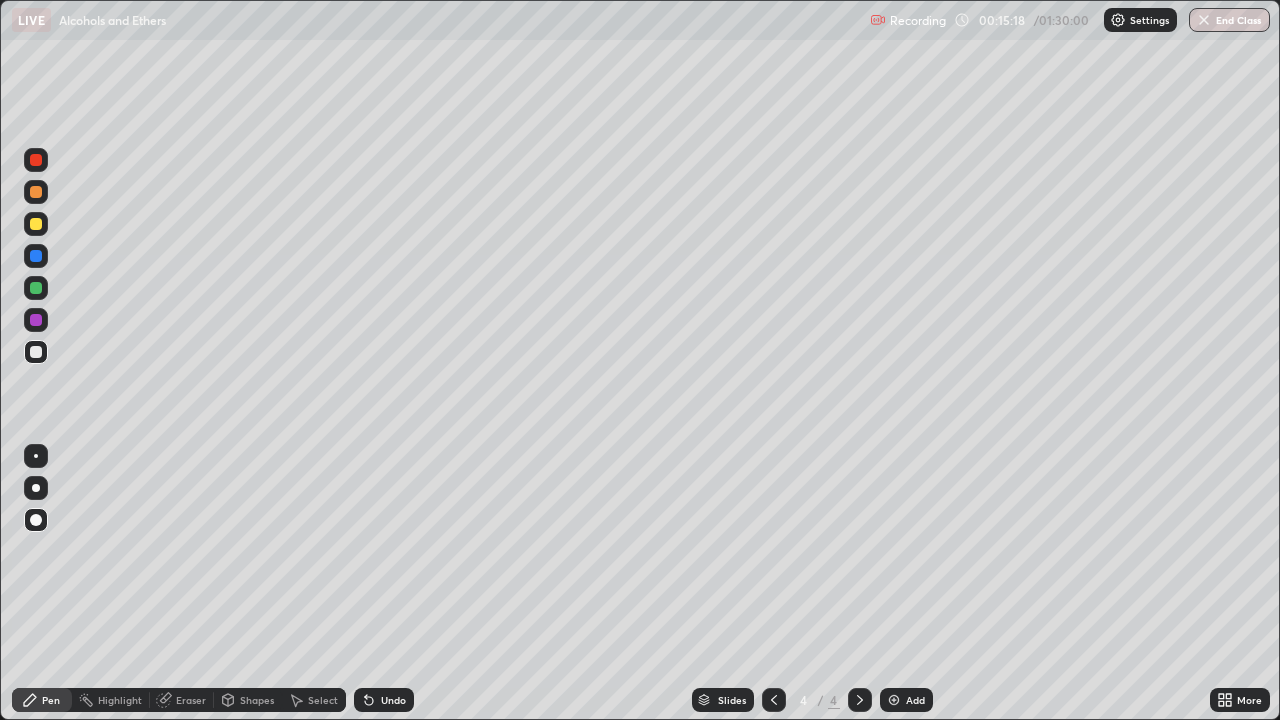 click at bounding box center [894, 700] 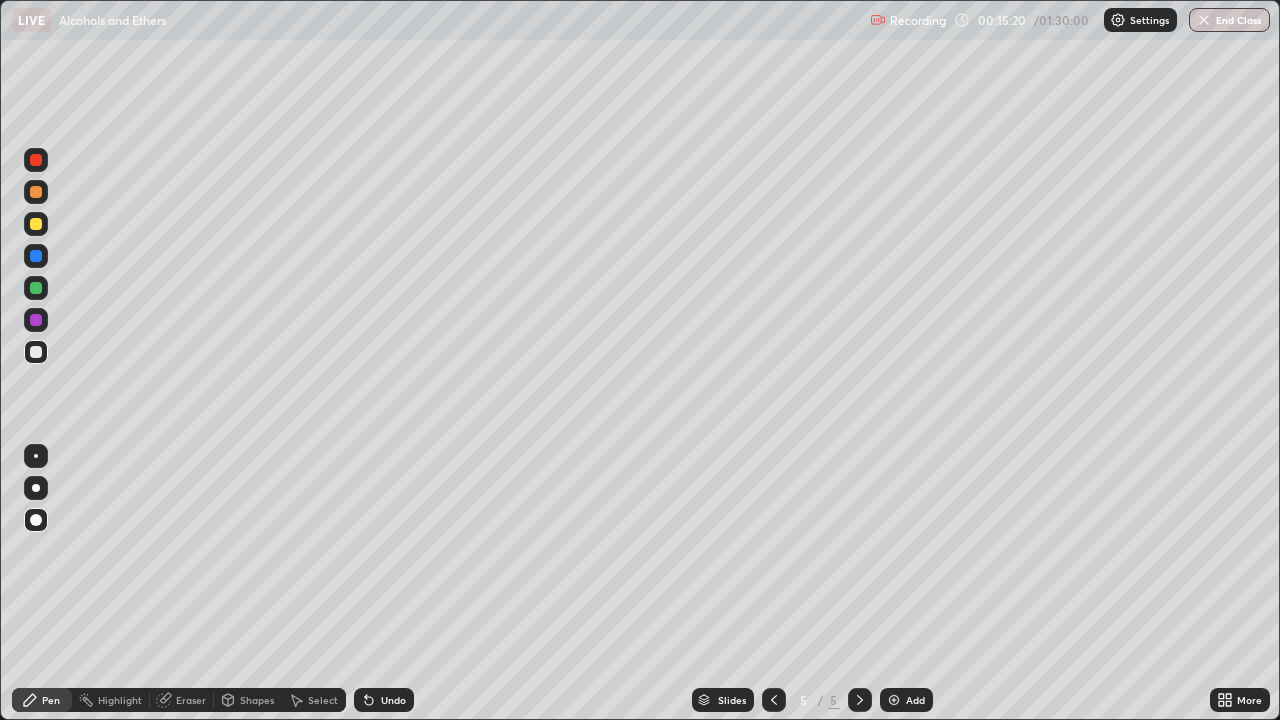 click at bounding box center [36, 224] 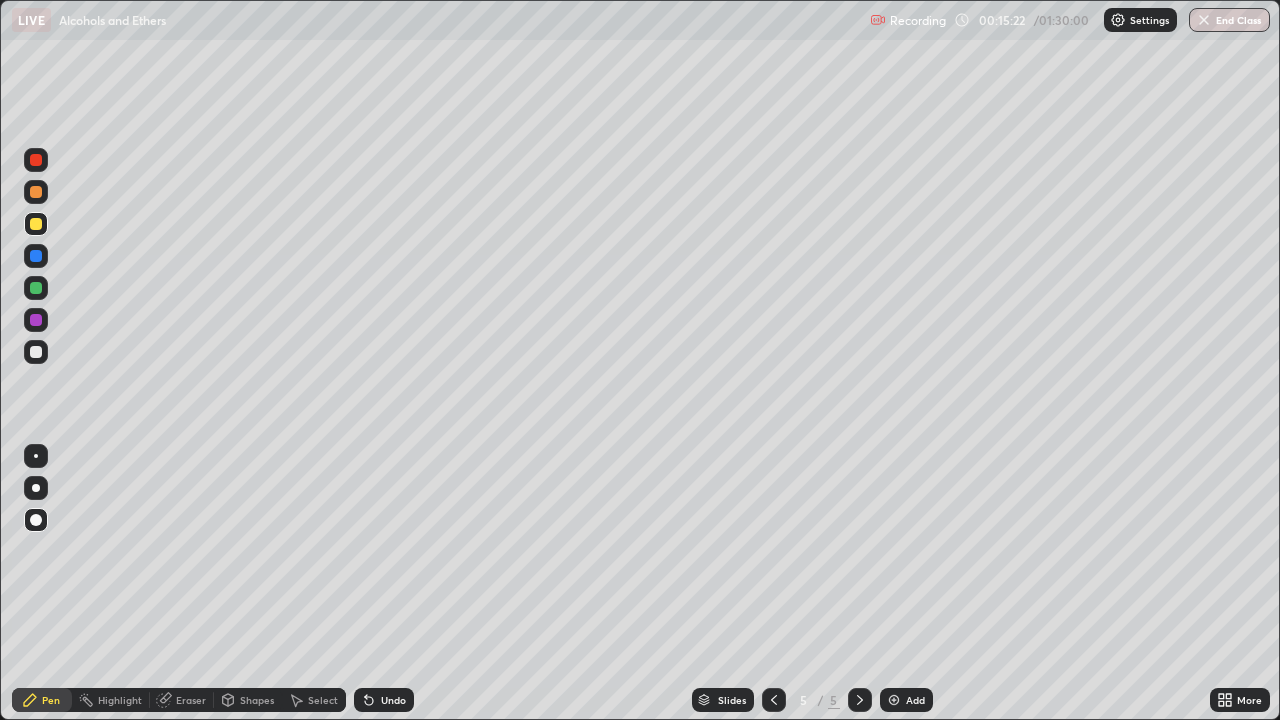 click 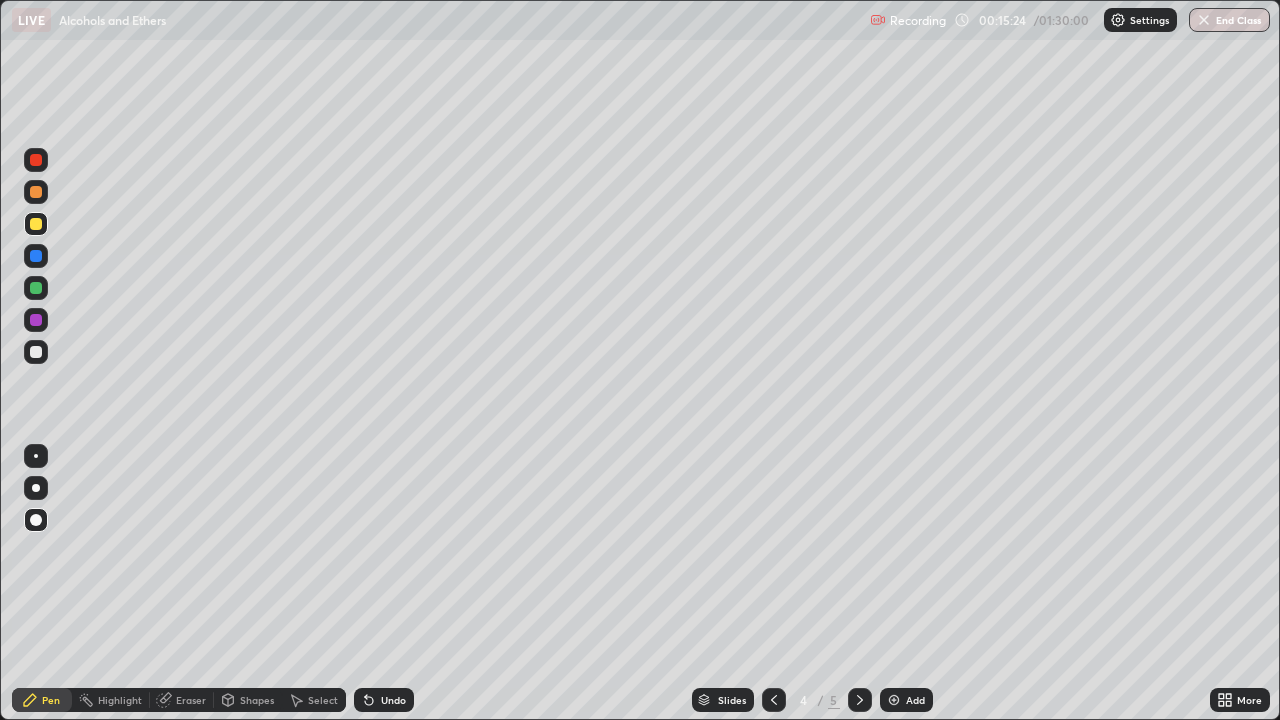 click 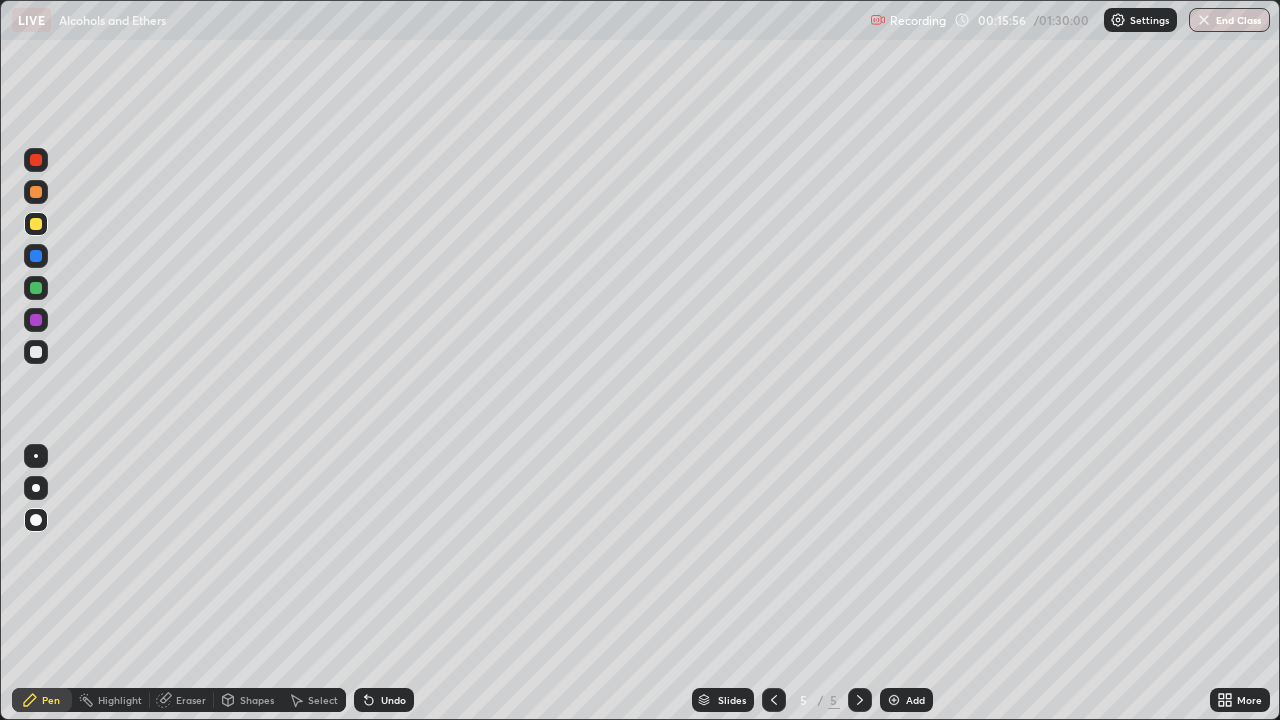 click at bounding box center [36, 288] 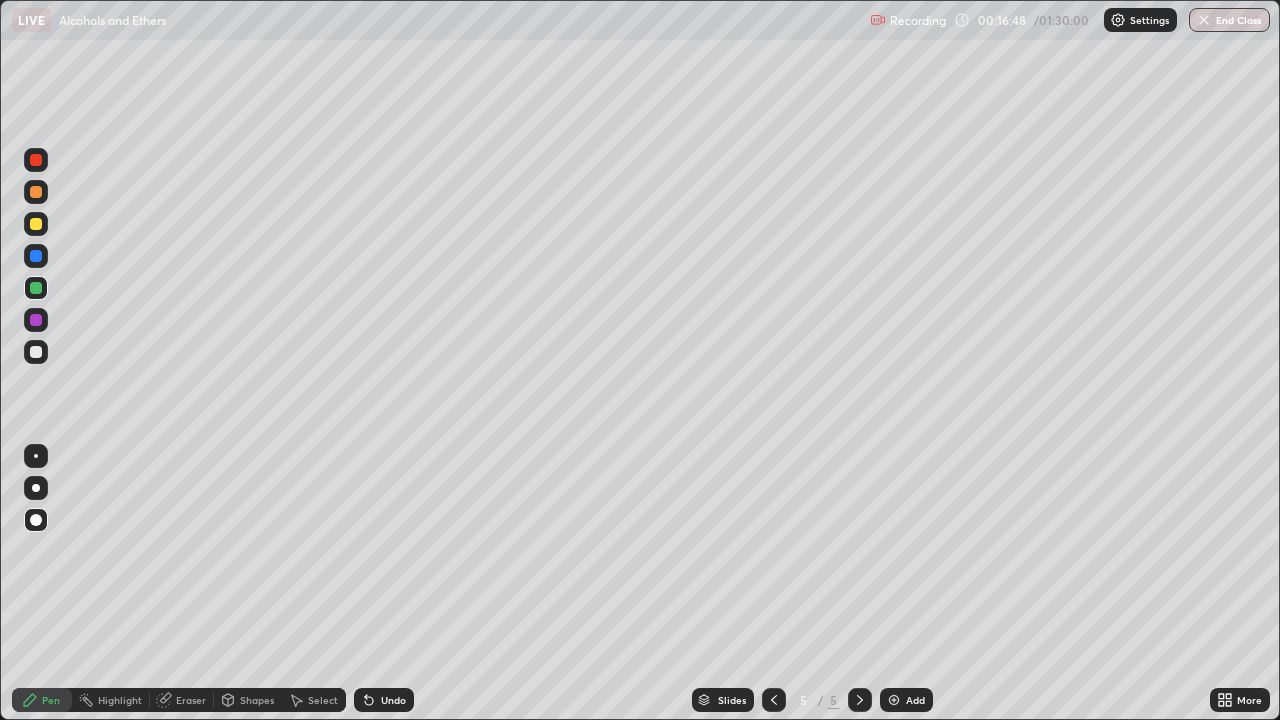click at bounding box center [36, 256] 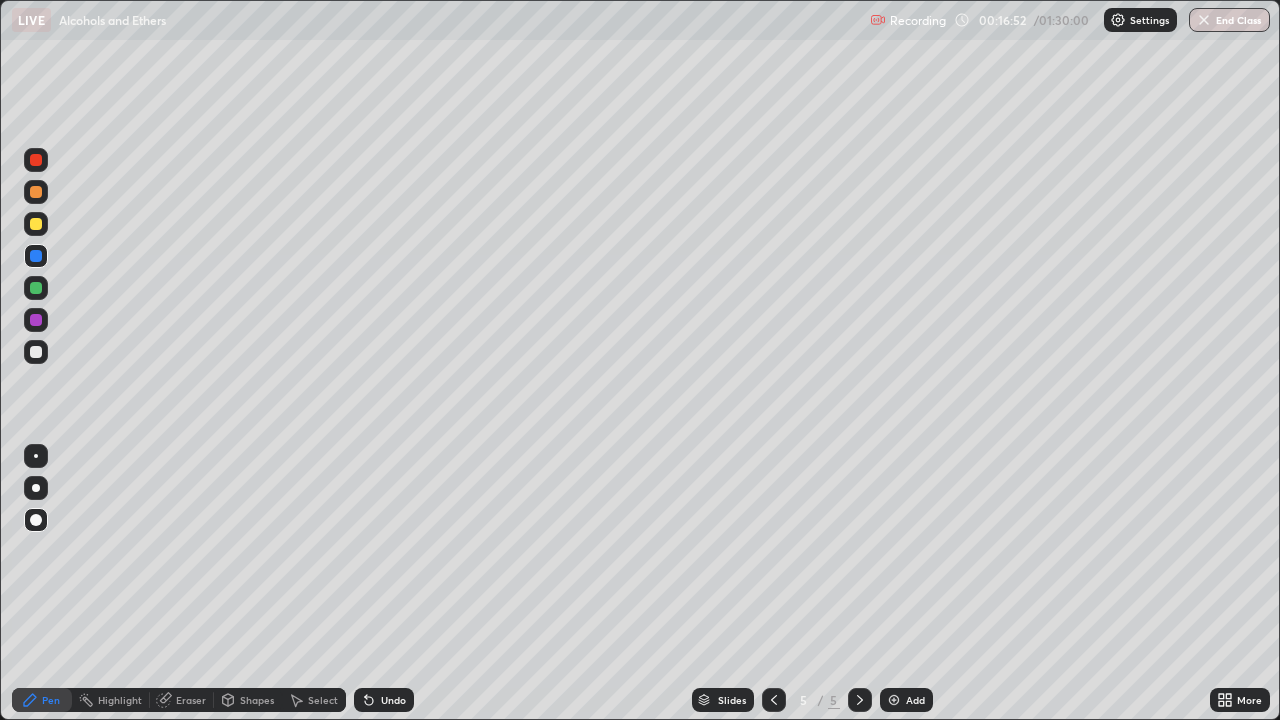 click at bounding box center [36, 288] 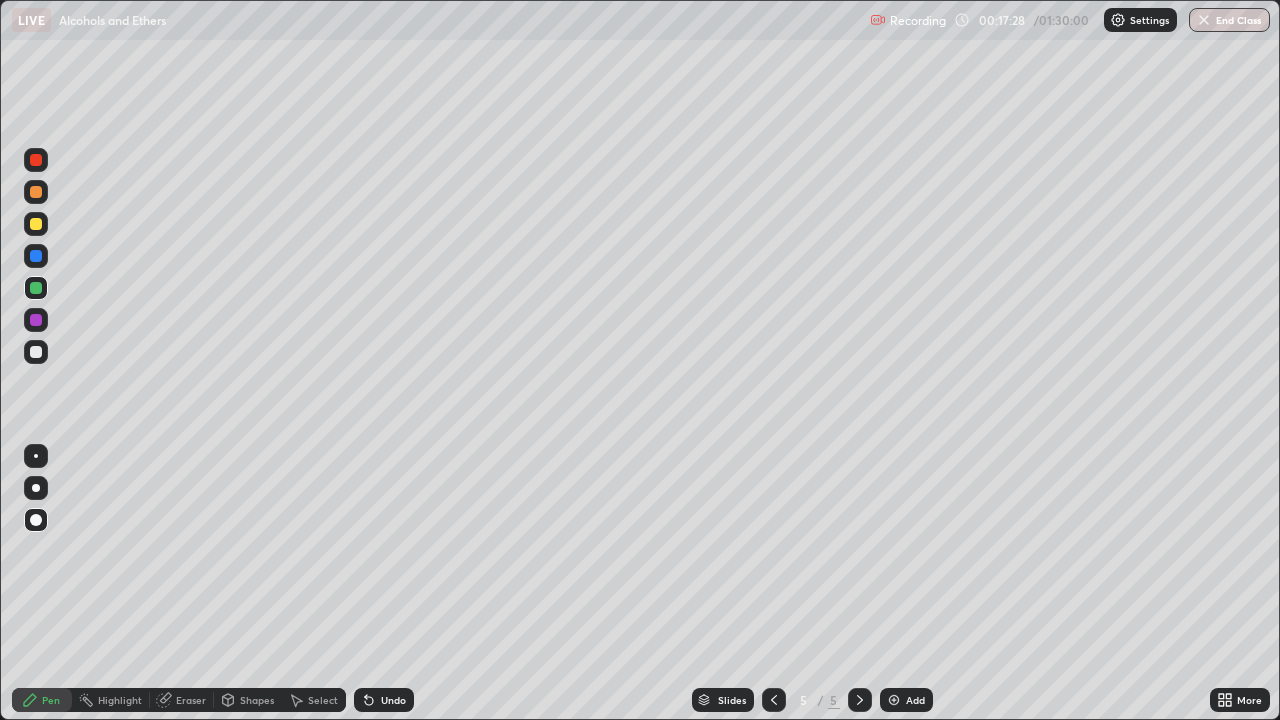 click on "Undo" at bounding box center (384, 700) 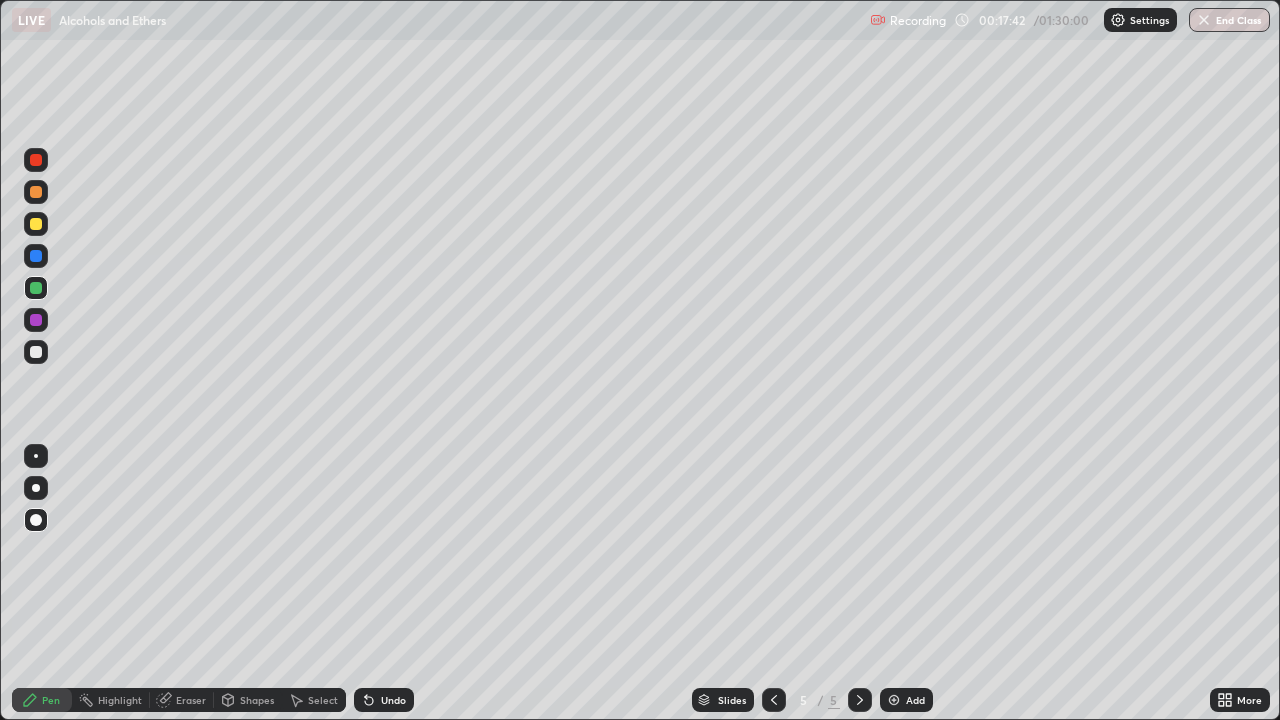 click on "Undo" at bounding box center [393, 700] 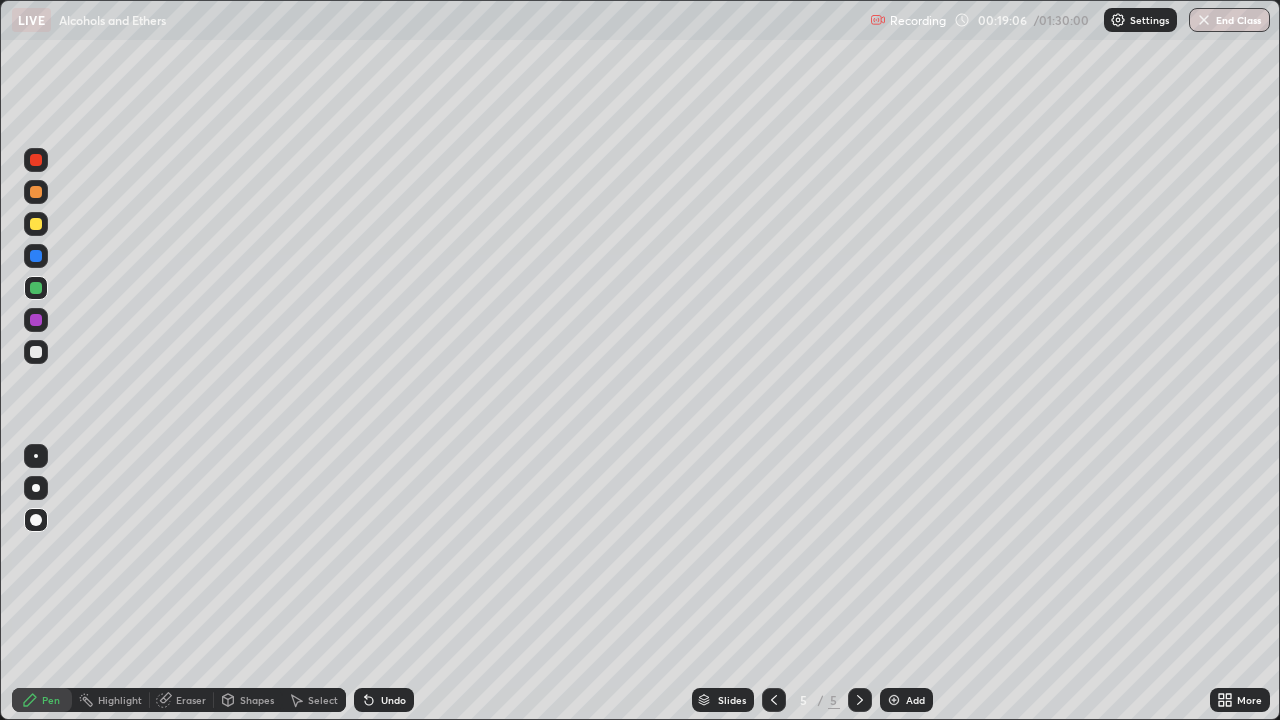 click at bounding box center (894, 700) 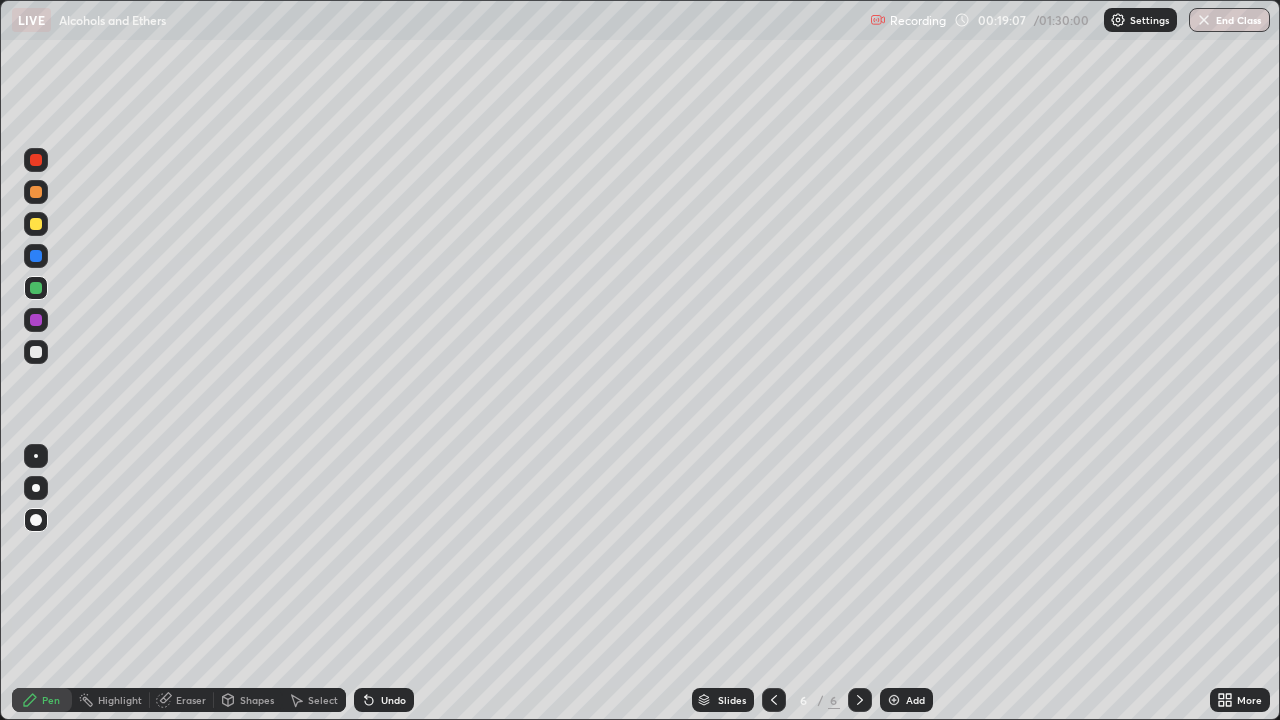 click at bounding box center (36, 224) 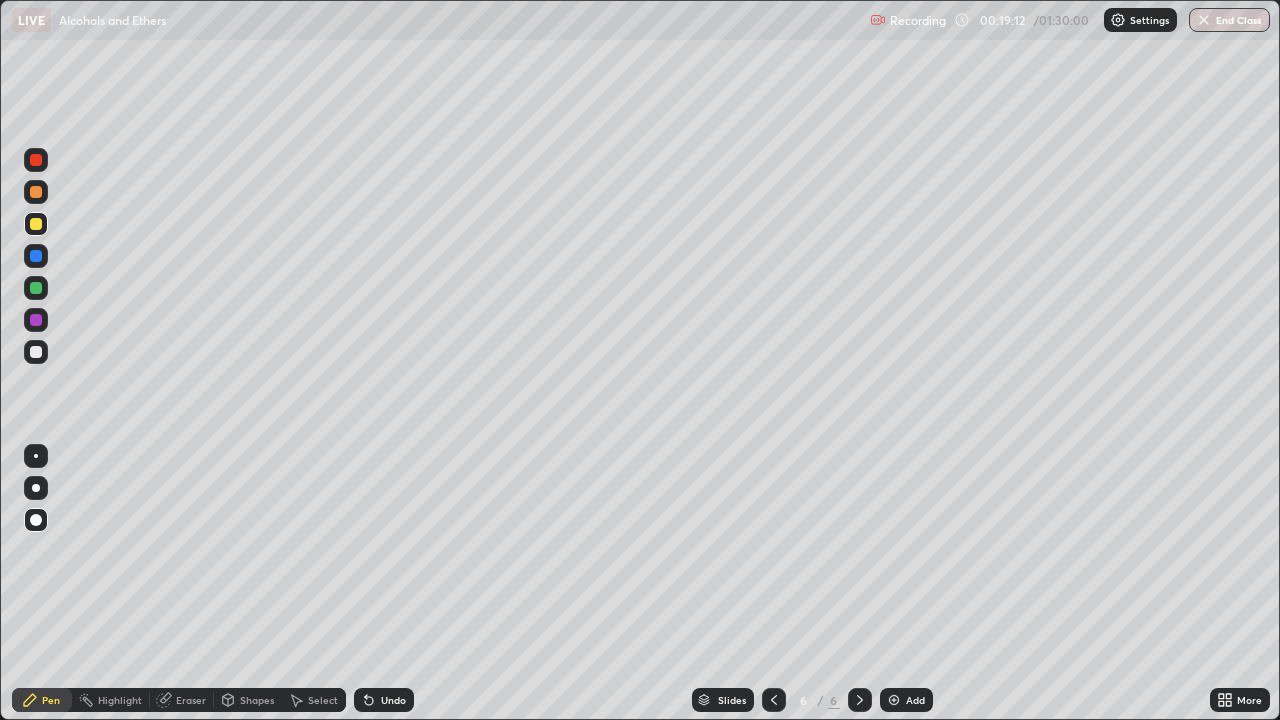 click at bounding box center [36, 288] 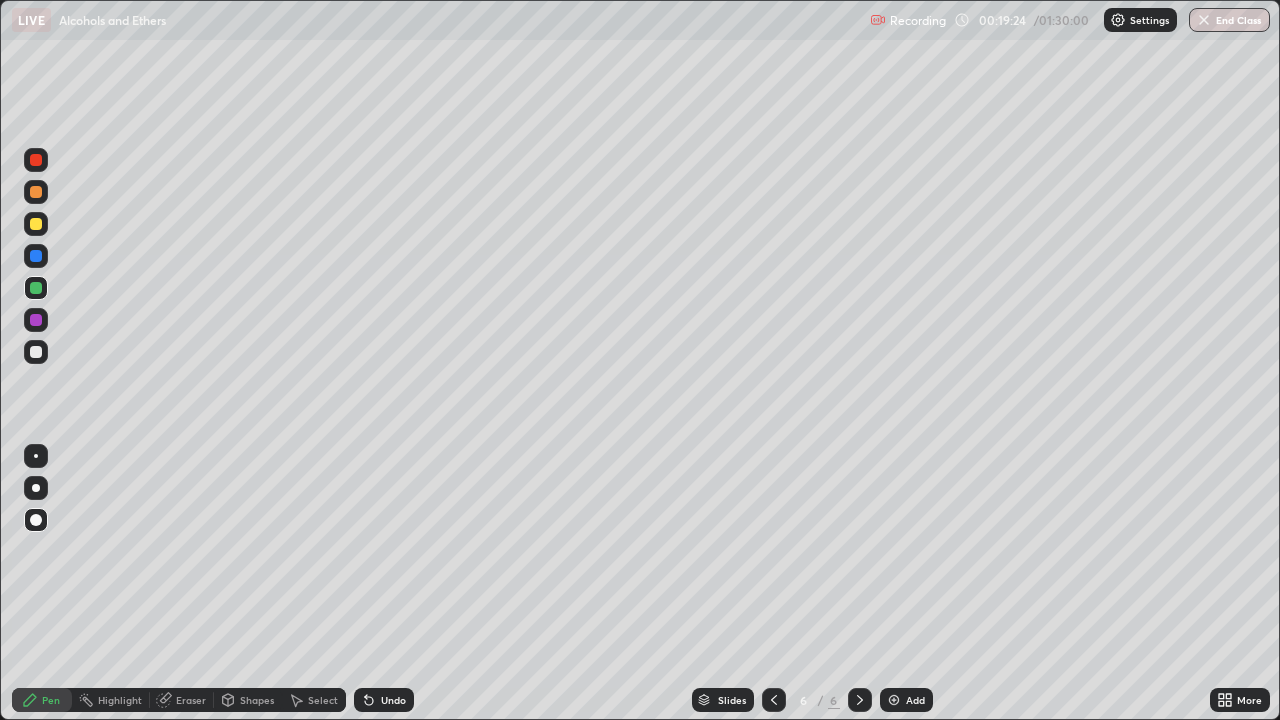 click at bounding box center [36, 352] 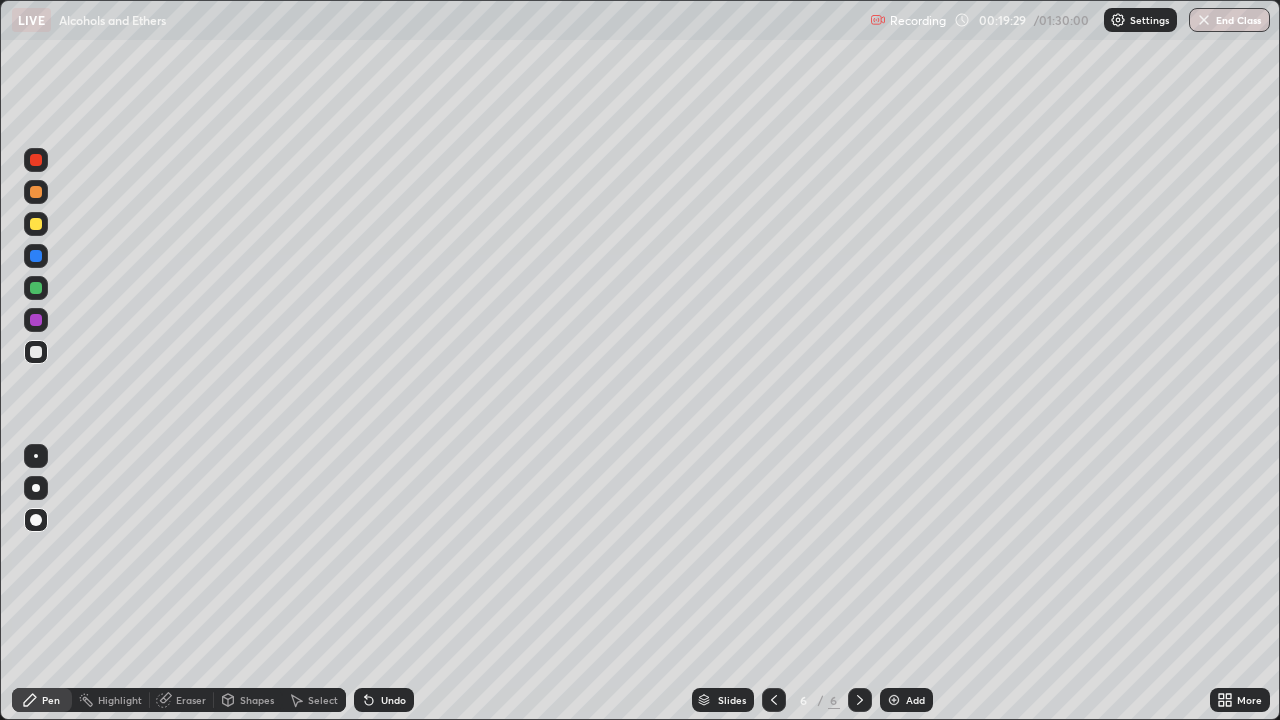 click on "Undo" at bounding box center [384, 700] 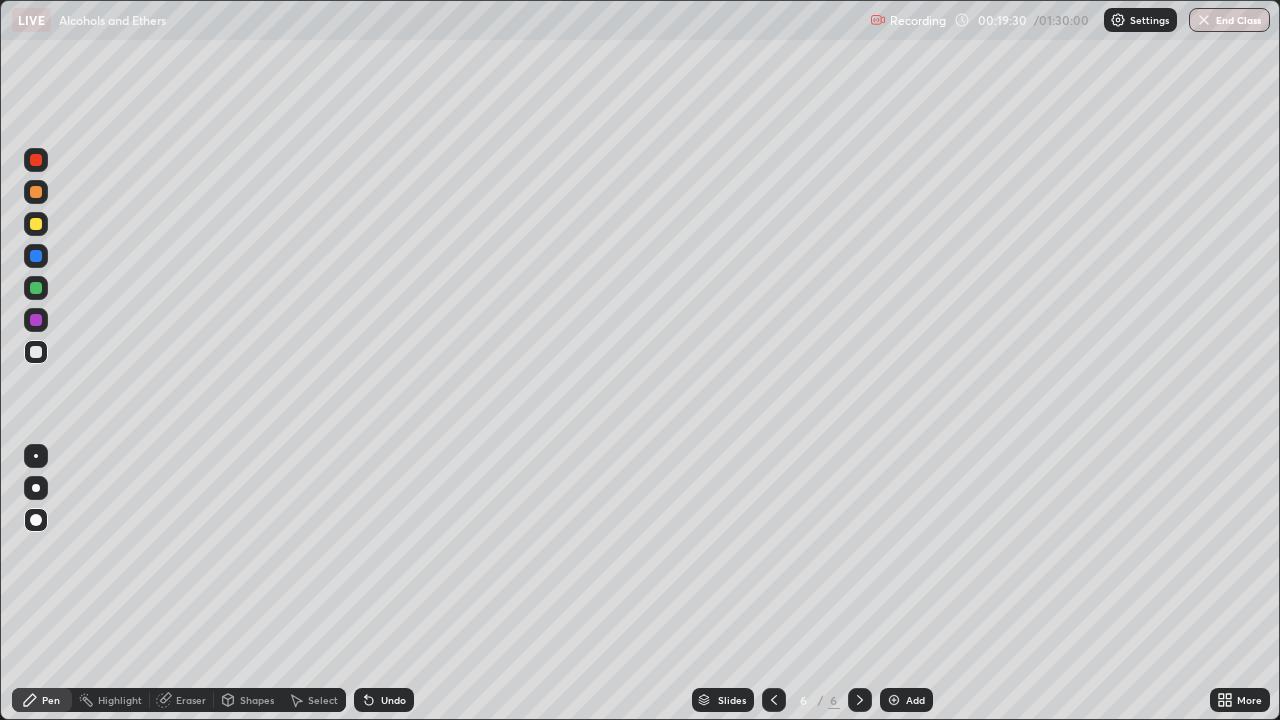 click on "Undo" at bounding box center [384, 700] 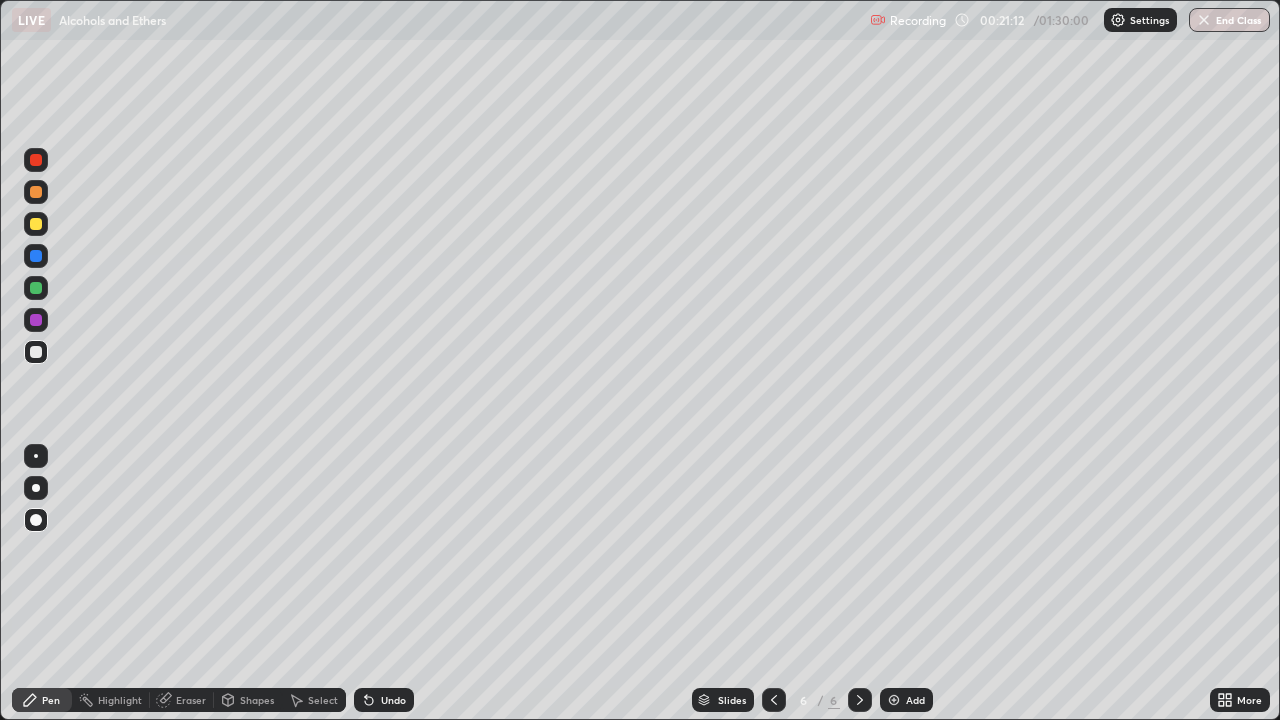 click at bounding box center [36, 288] 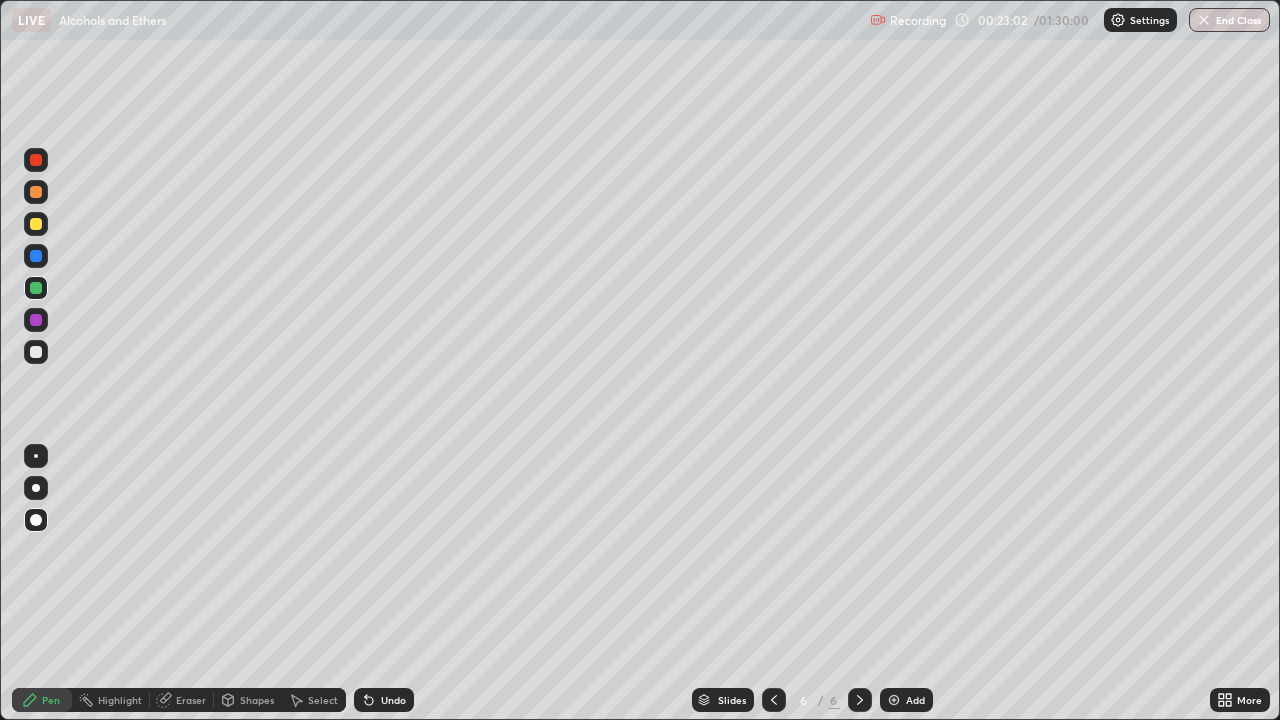 click 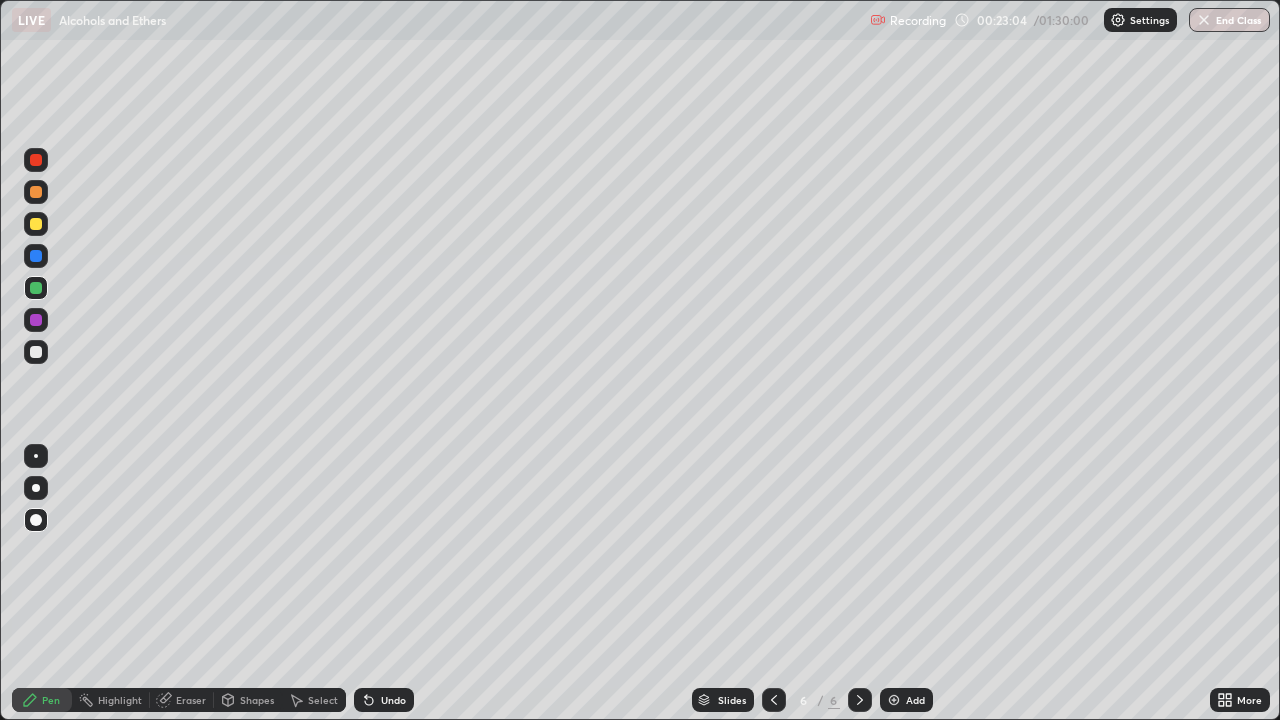 click on "Undo" at bounding box center [393, 700] 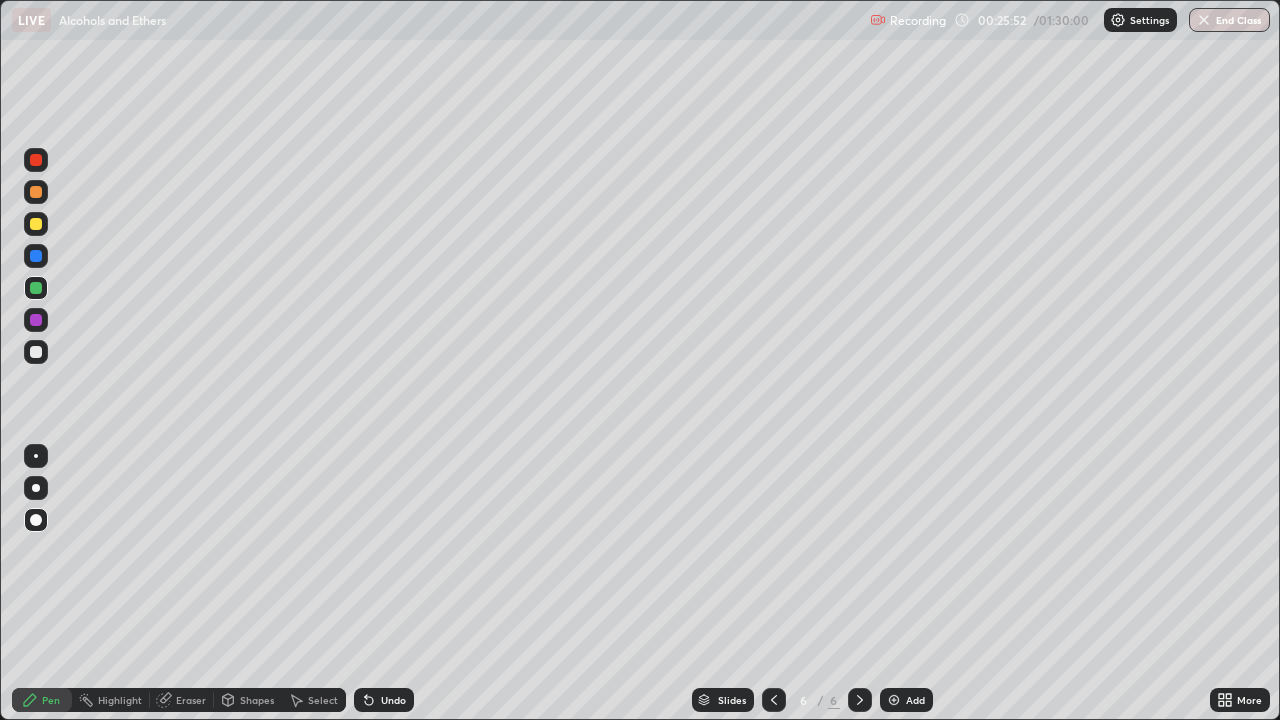 click at bounding box center [894, 700] 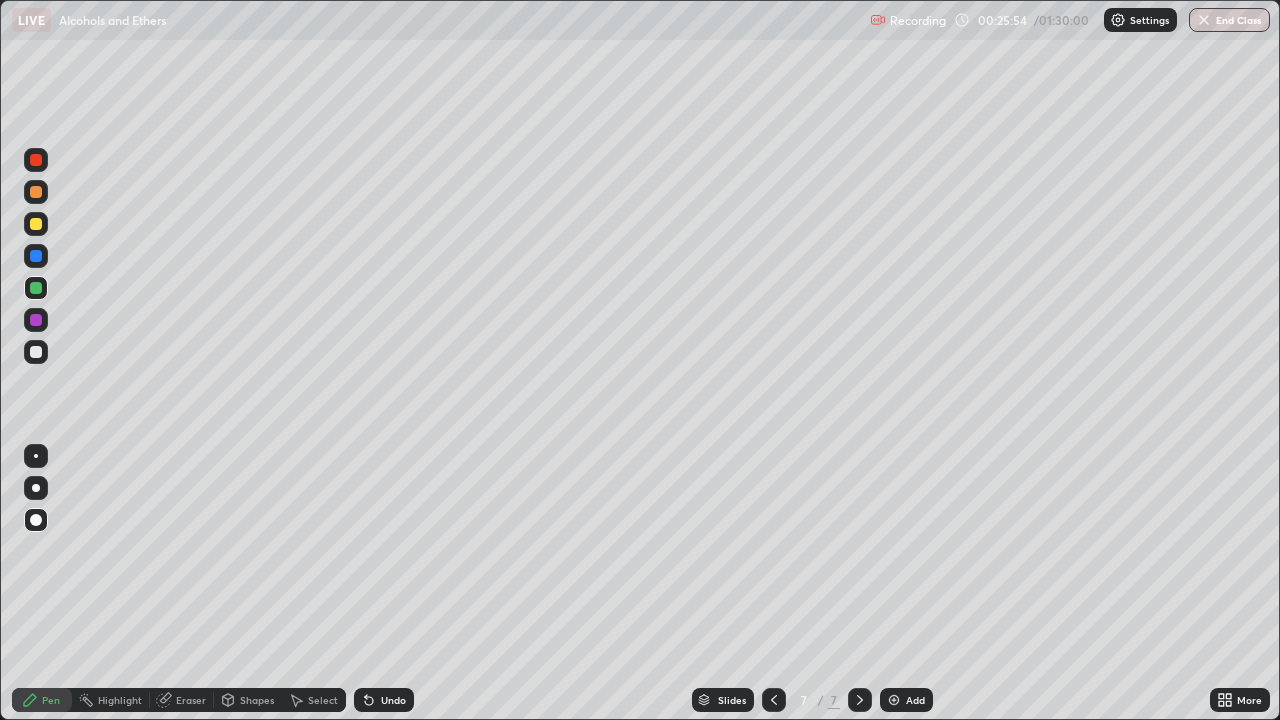 click at bounding box center [36, 352] 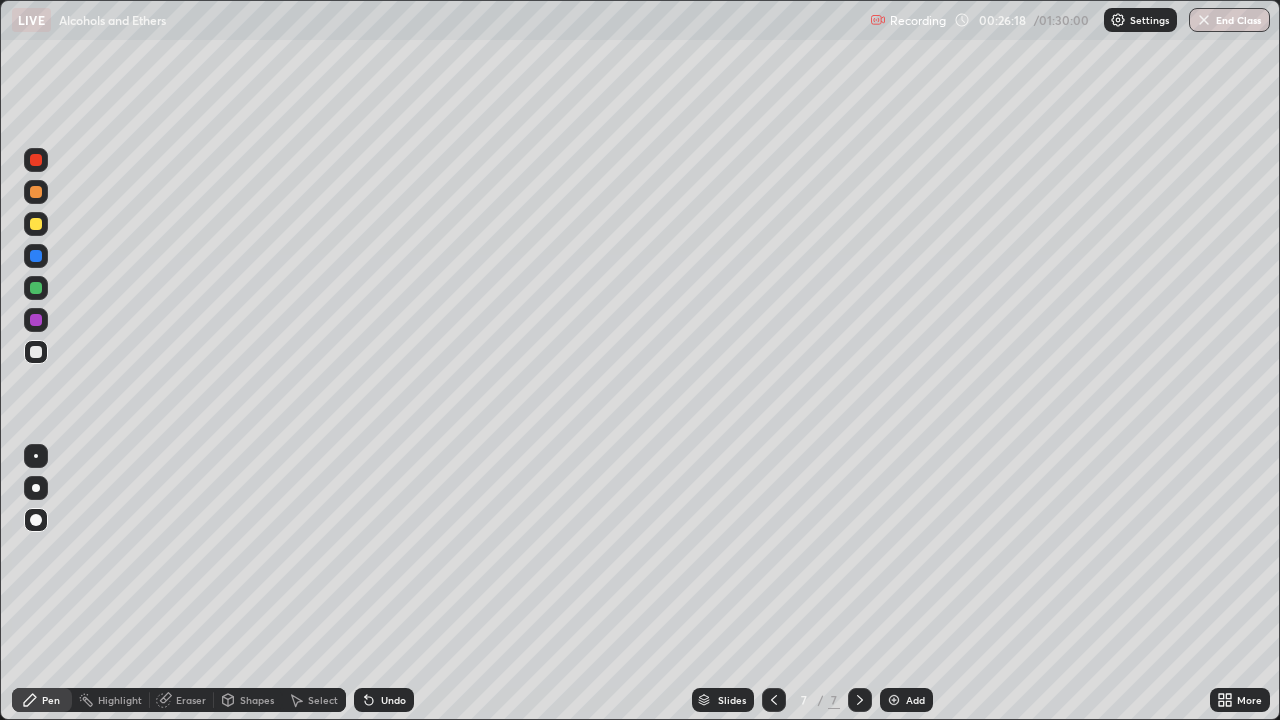 click on "Undo" at bounding box center (384, 700) 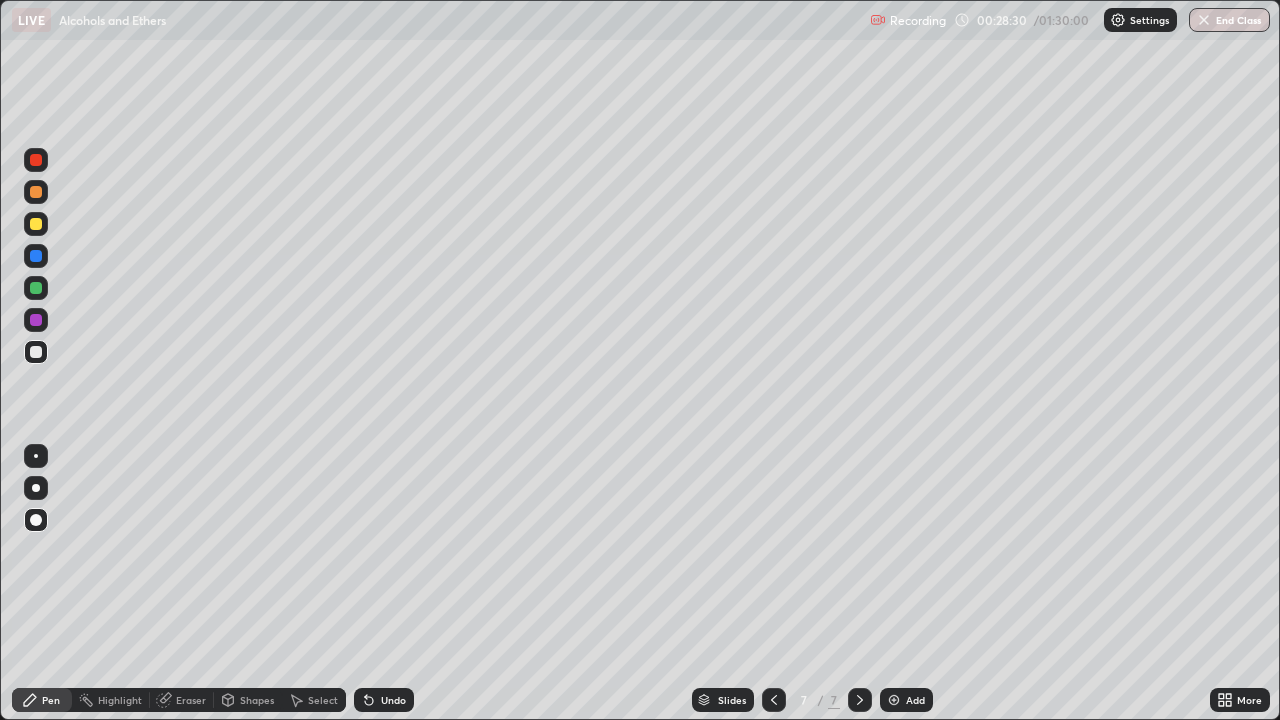 click at bounding box center (894, 700) 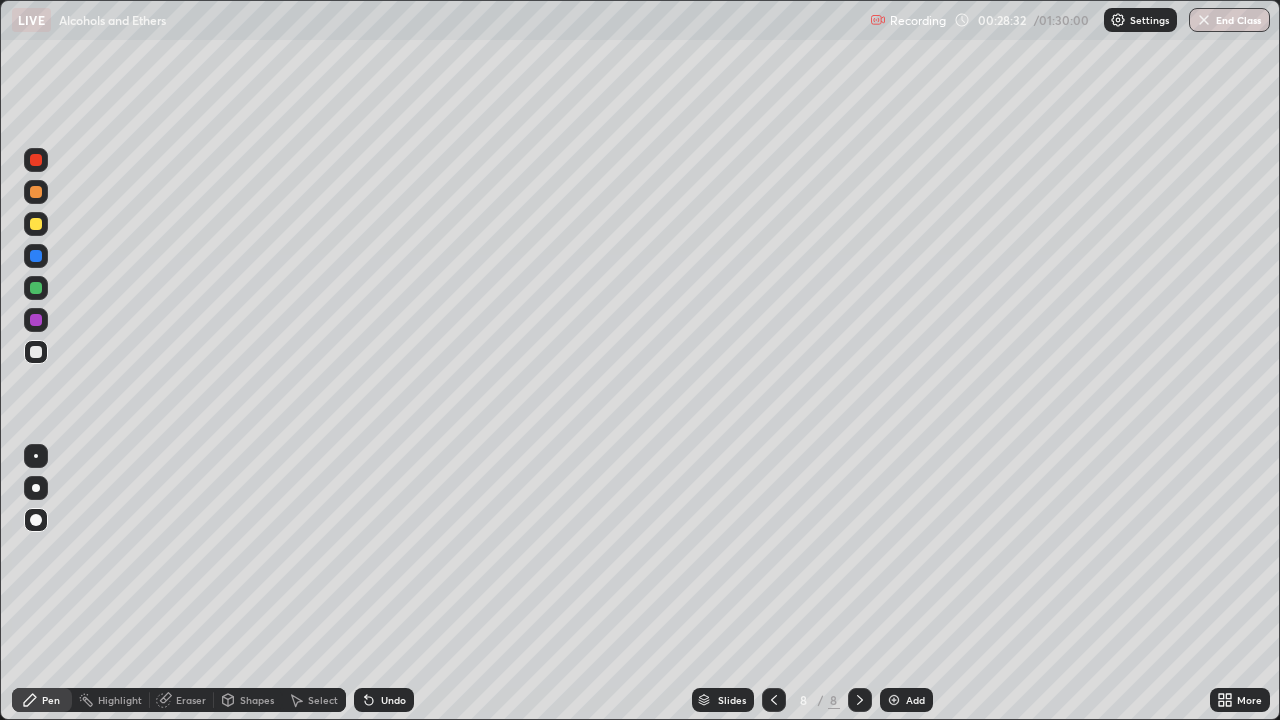 click at bounding box center [36, 224] 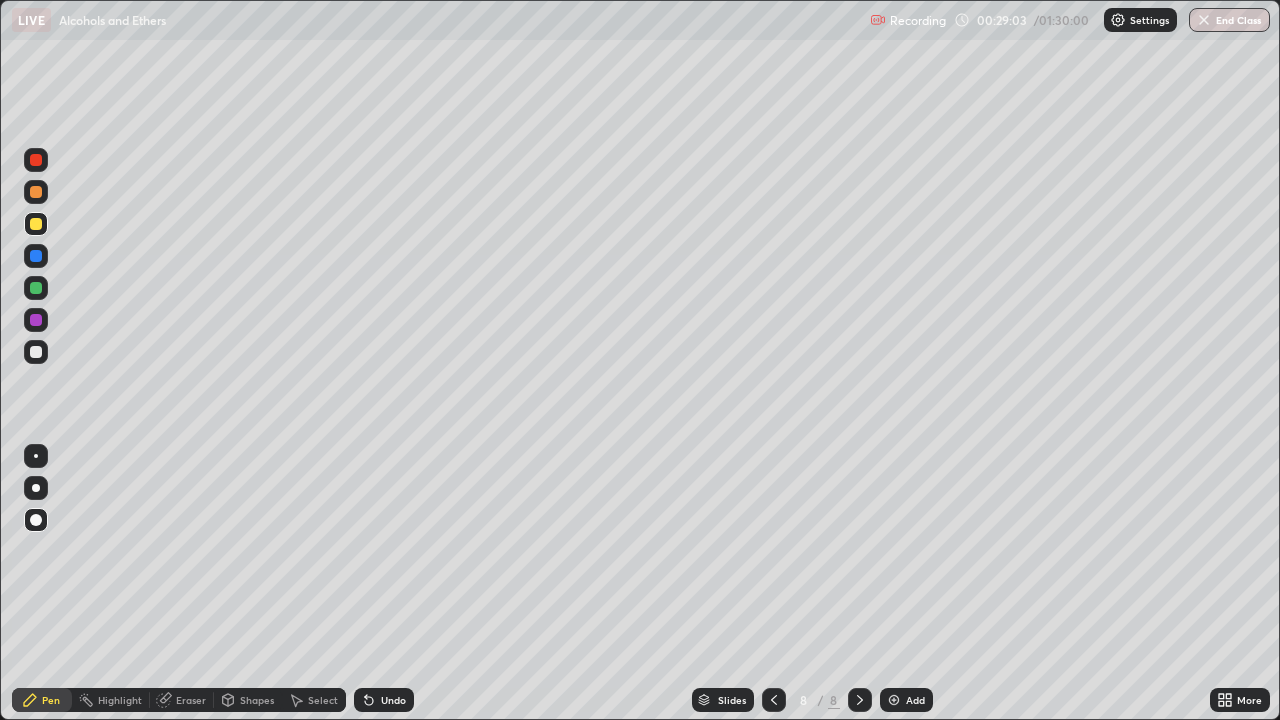 click at bounding box center (36, 192) 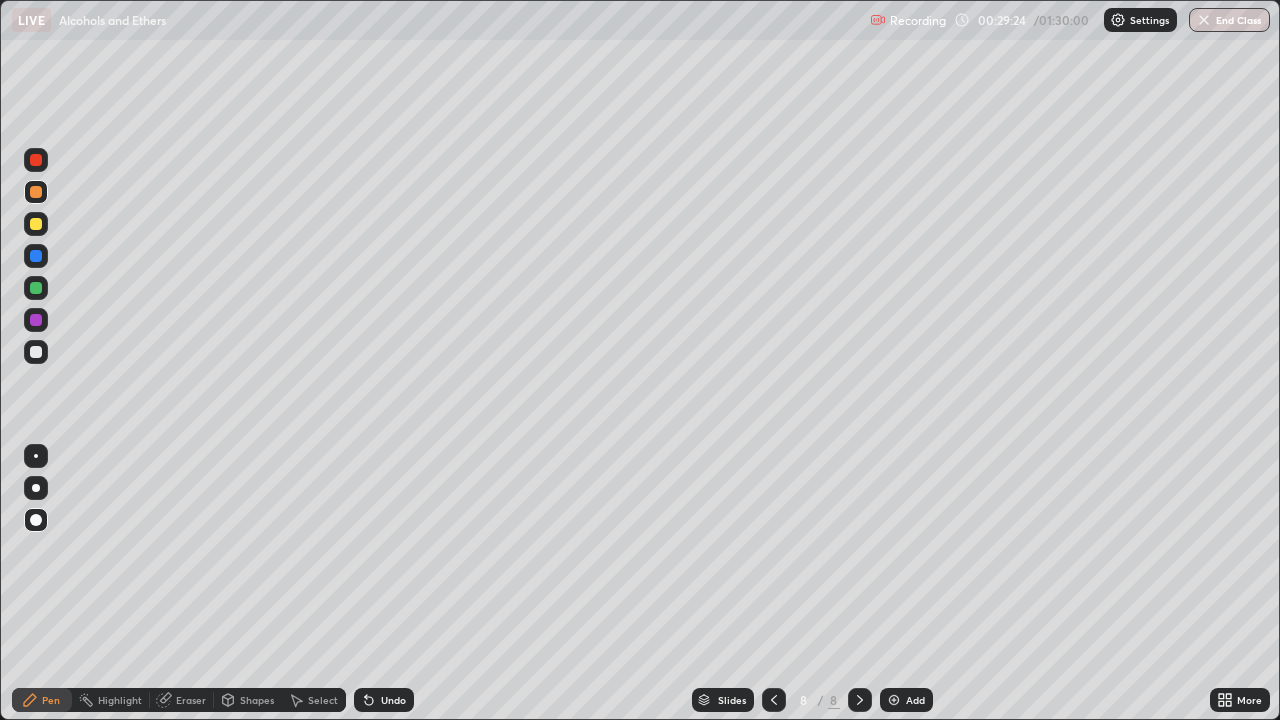click on "Undo" at bounding box center (384, 700) 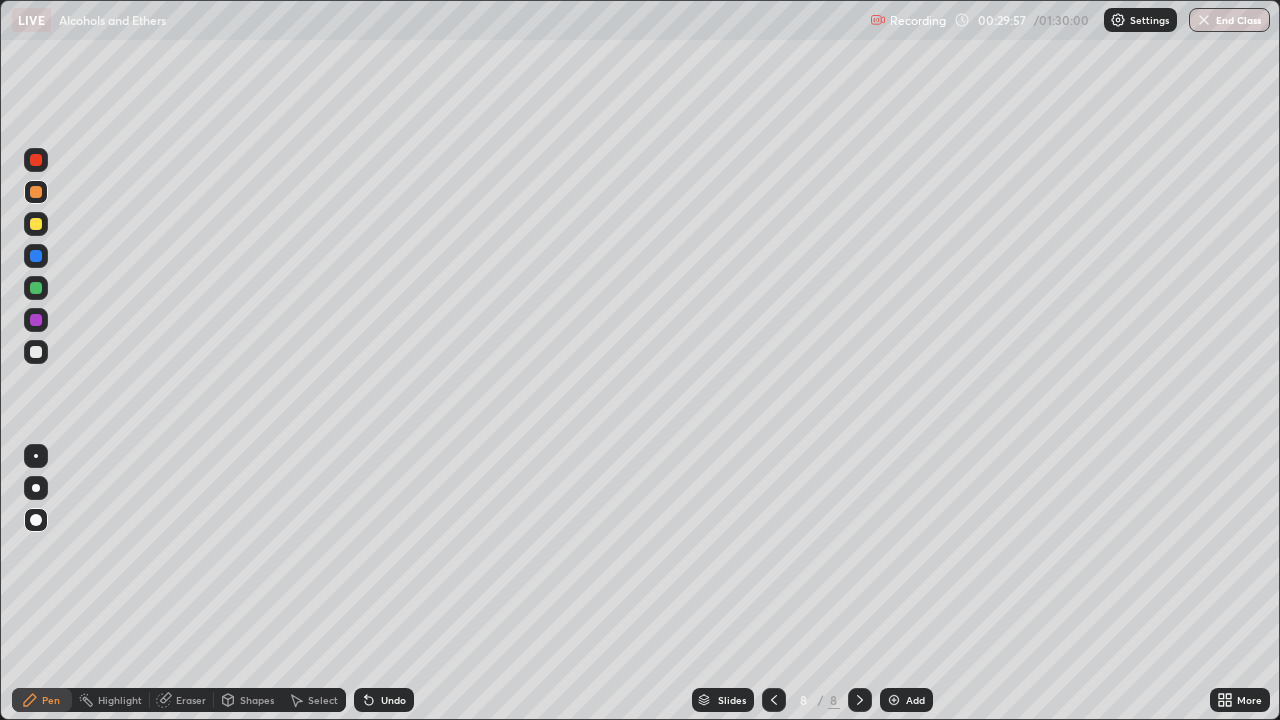 click at bounding box center [36, 224] 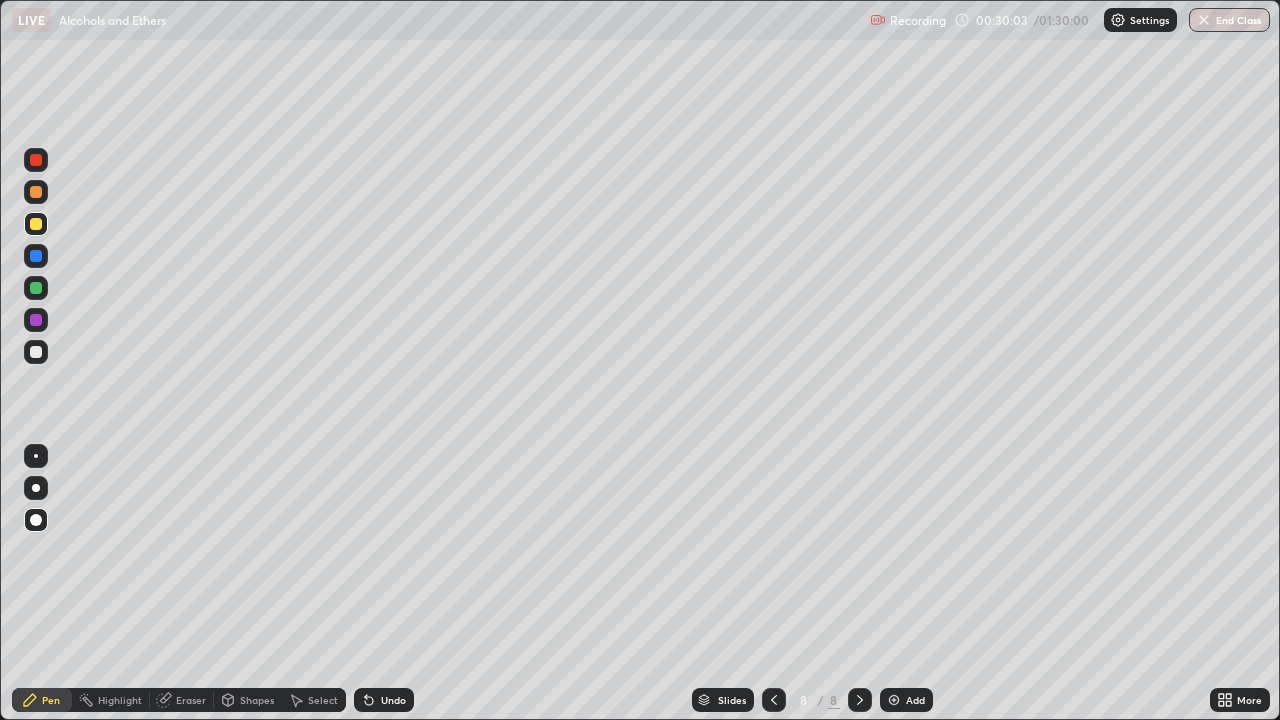 click at bounding box center [36, 352] 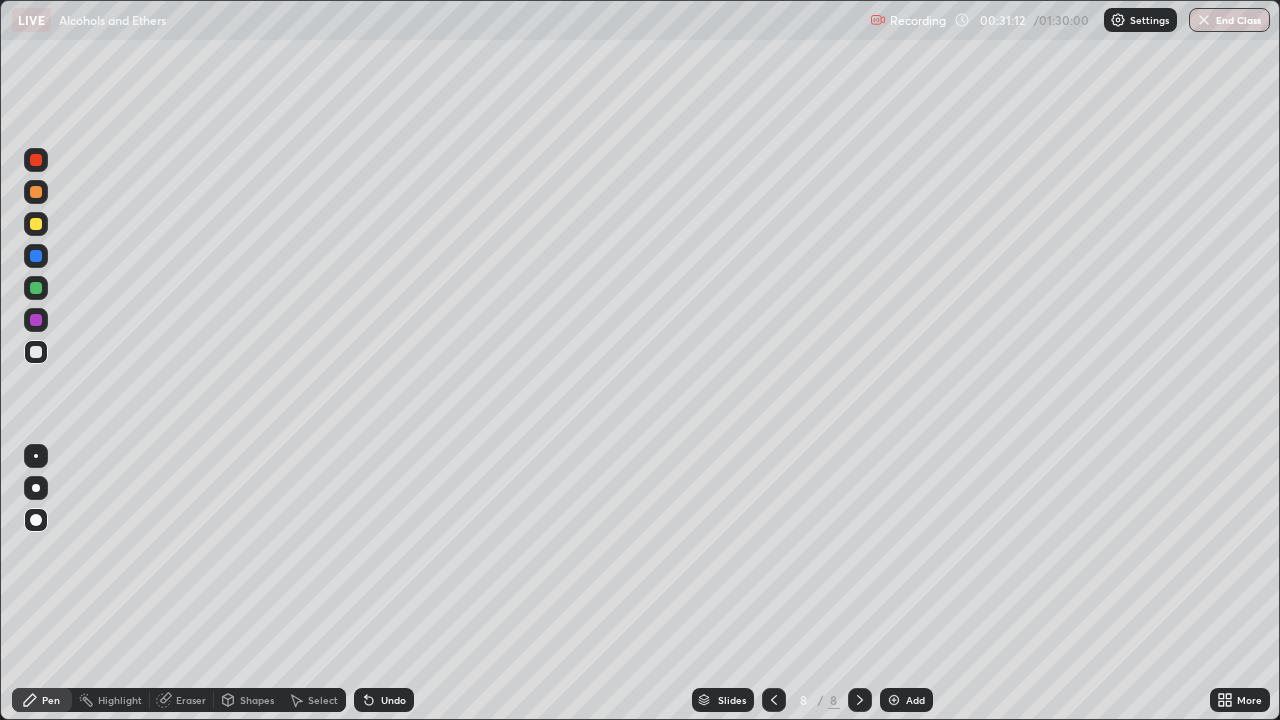click on "Undo" at bounding box center (384, 700) 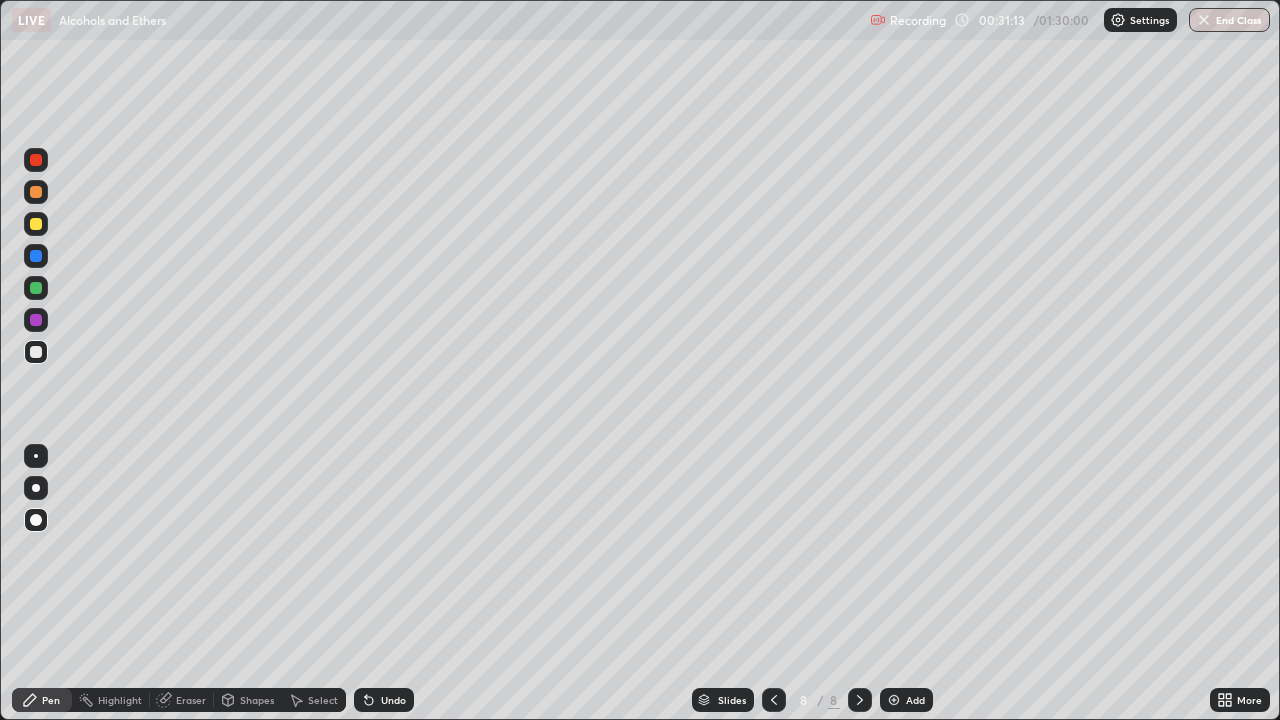 click on "Undo" at bounding box center (384, 700) 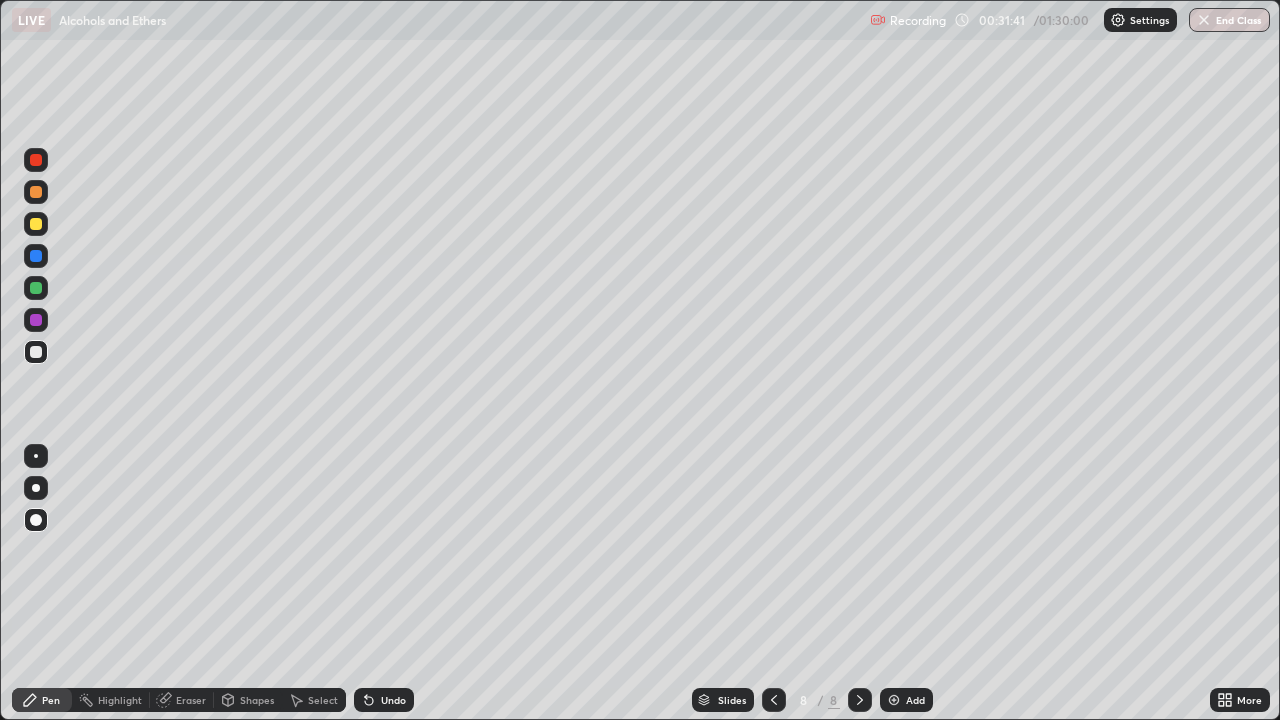 click at bounding box center [894, 700] 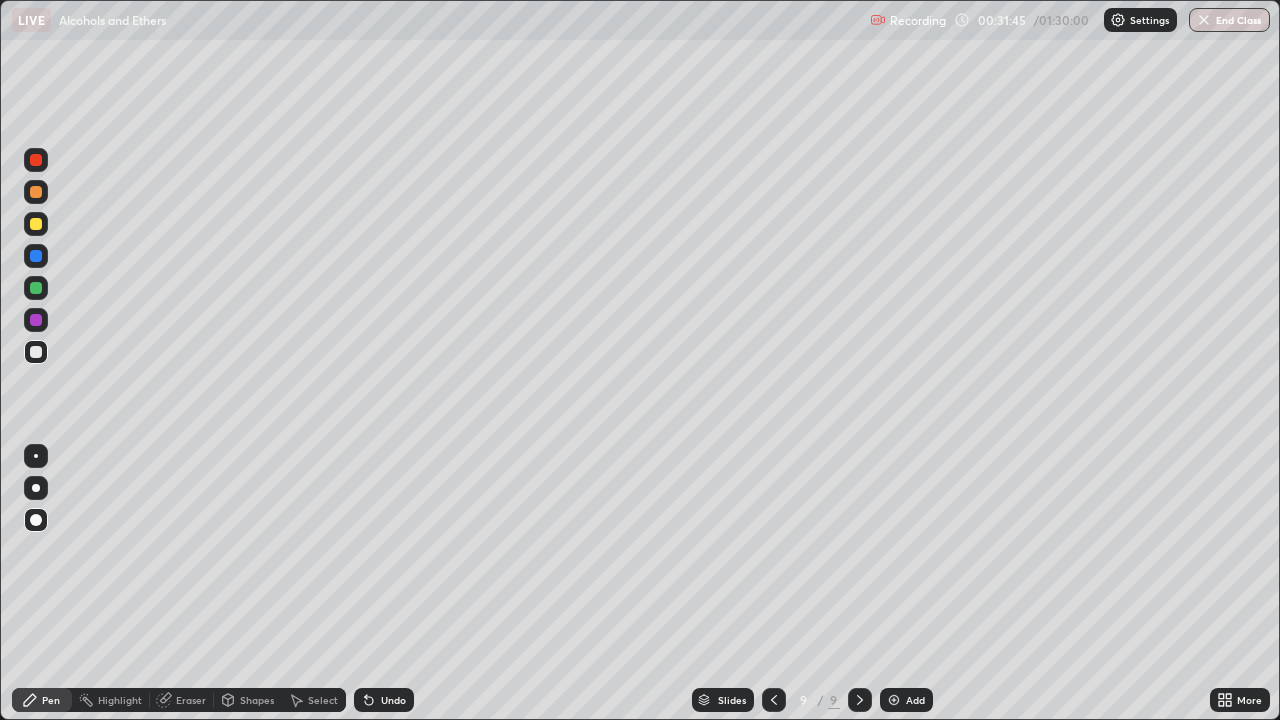 click at bounding box center [36, 224] 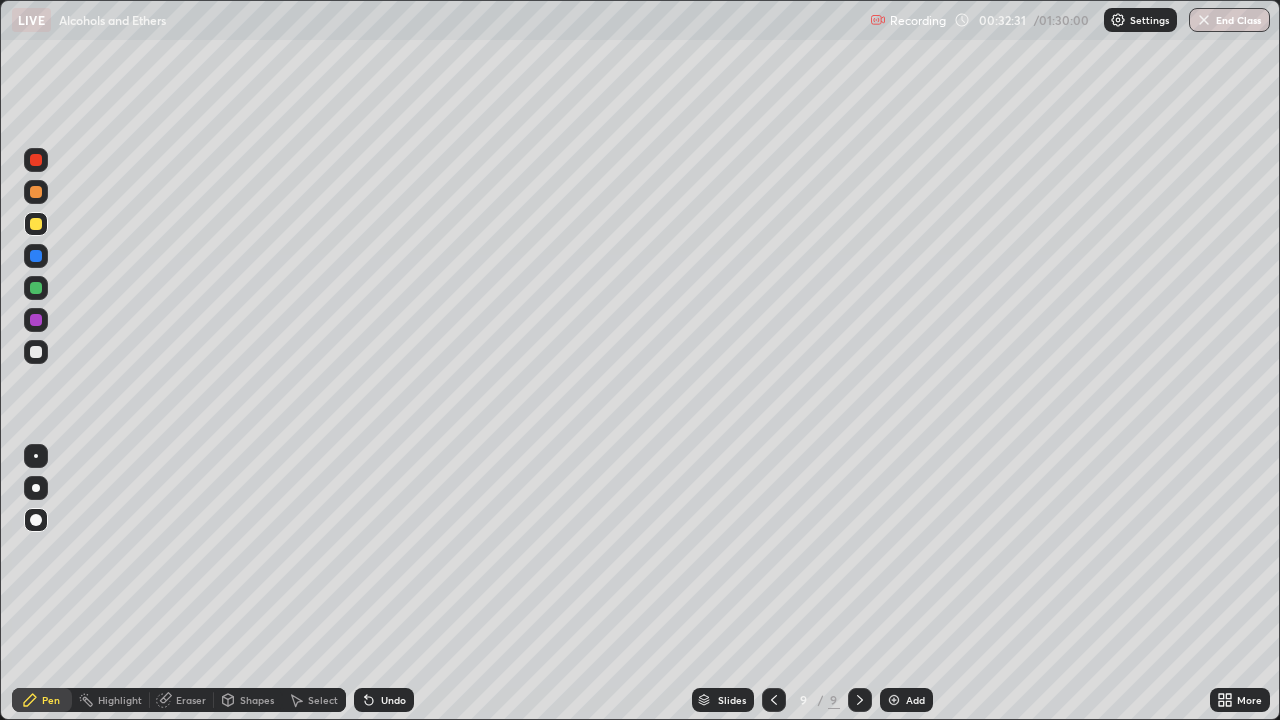 click 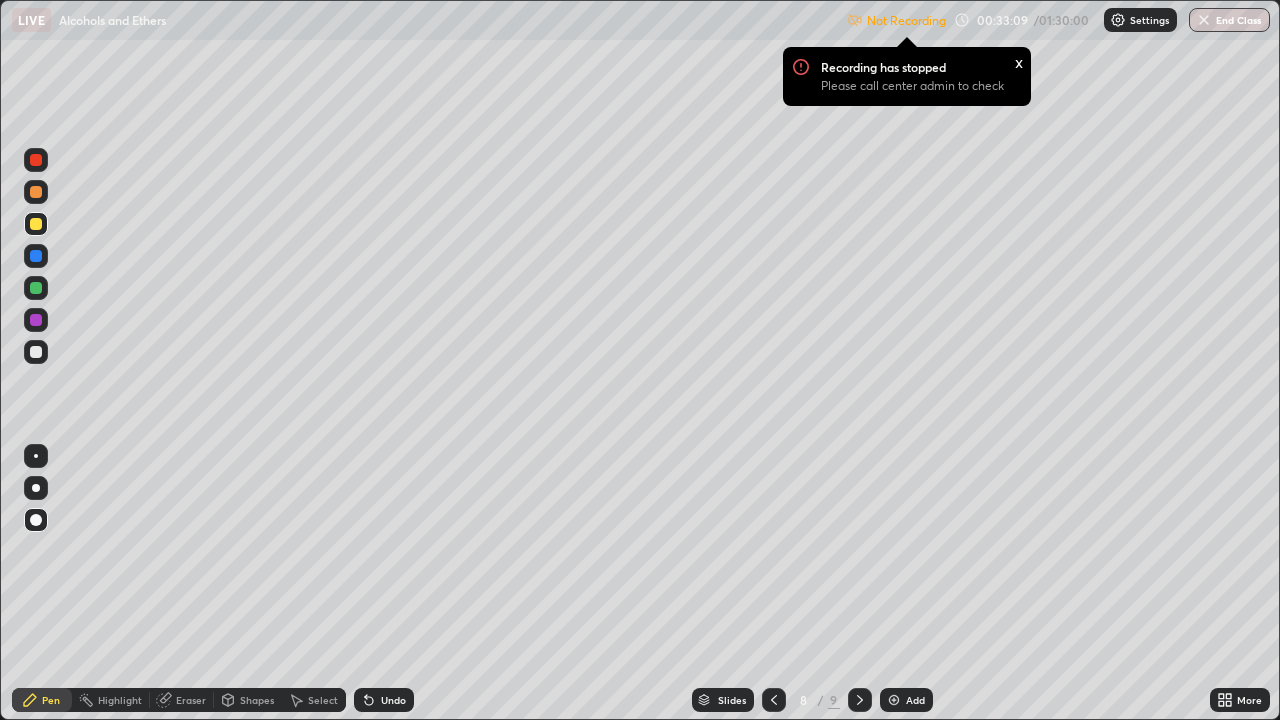 click on "Settings" at bounding box center [1149, 20] 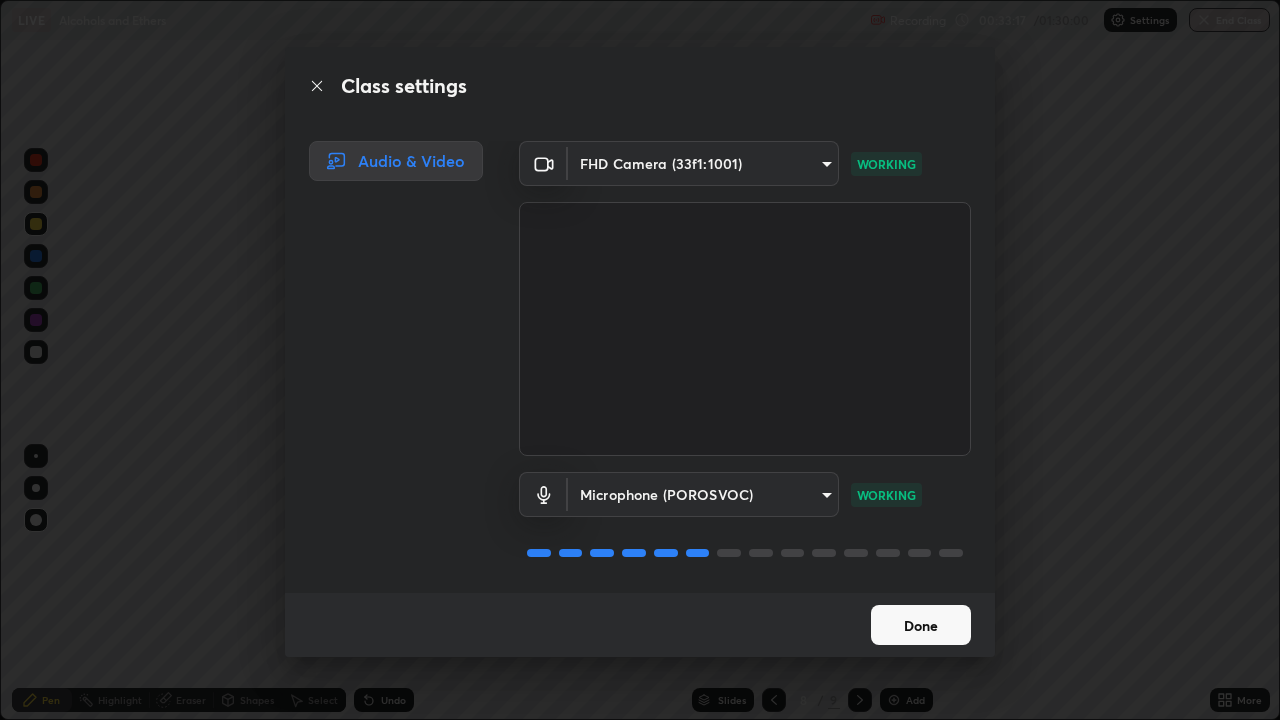 click on "Done" at bounding box center [921, 625] 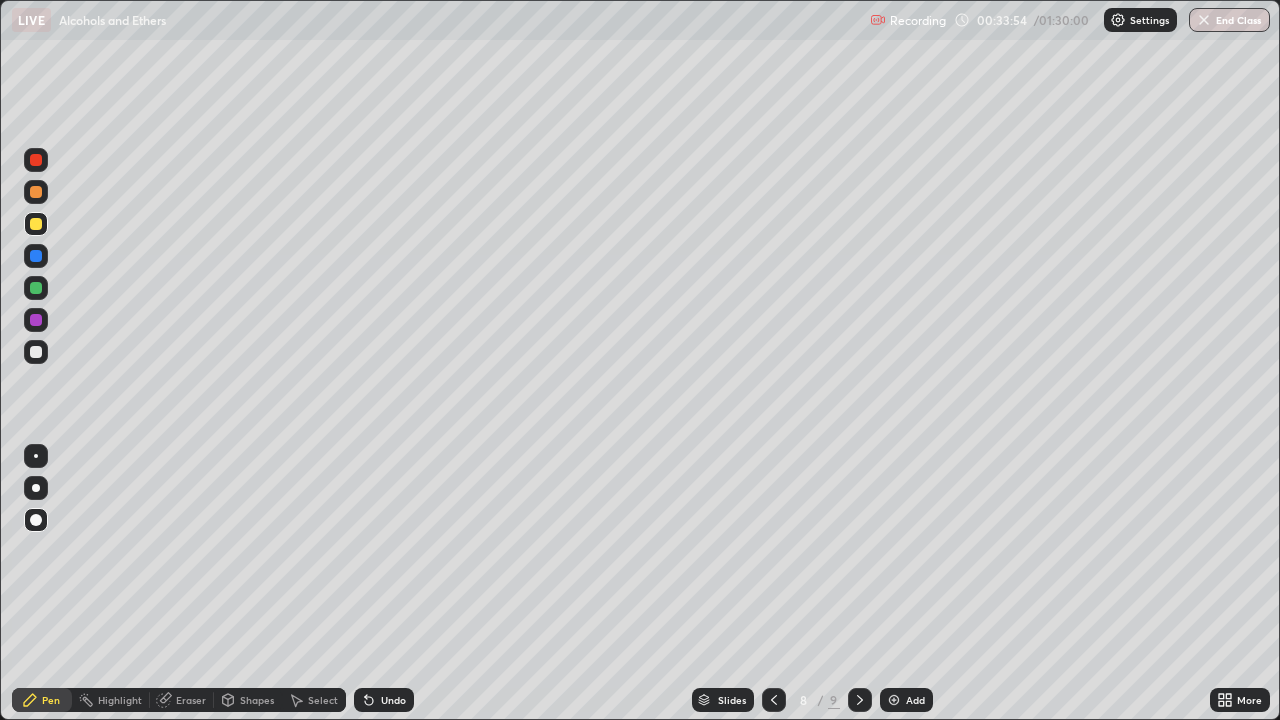 click on "Undo" at bounding box center [384, 700] 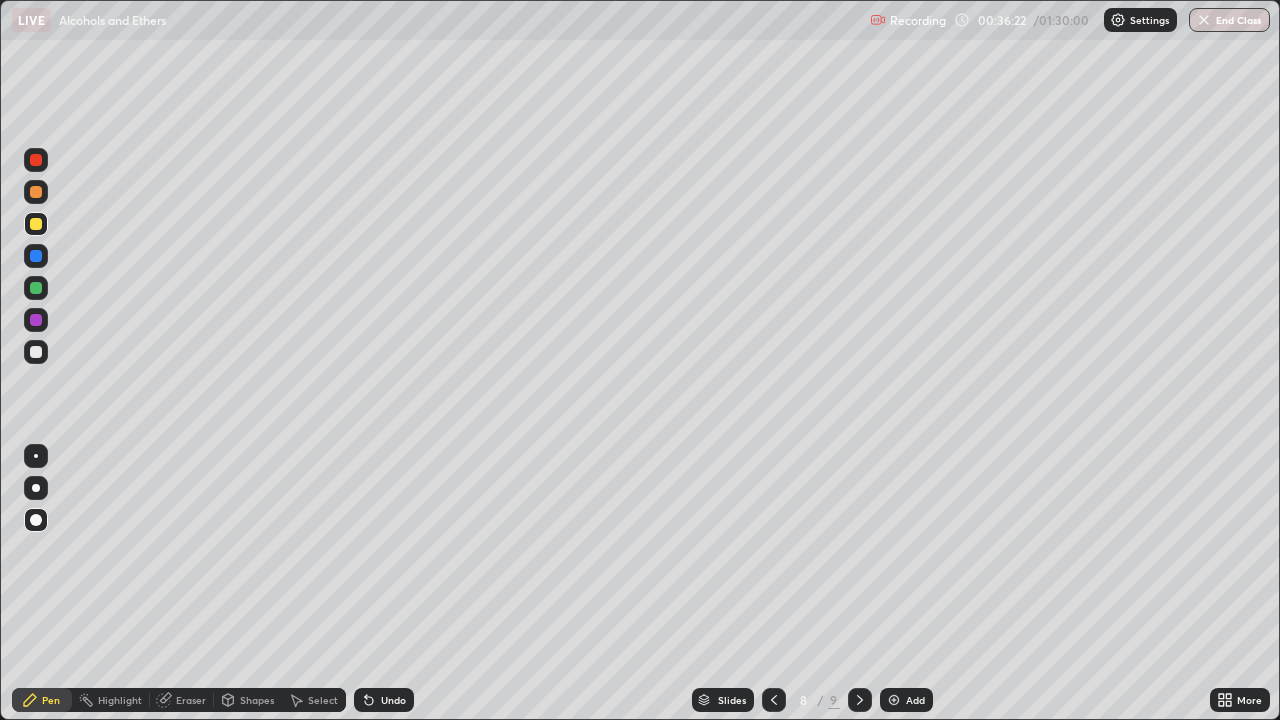 click on "Add" at bounding box center (906, 700) 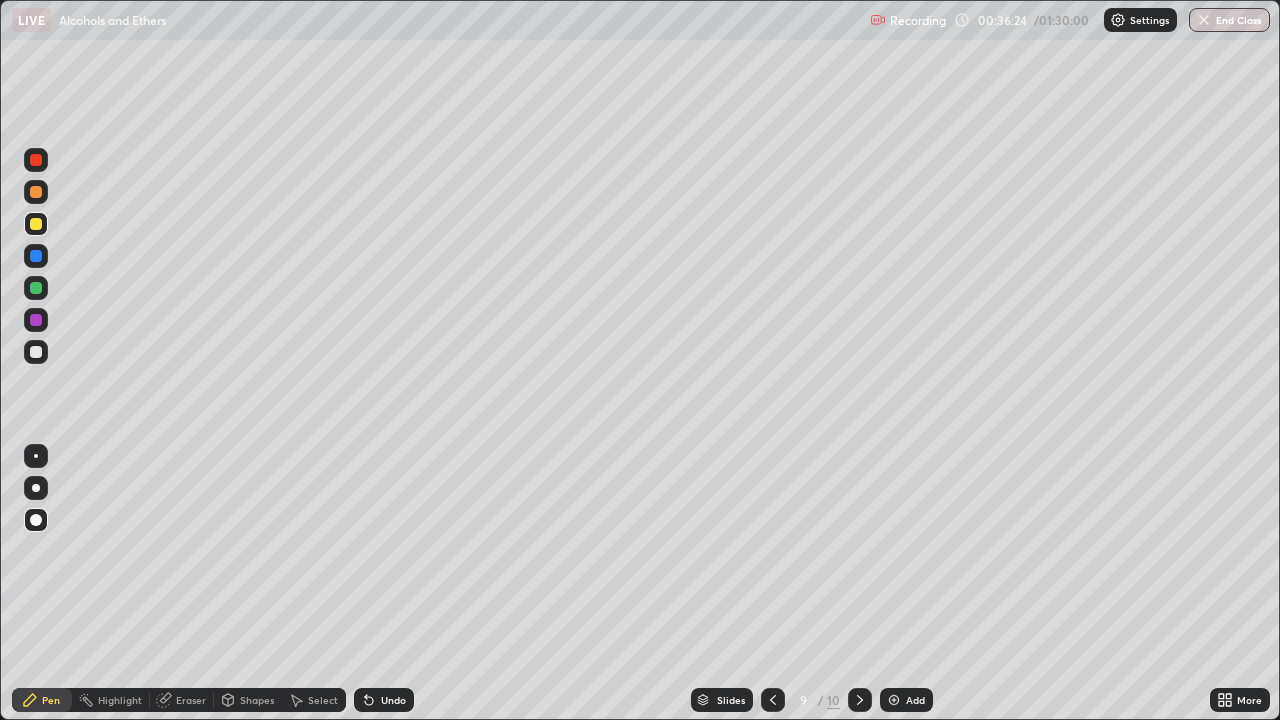 click on "Slides" at bounding box center [722, 700] 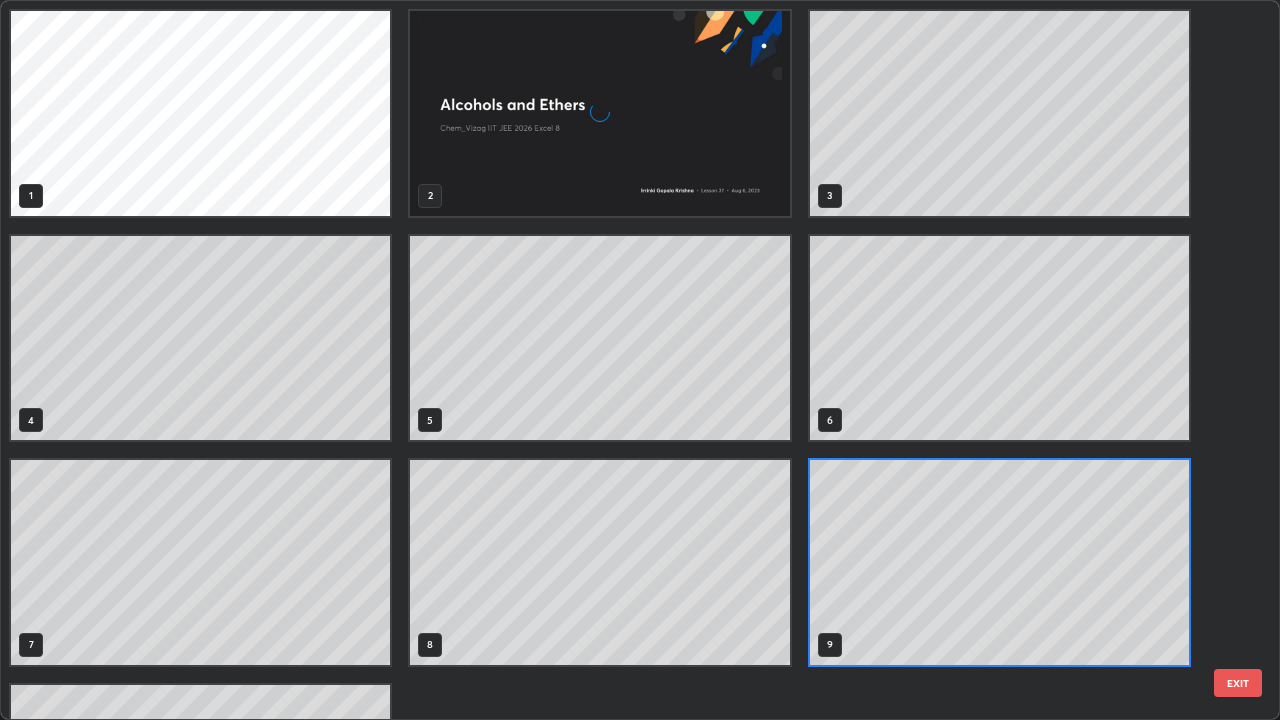 scroll, scrollTop: 7, scrollLeft: 11, axis: both 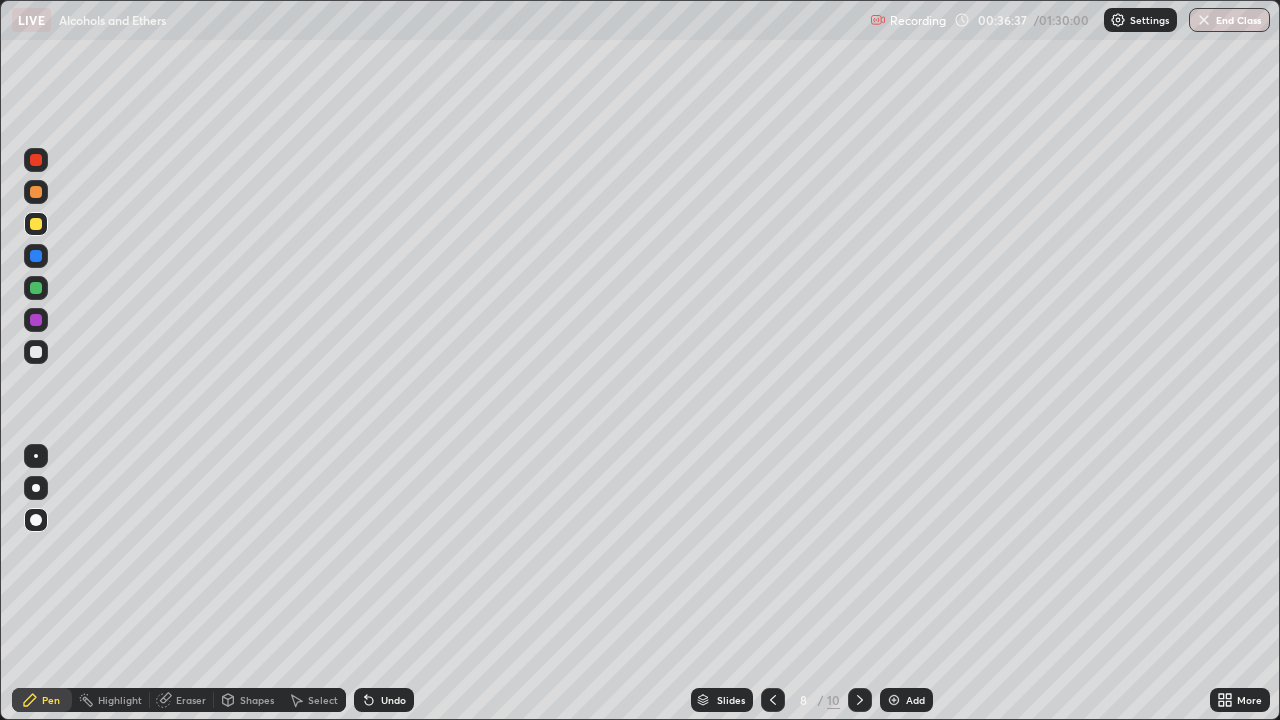click 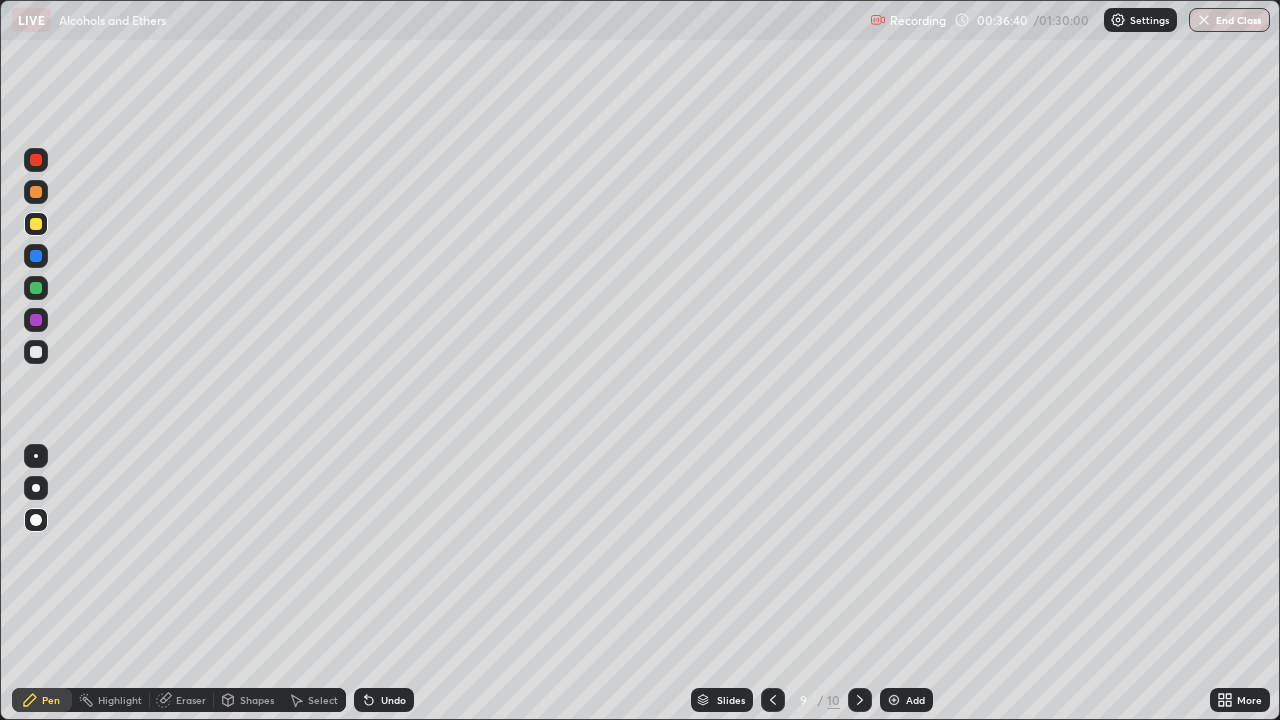 click 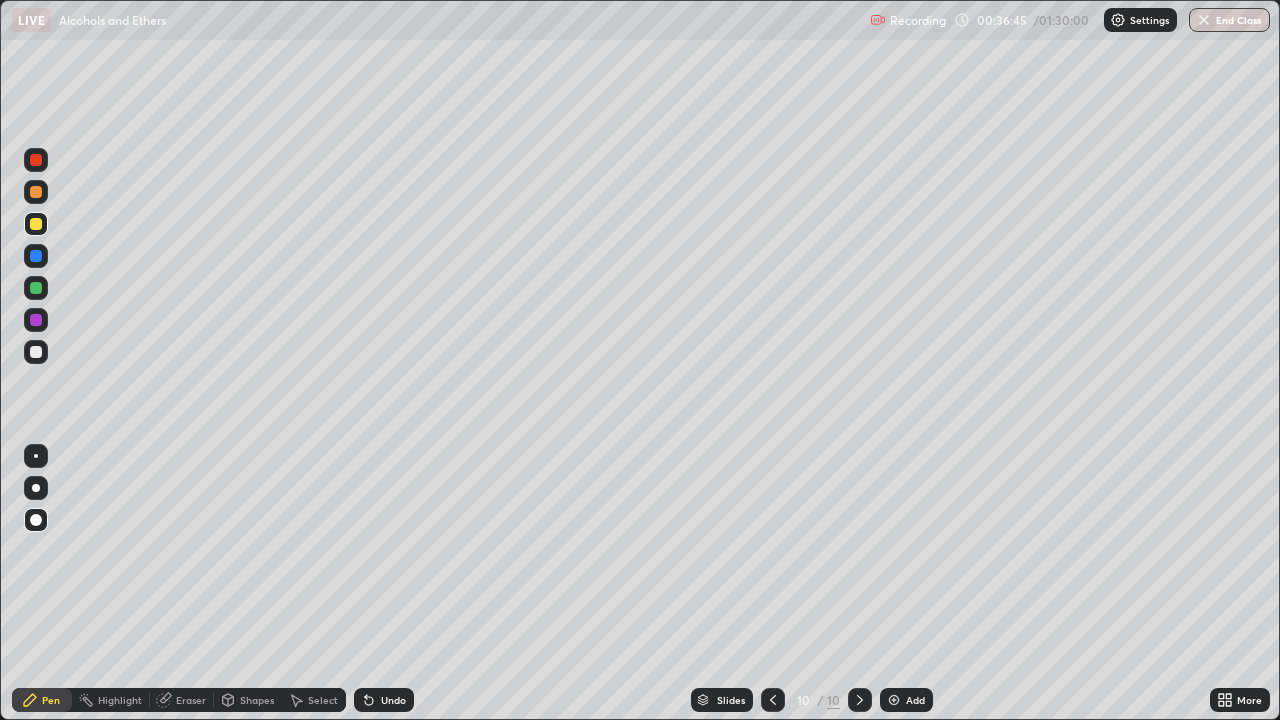 click at bounding box center (36, 352) 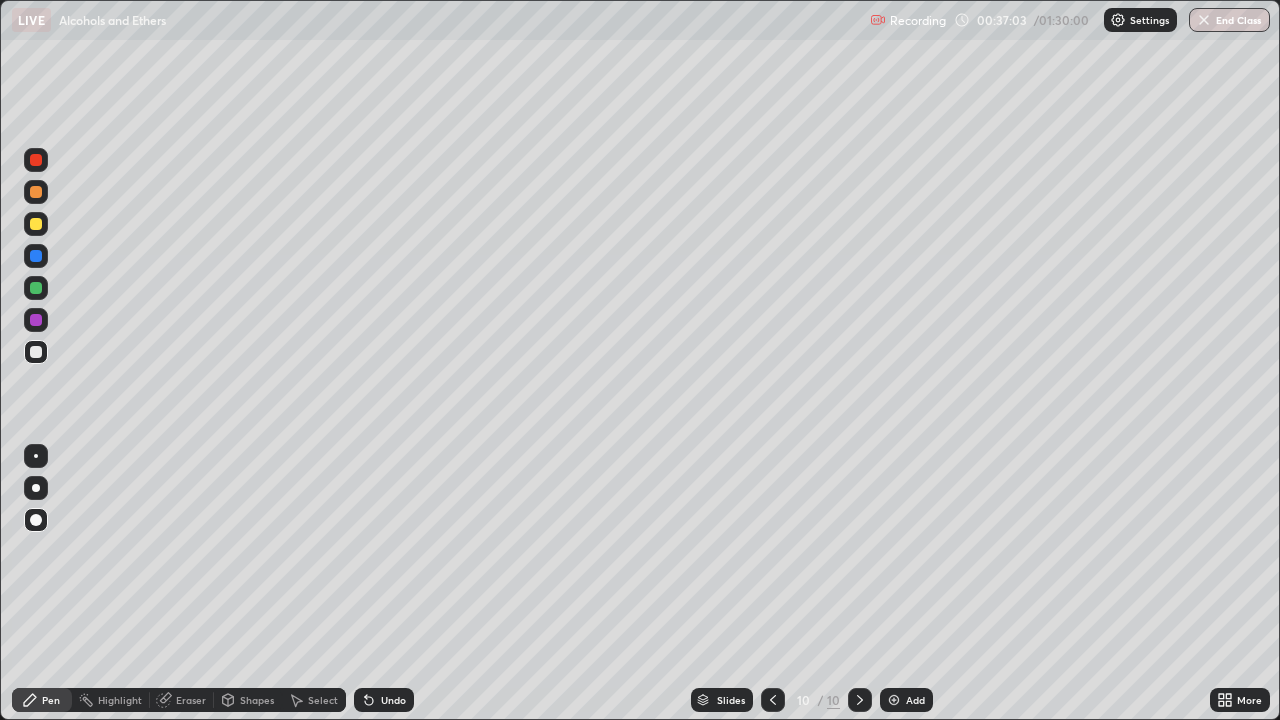click at bounding box center [36, 224] 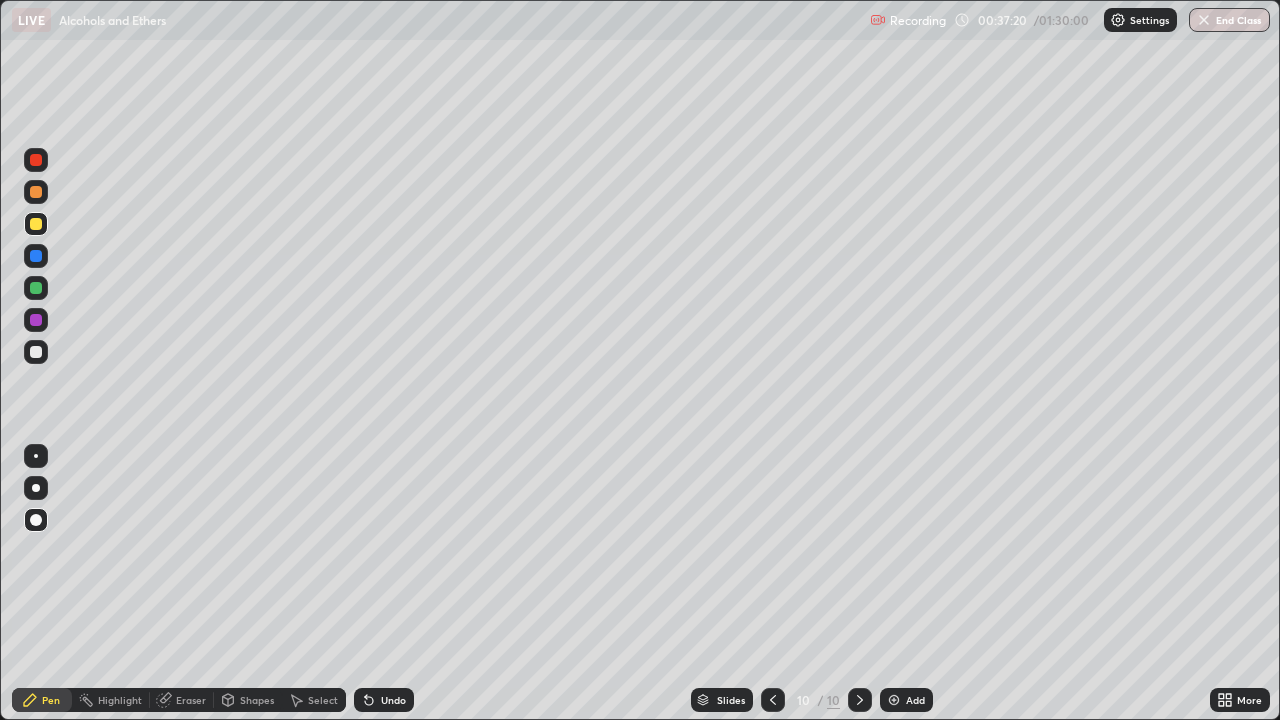 click on "Undo" at bounding box center [393, 700] 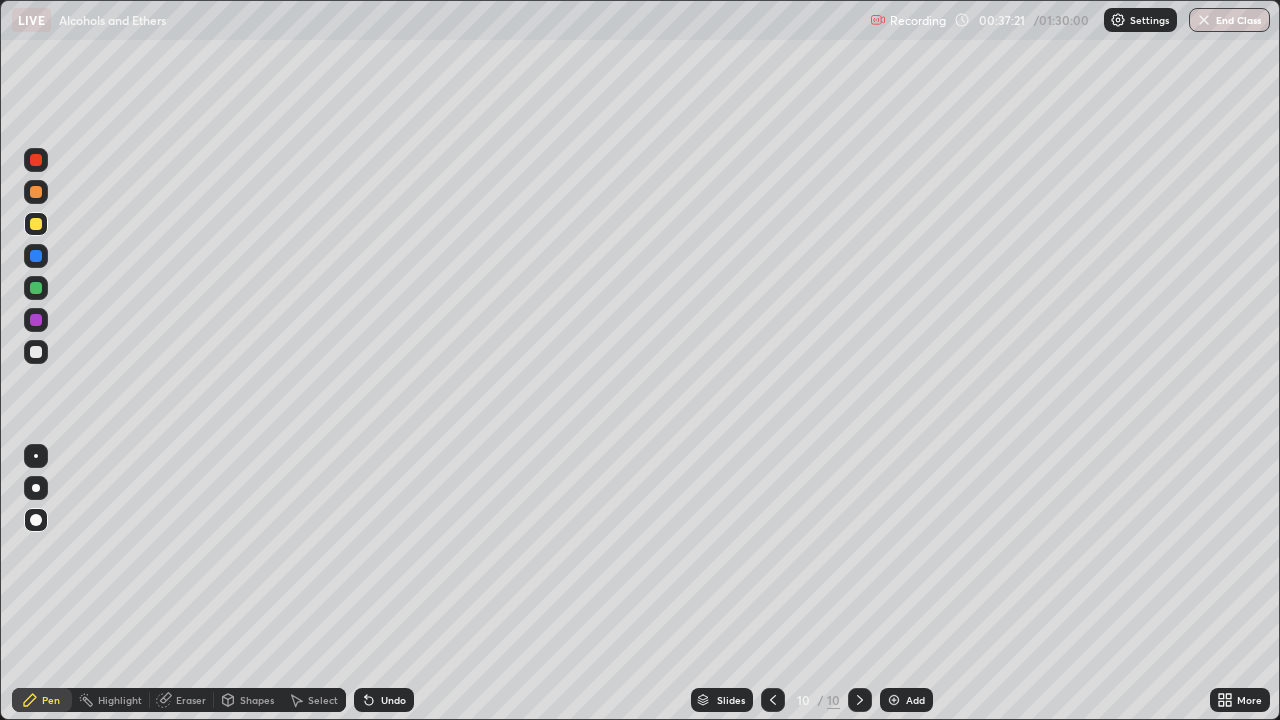 click on "Undo" at bounding box center [393, 700] 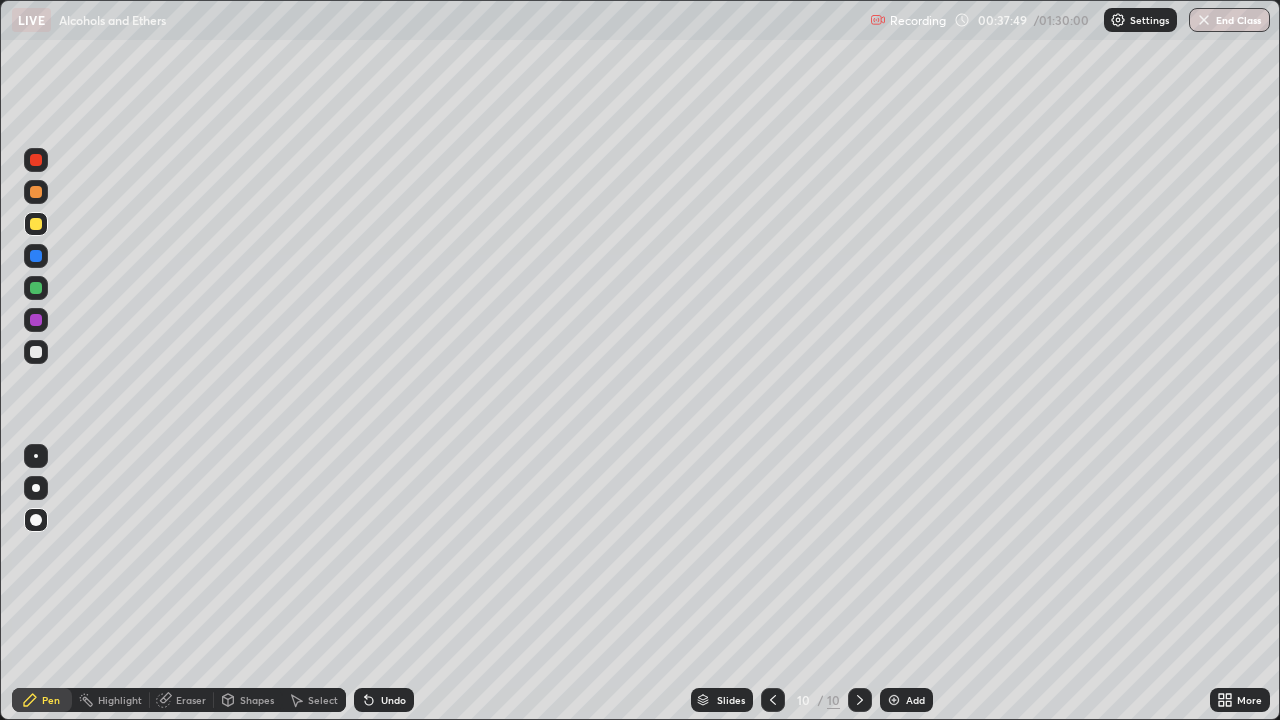 click at bounding box center (36, 288) 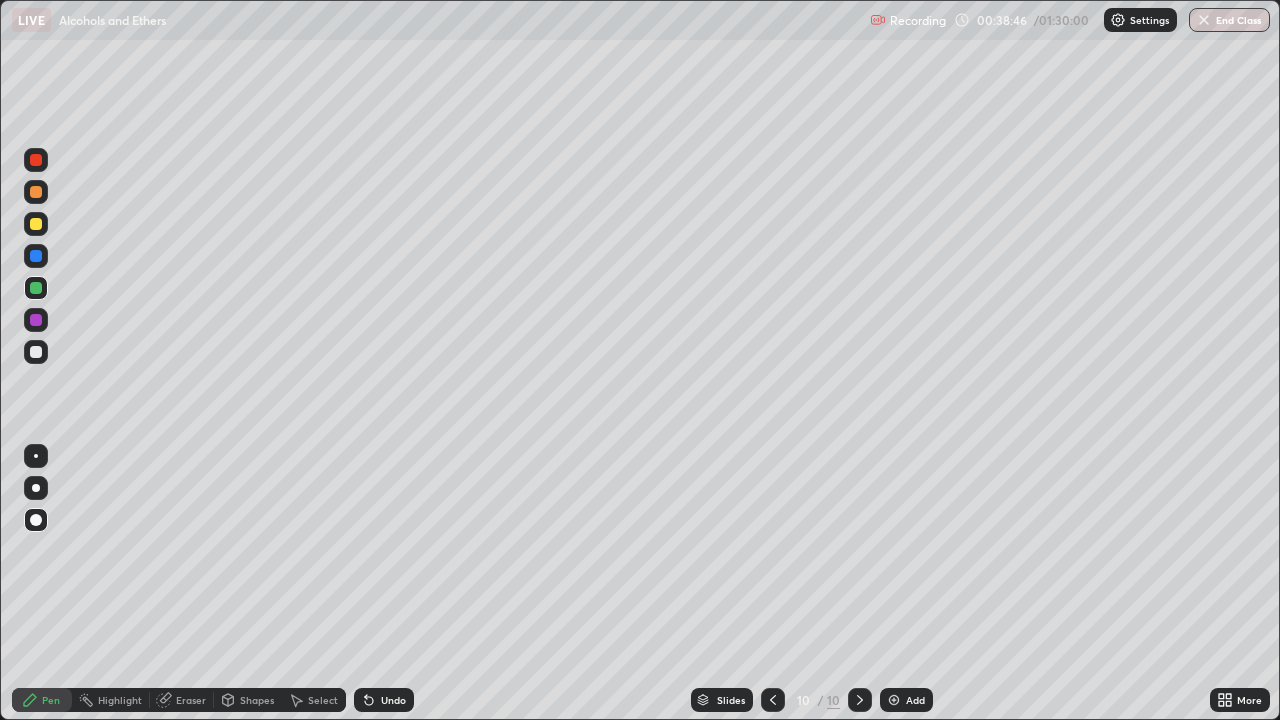 click on "Undo" at bounding box center [384, 700] 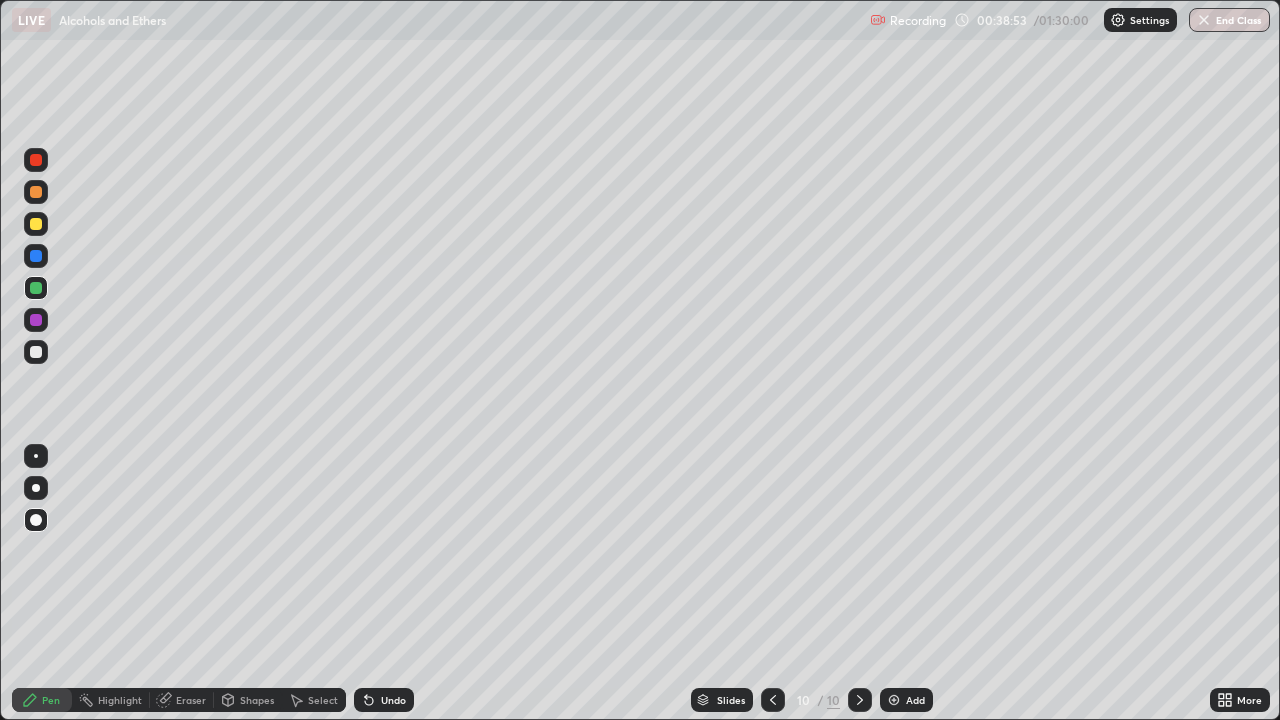 click at bounding box center [36, 160] 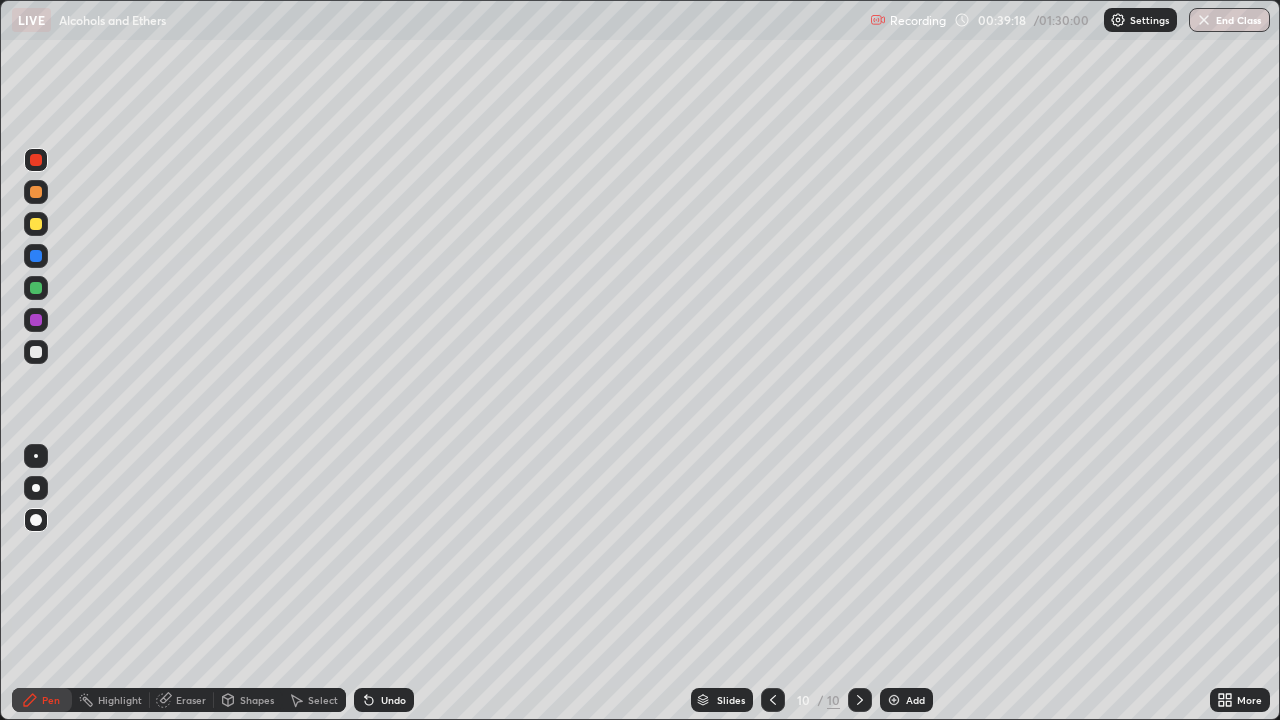 click at bounding box center [36, 352] 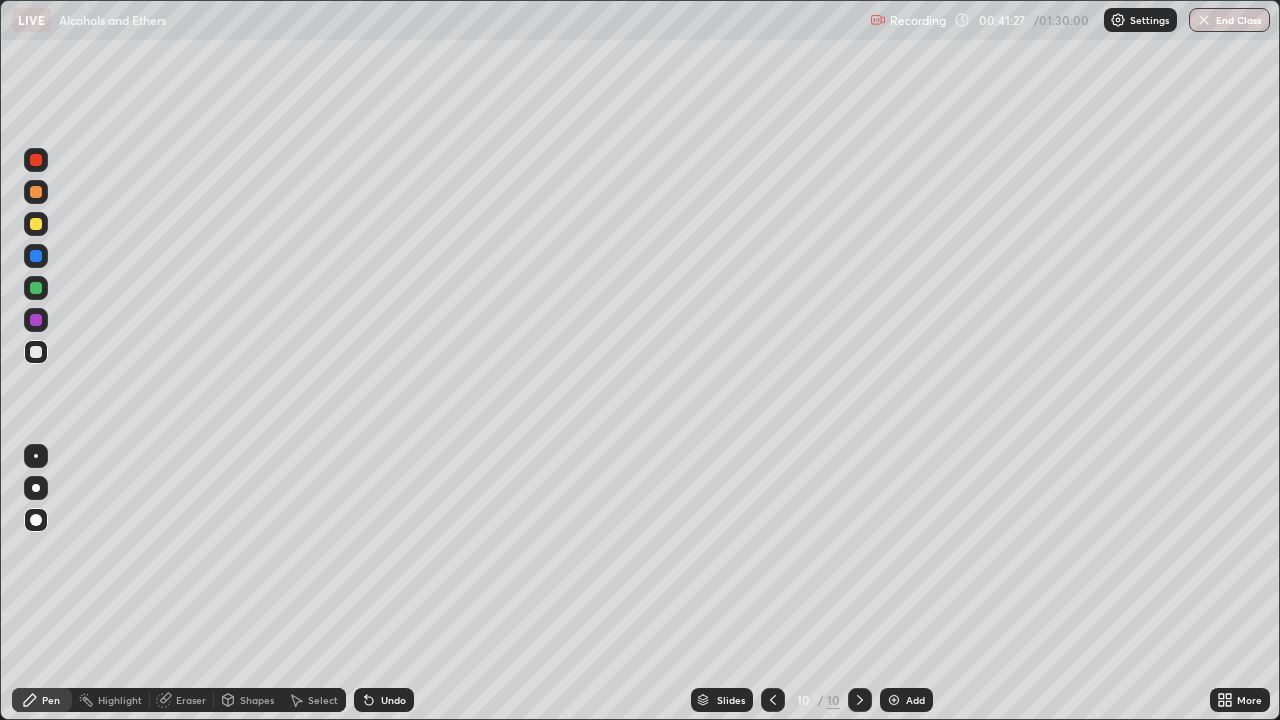 click at bounding box center [894, 700] 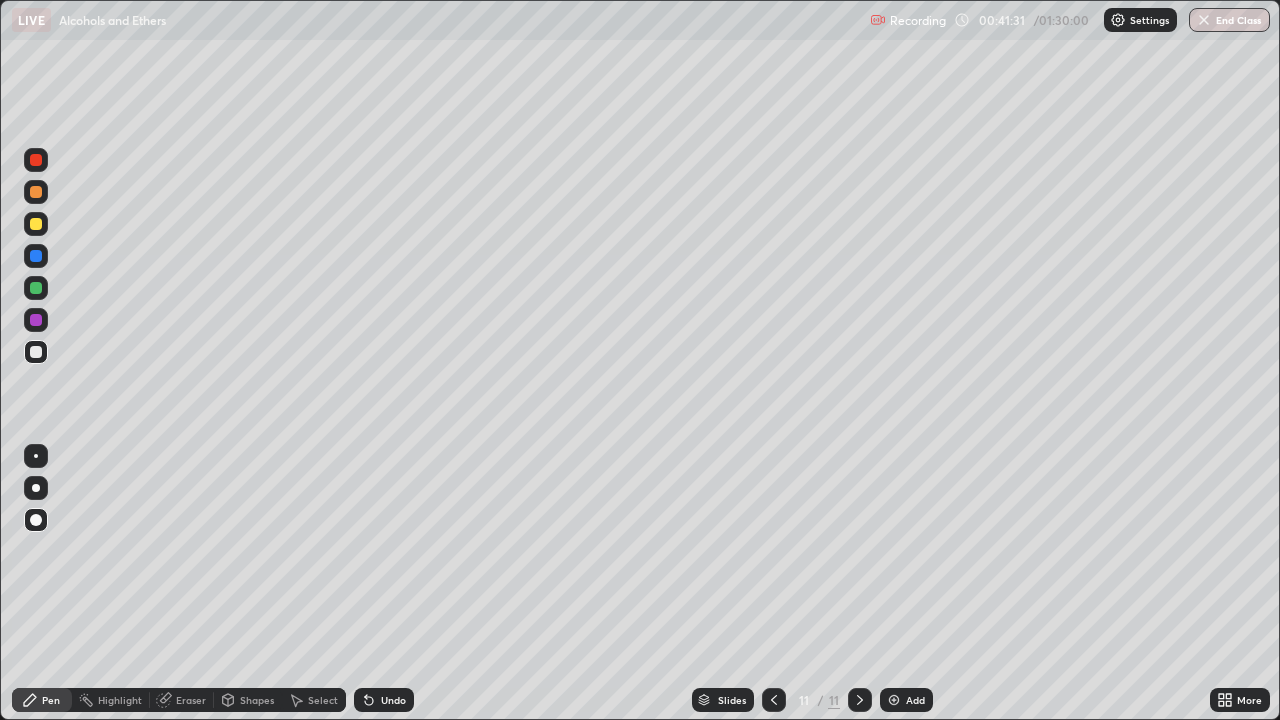 click at bounding box center (36, 224) 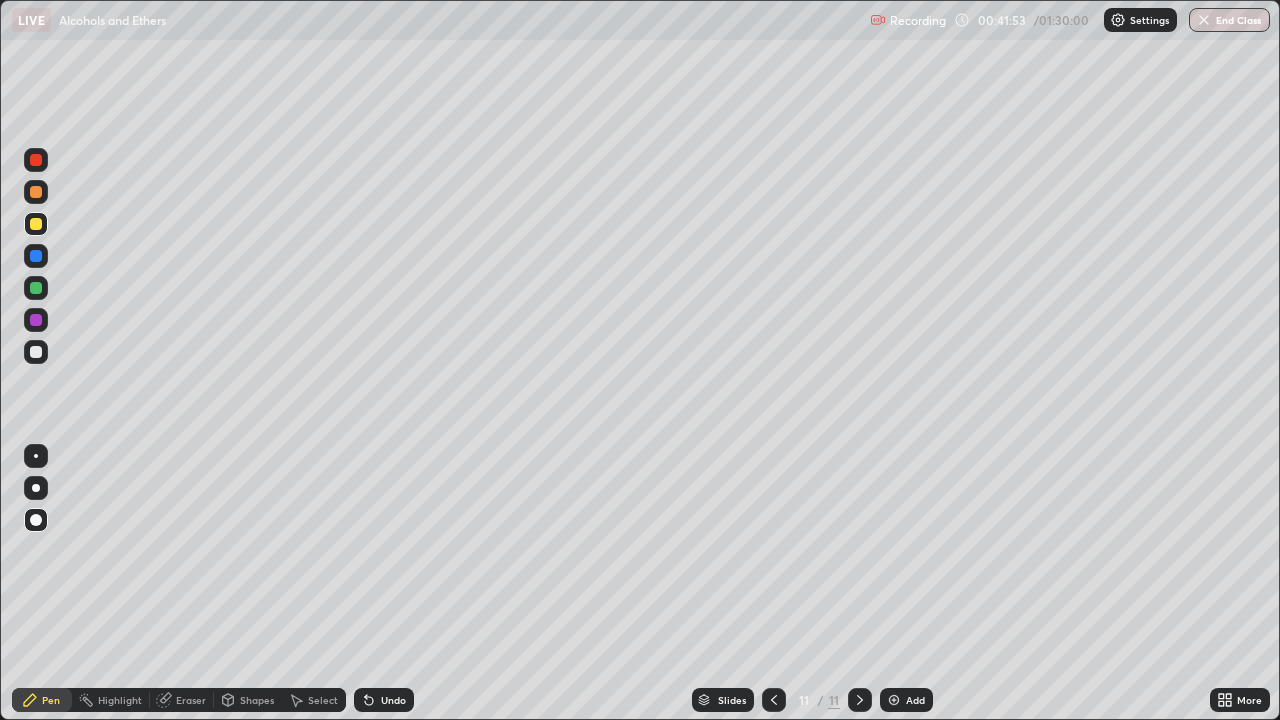 click at bounding box center (36, 352) 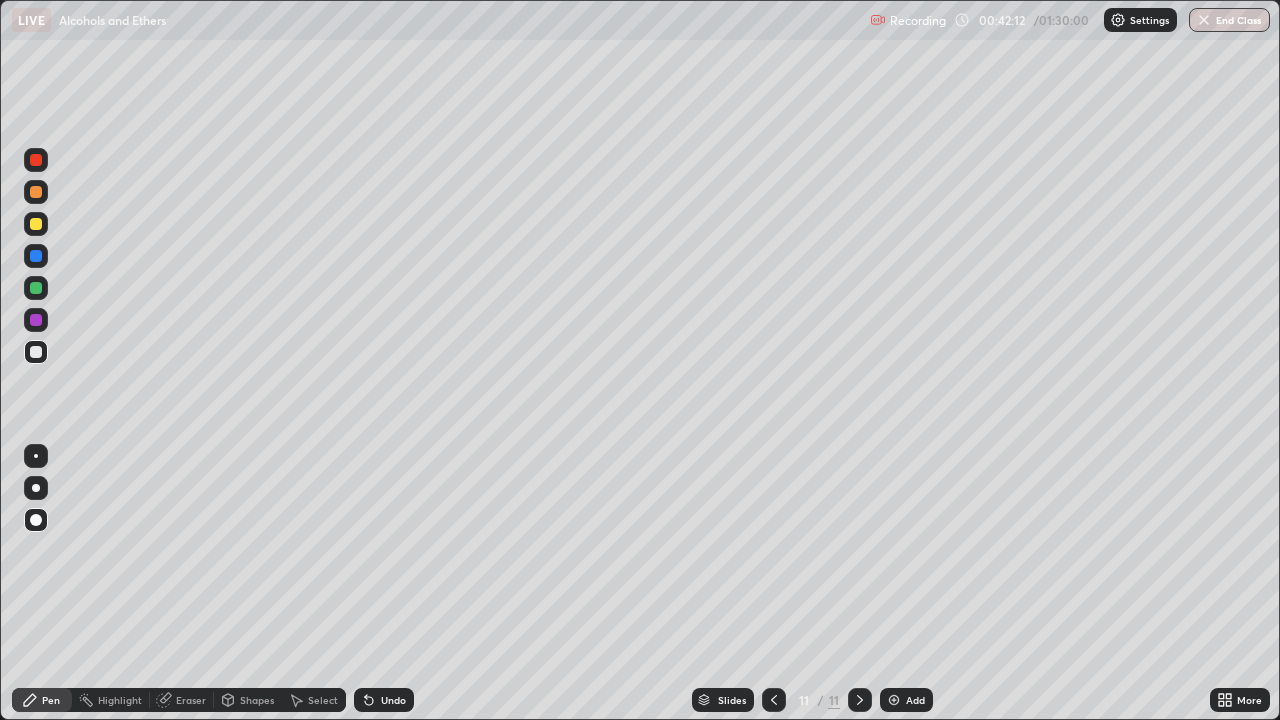 click at bounding box center [36, 224] 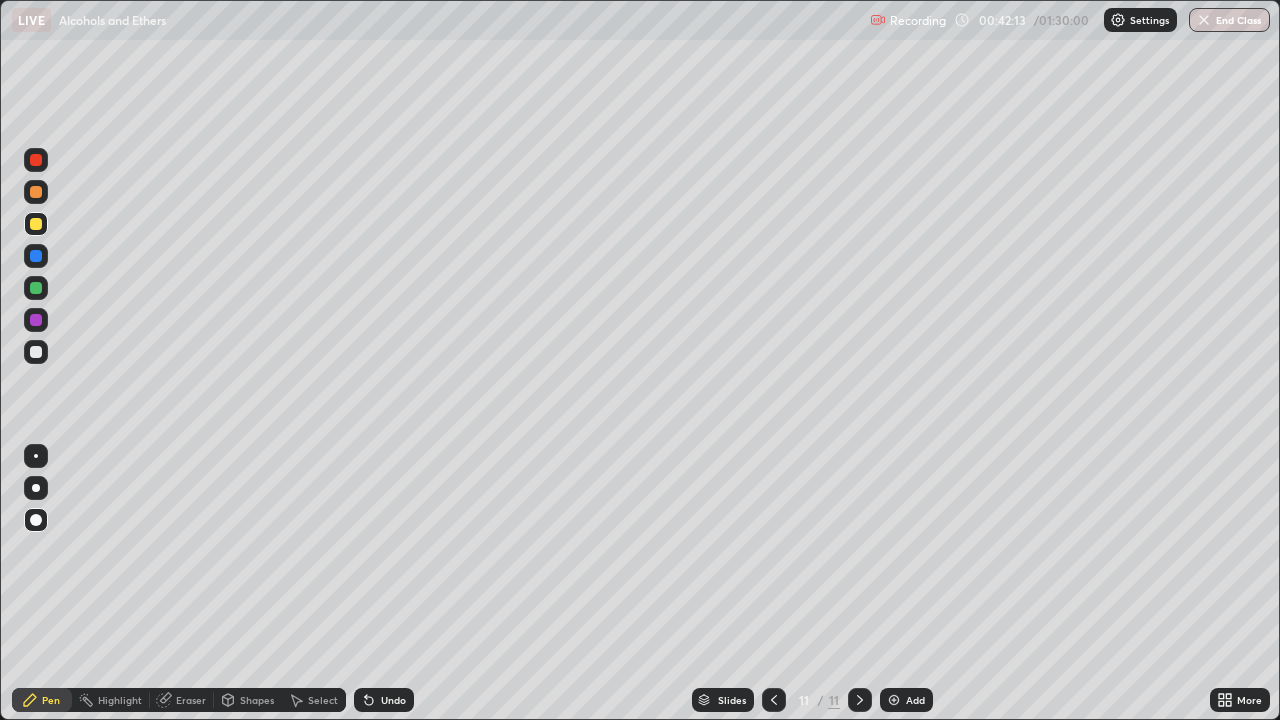 click at bounding box center (36, 160) 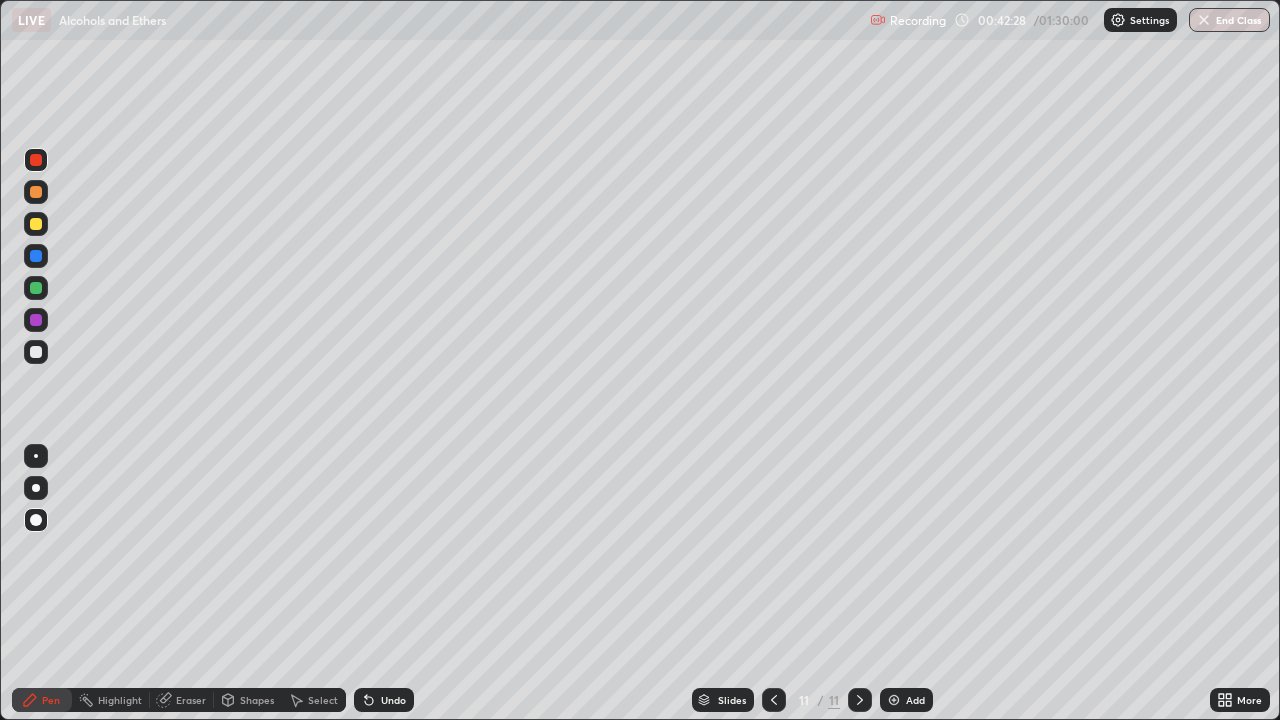 click at bounding box center (36, 352) 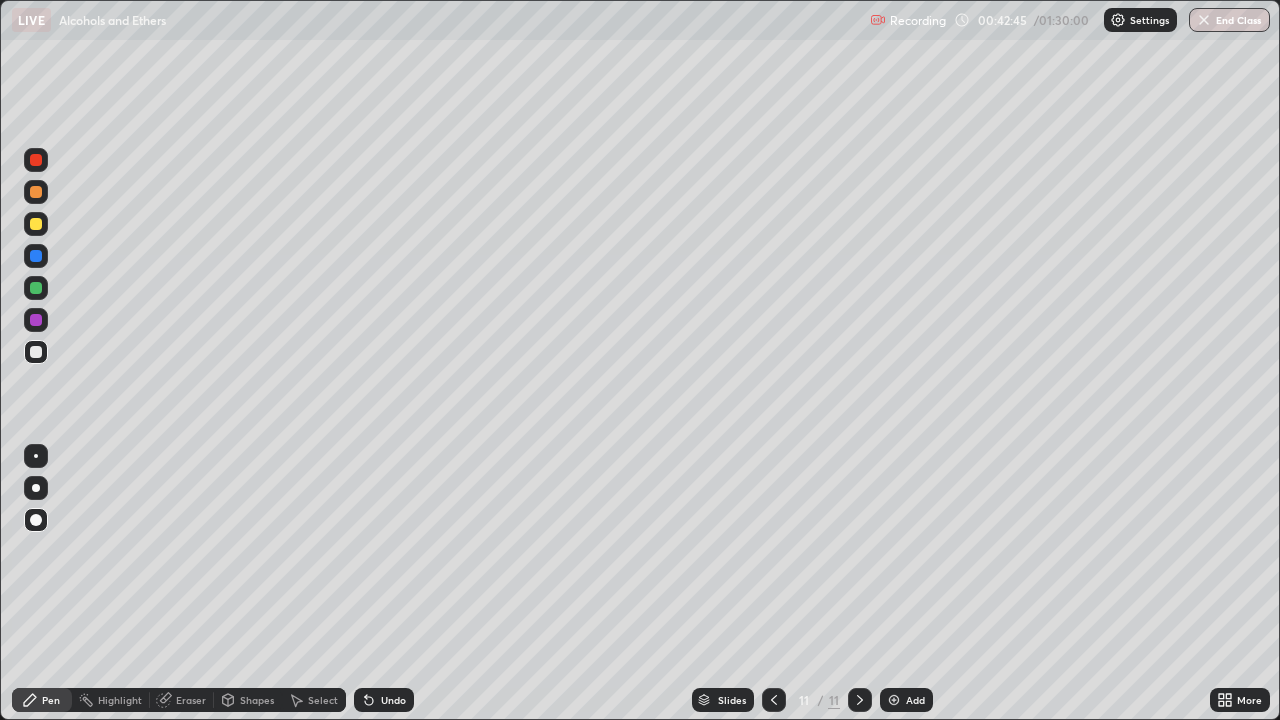 click at bounding box center [36, 224] 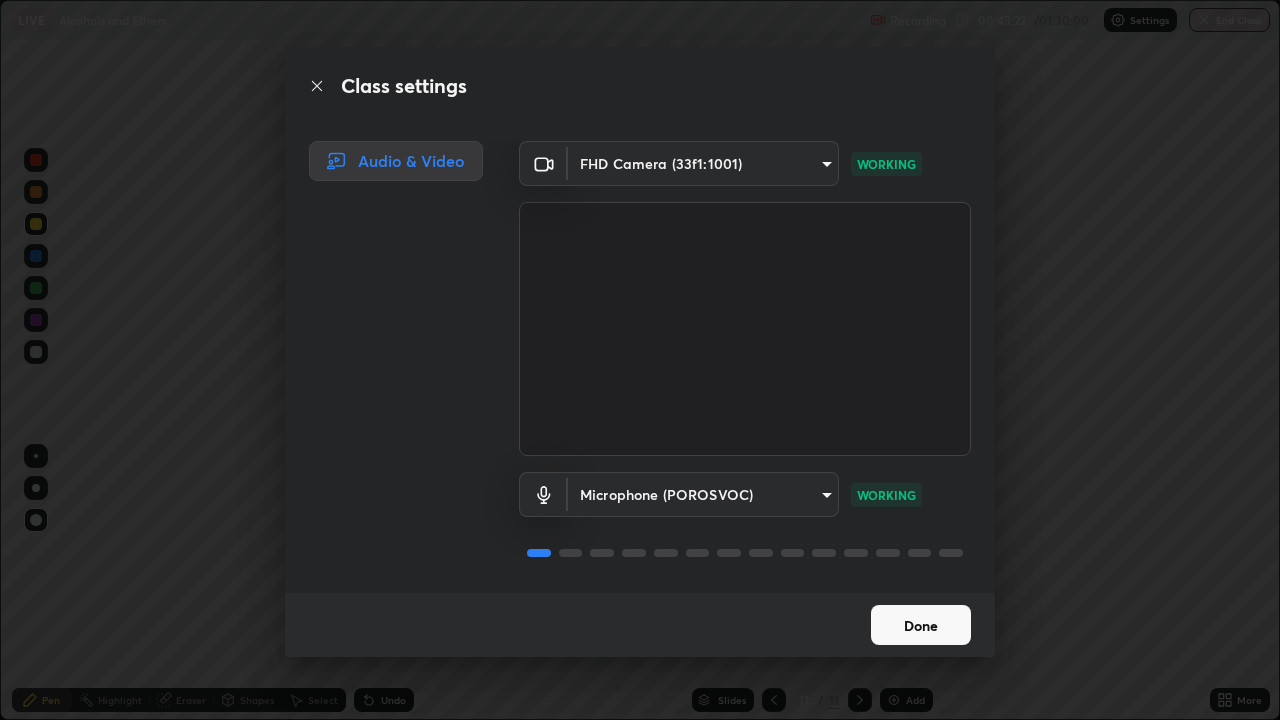 click on "Done" at bounding box center [921, 625] 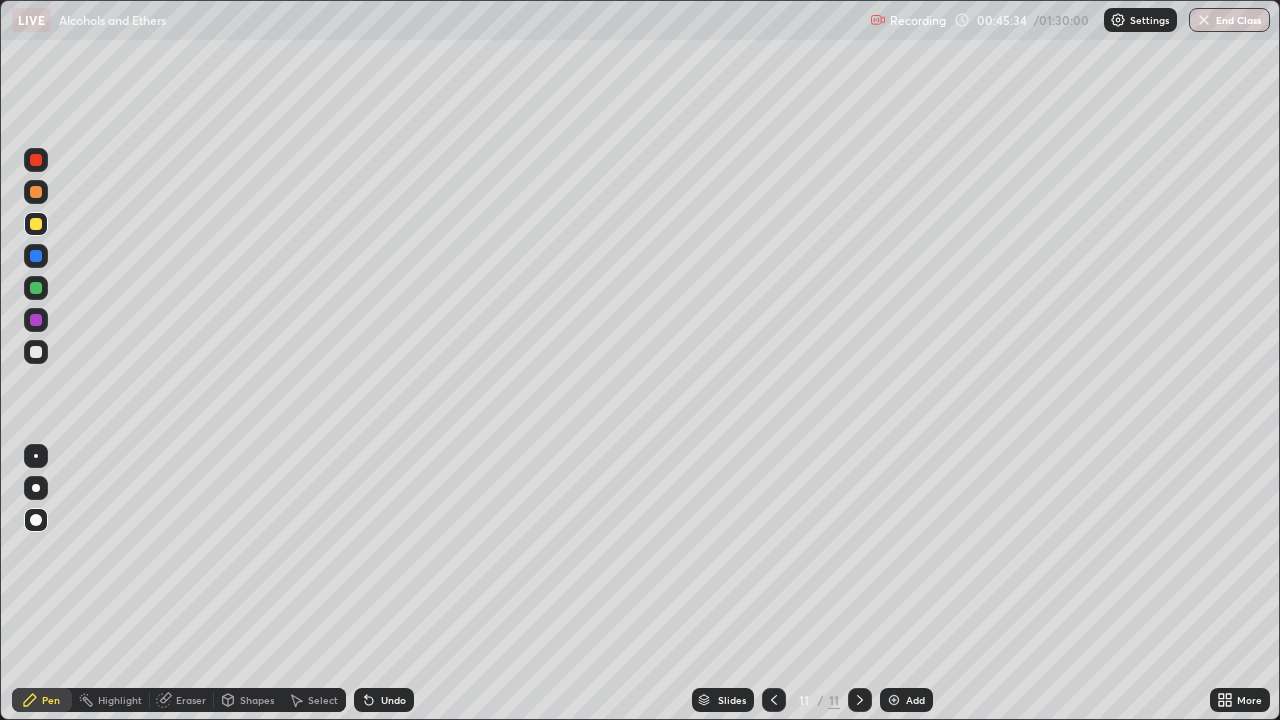 click on "Undo" at bounding box center (393, 700) 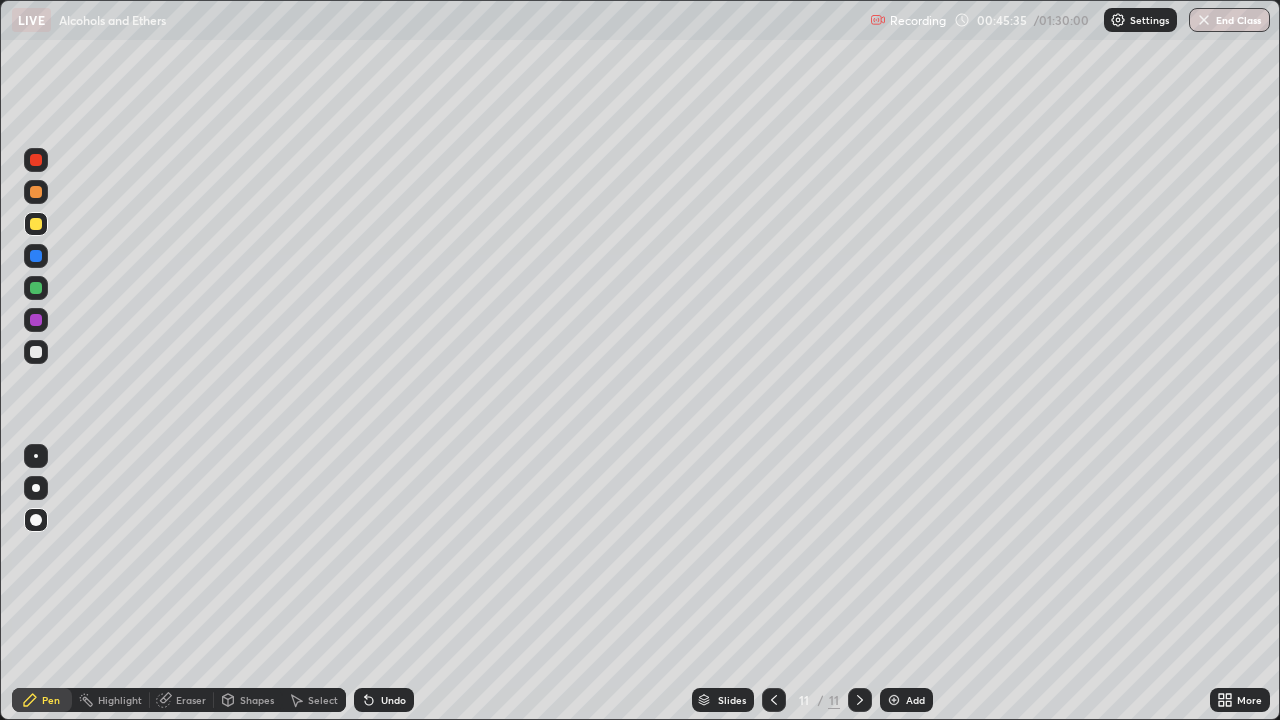 click on "Undo" at bounding box center (393, 700) 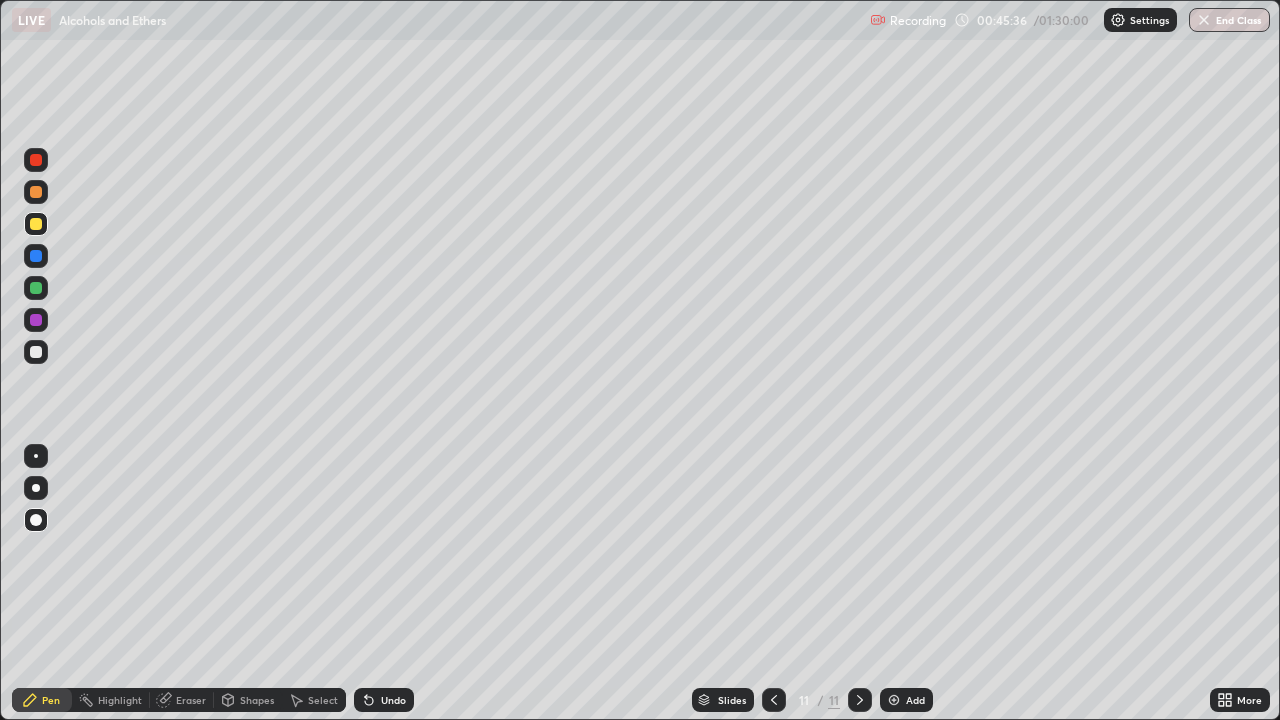 click on "Undo" at bounding box center [384, 700] 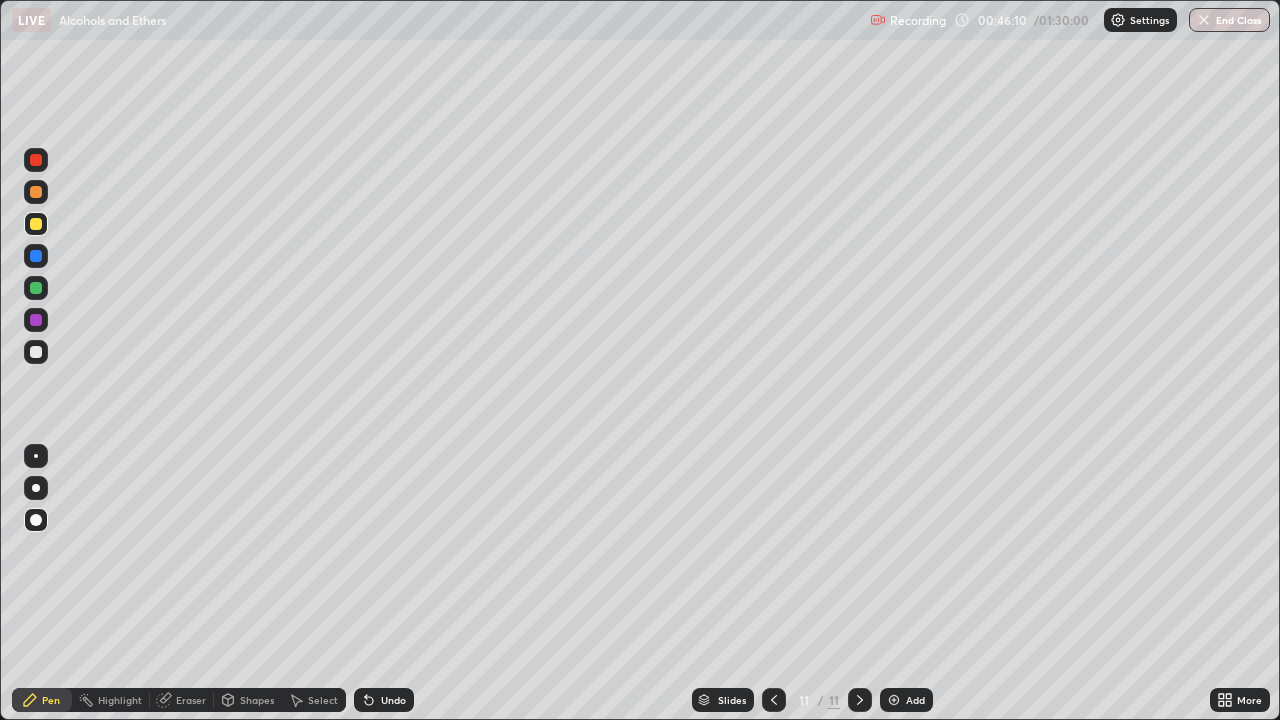 click on "Undo" at bounding box center (393, 700) 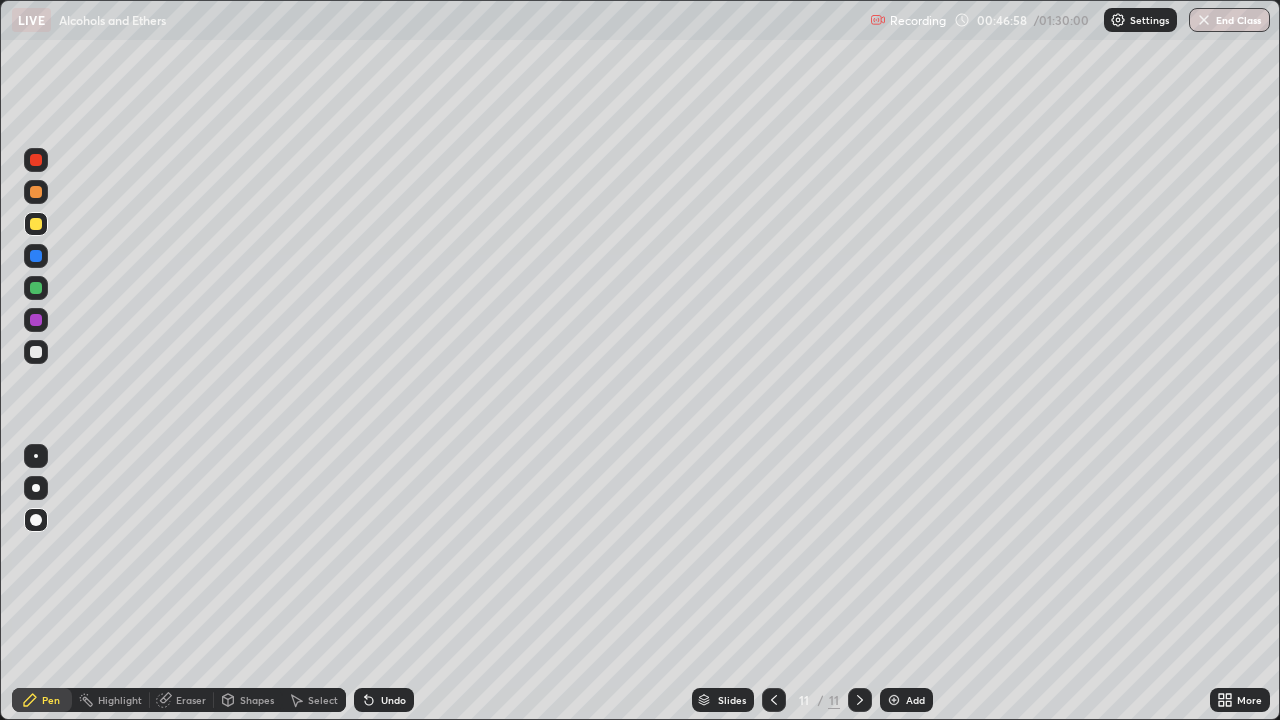 click at bounding box center (36, 160) 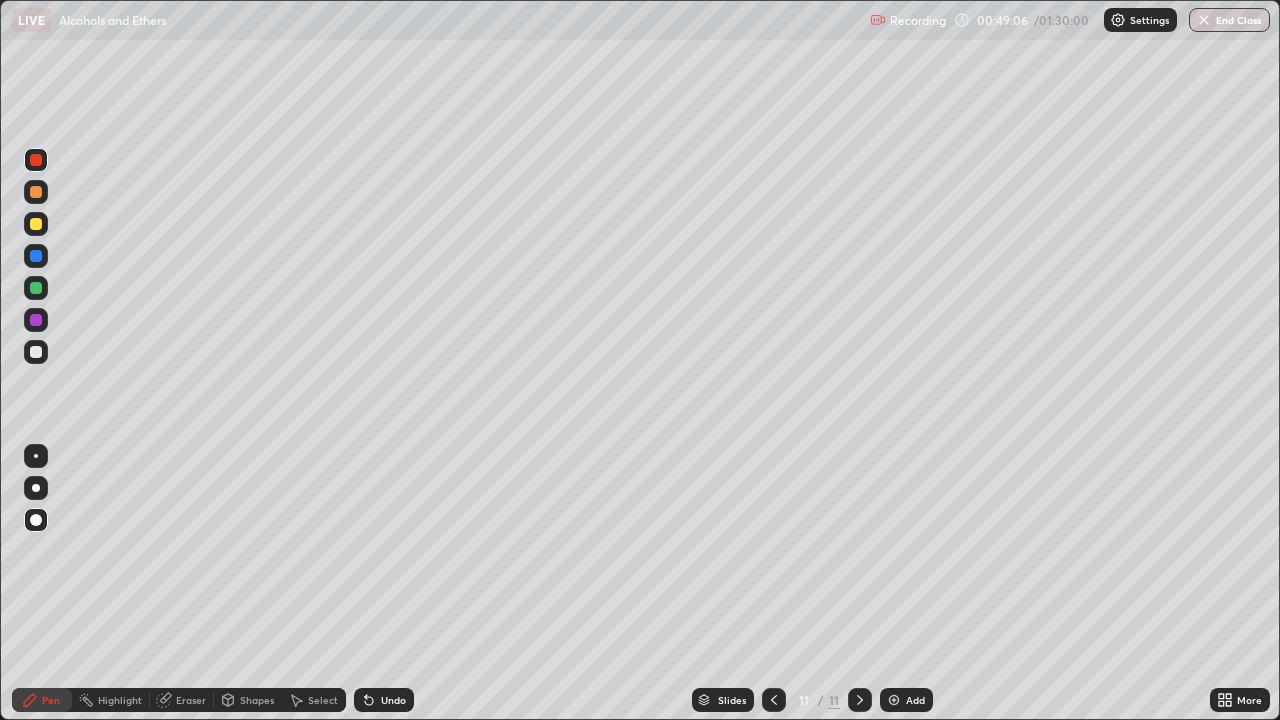 click at bounding box center (894, 700) 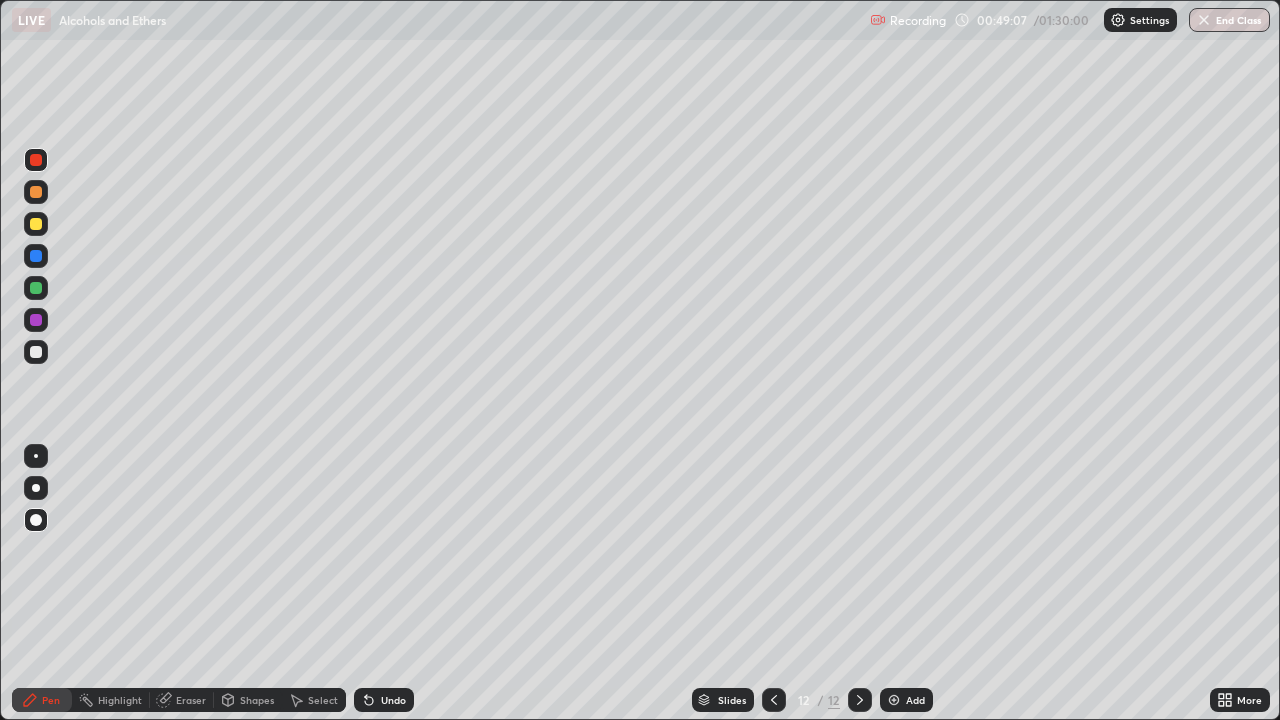 click at bounding box center [36, 192] 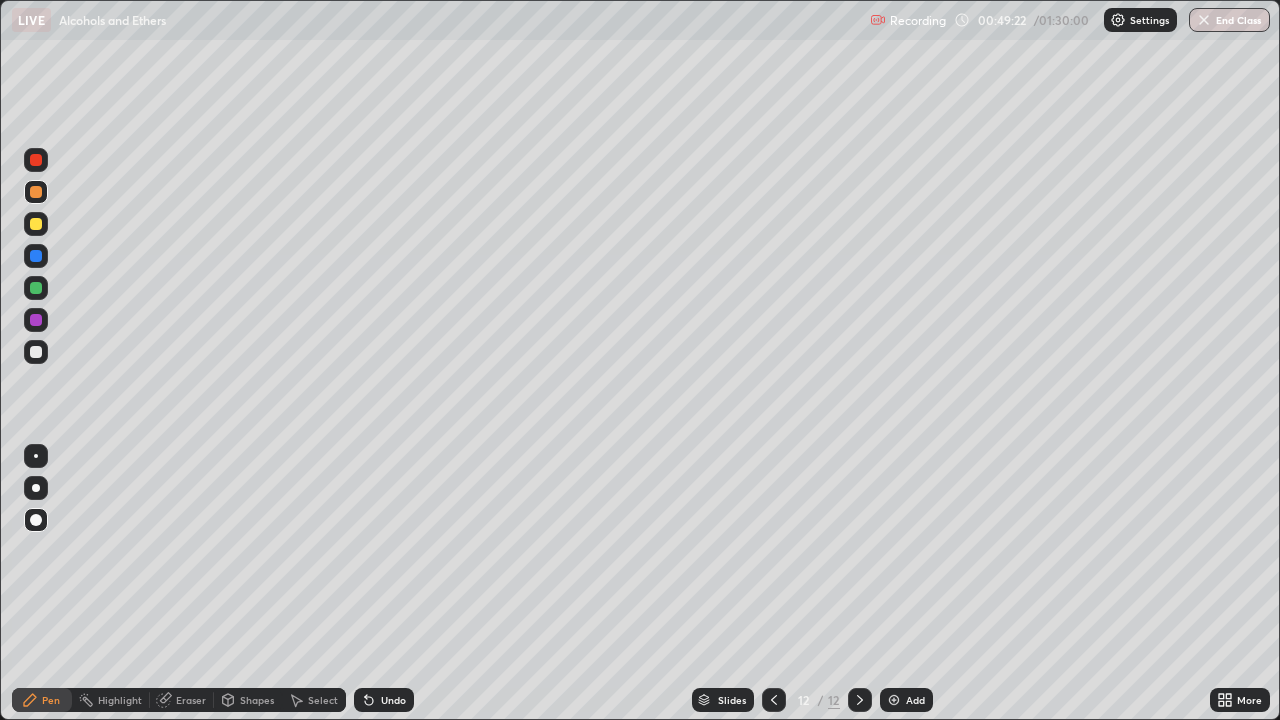 click at bounding box center (36, 352) 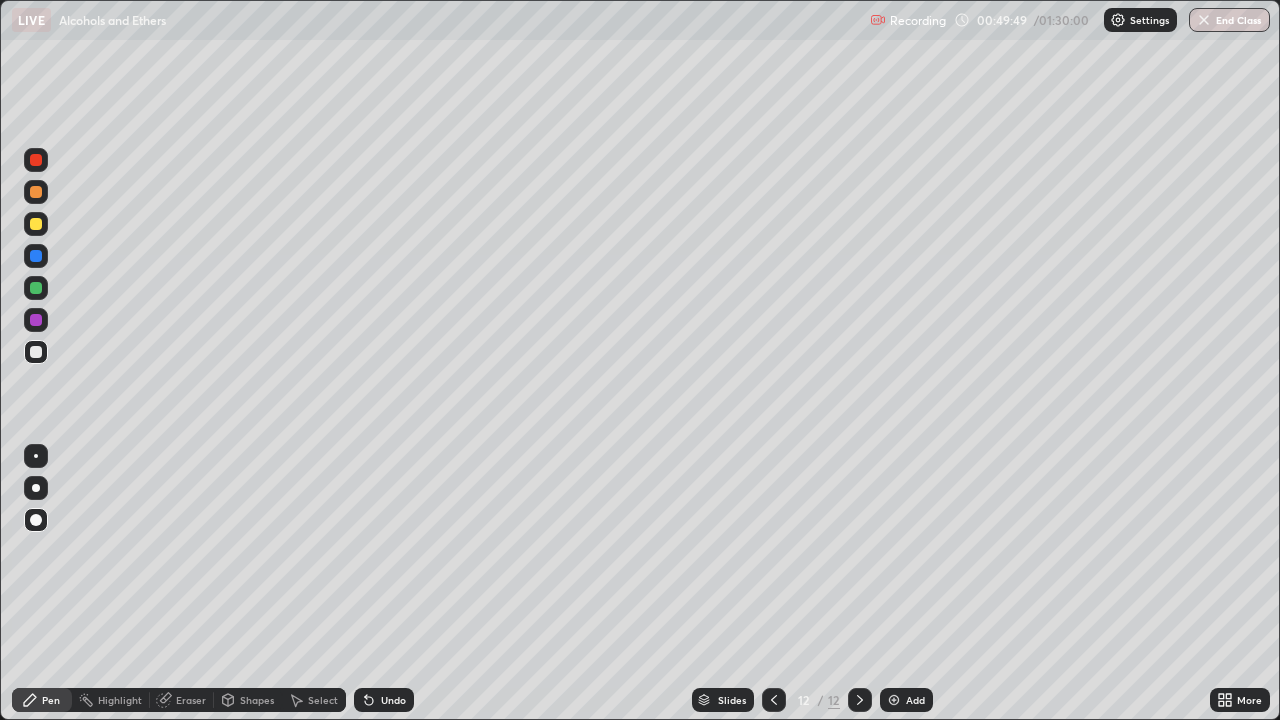 click at bounding box center (36, 288) 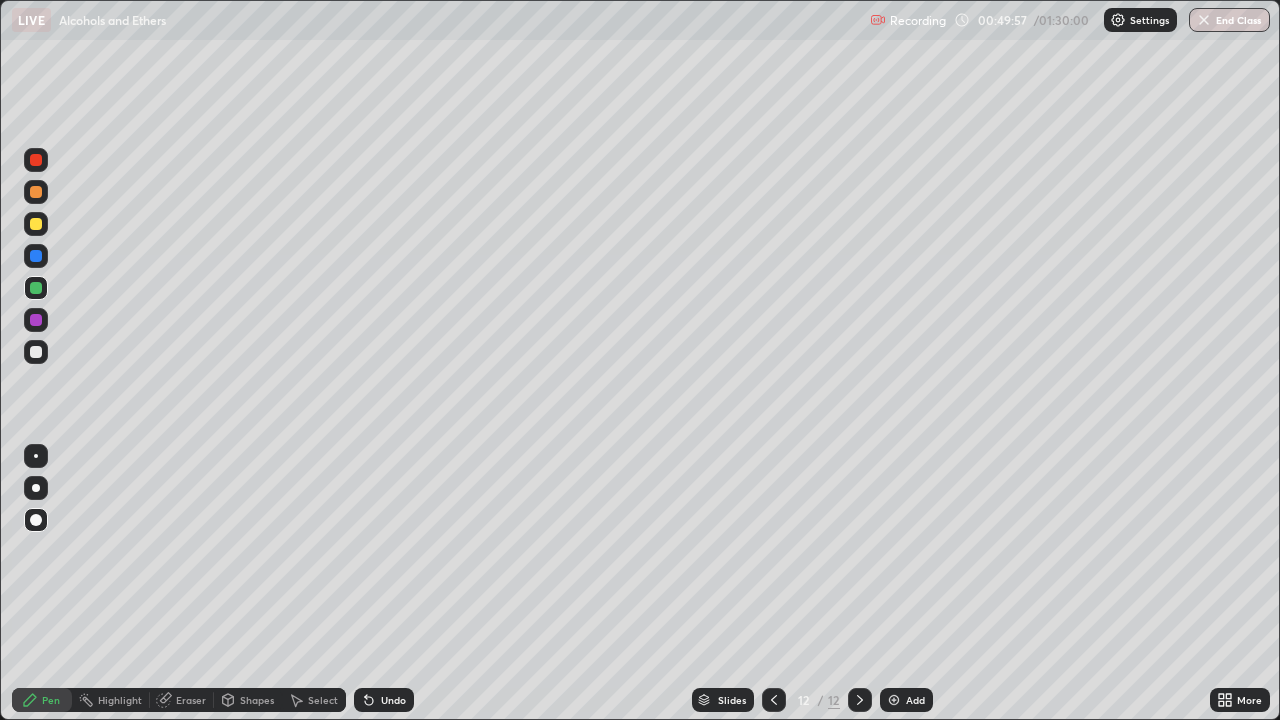 click at bounding box center [36, 224] 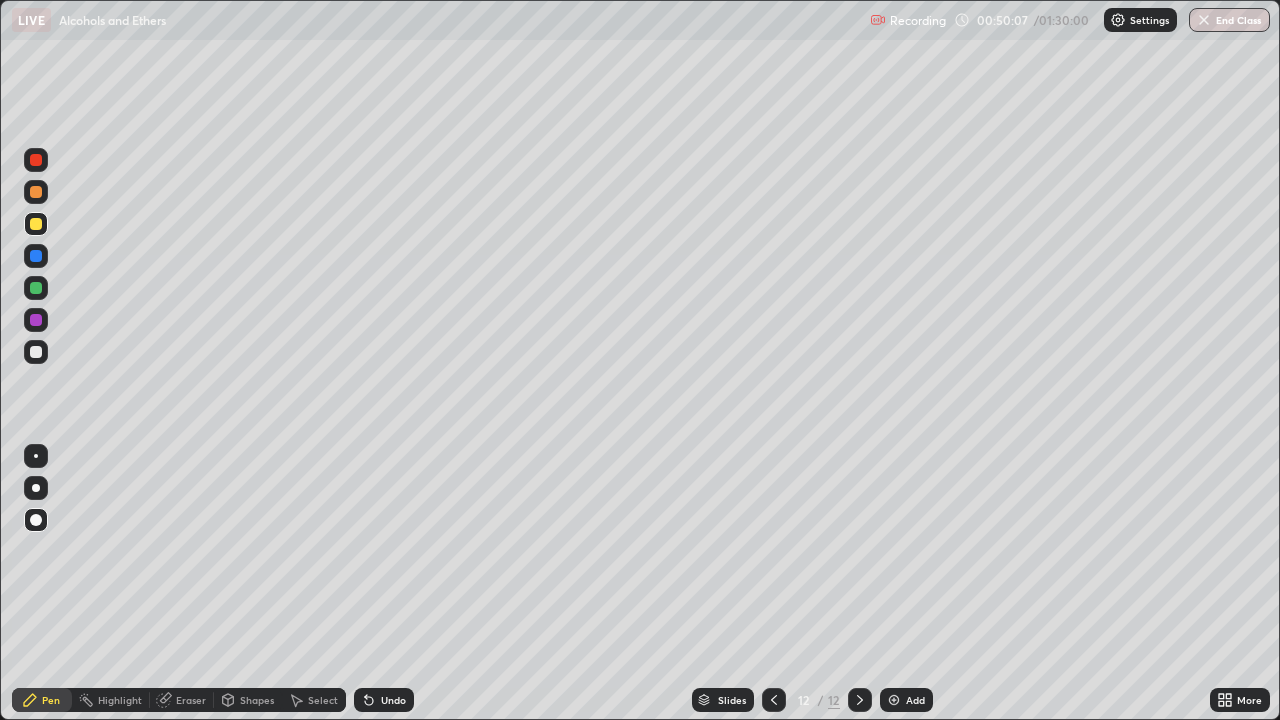 click at bounding box center [36, 352] 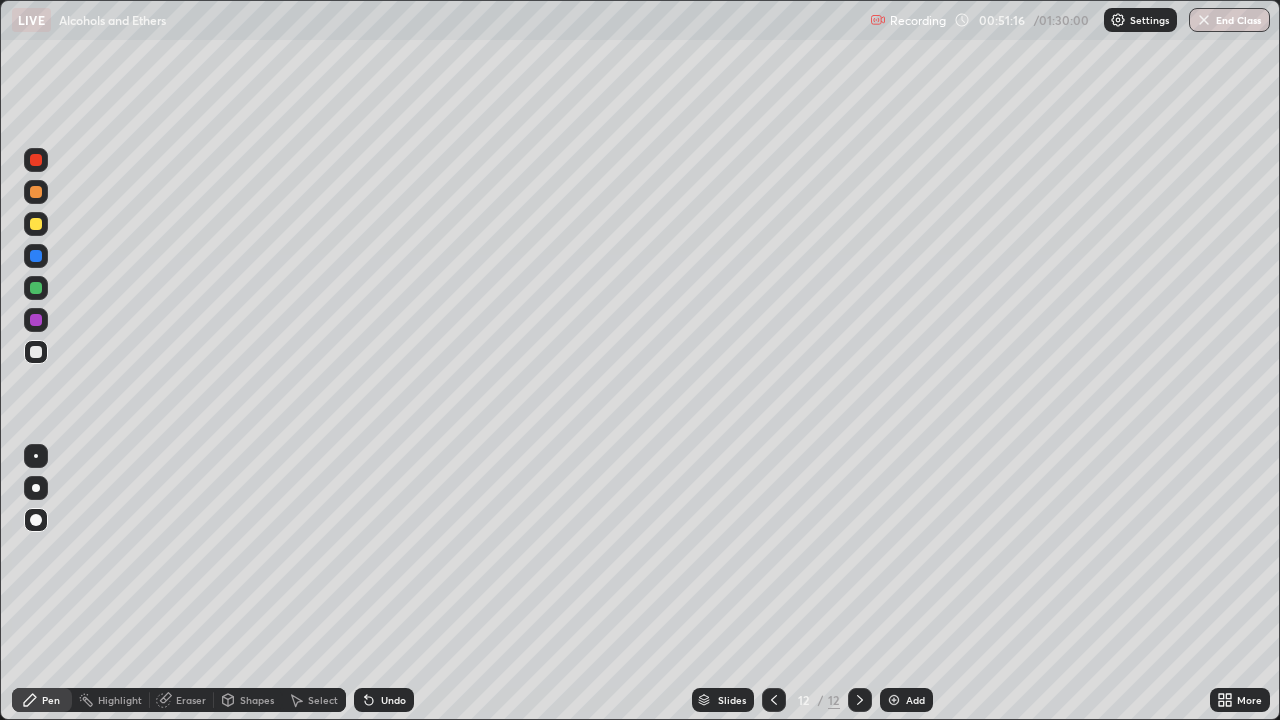 click on "LIVE Alcohols and Ethers" at bounding box center (437, 20) 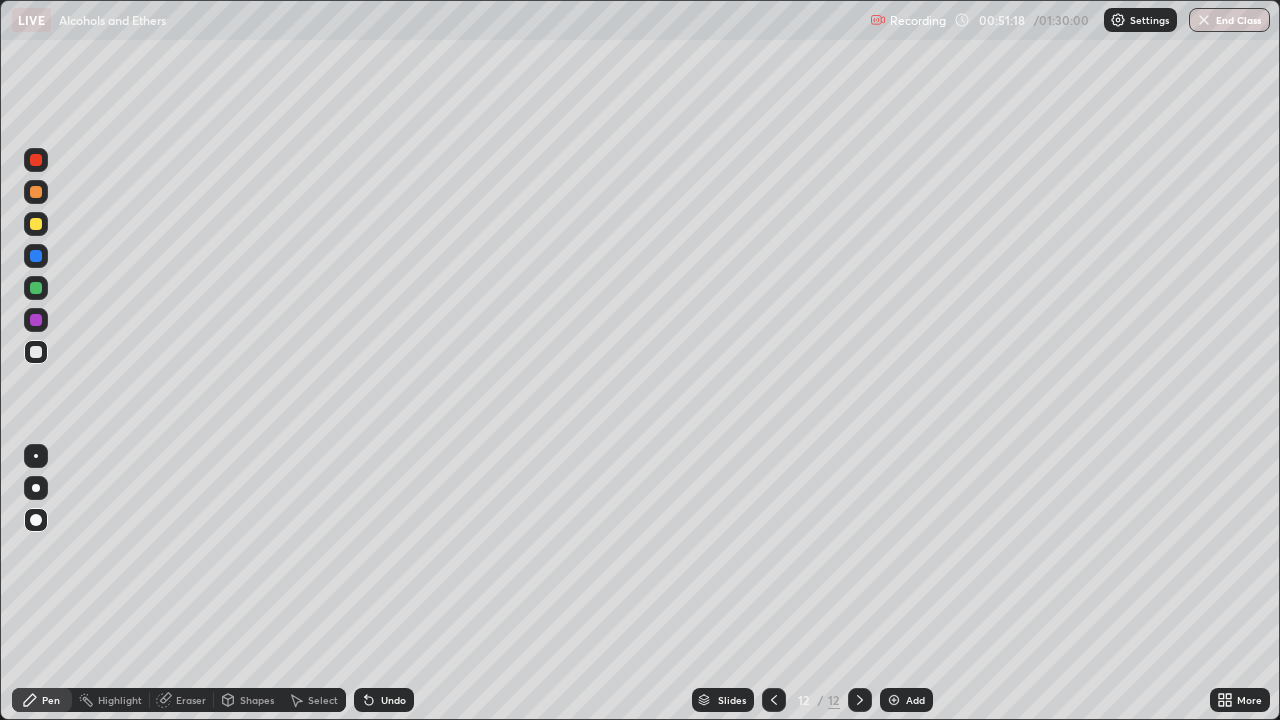 click at bounding box center [36, 224] 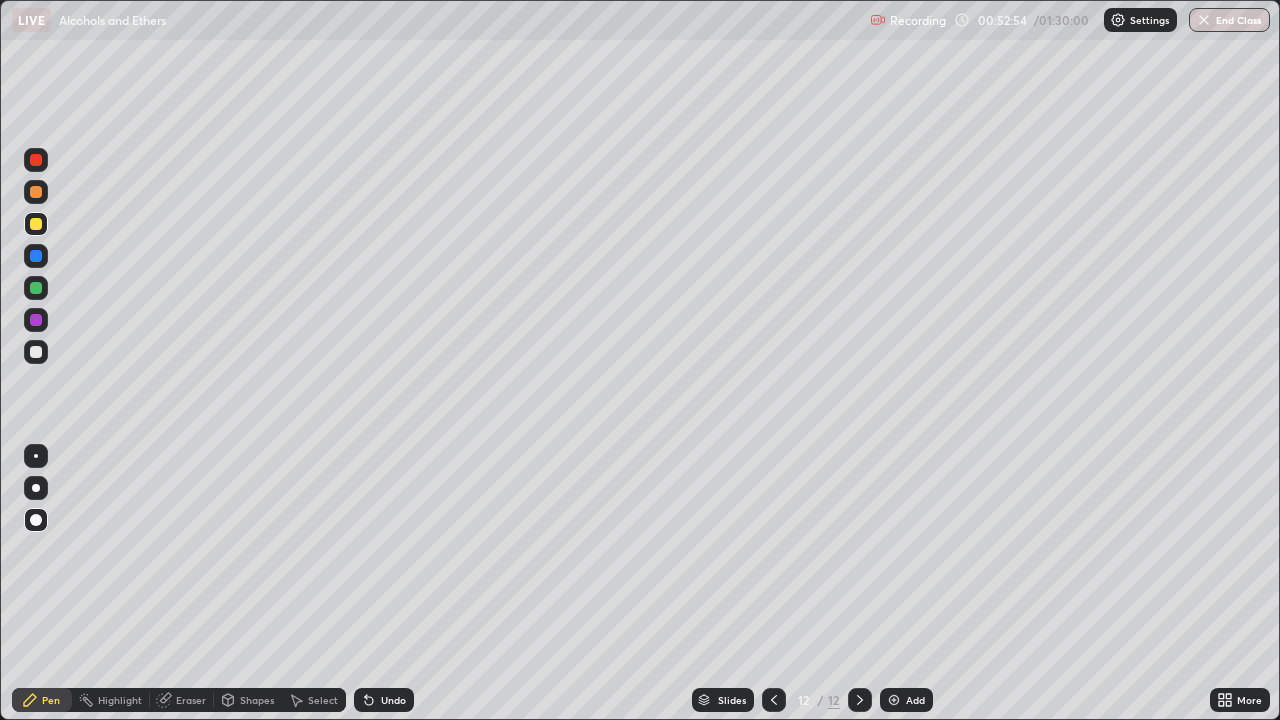 click at bounding box center [36, 160] 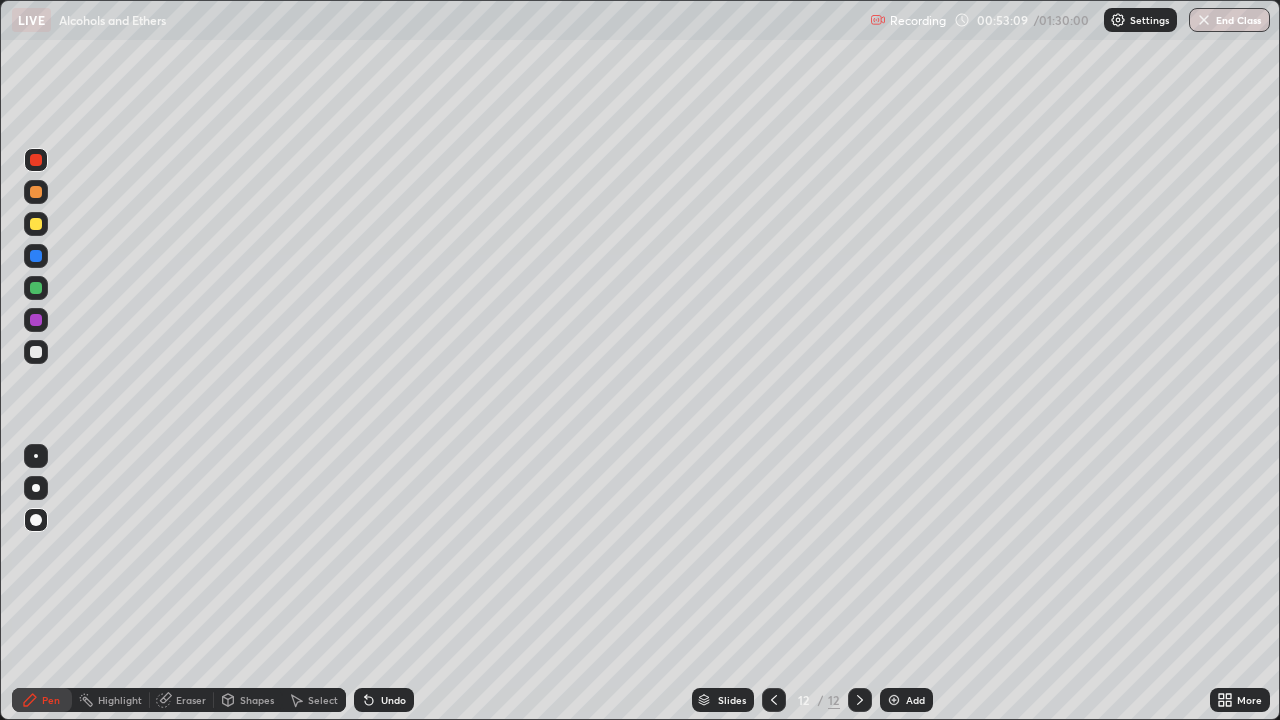 click 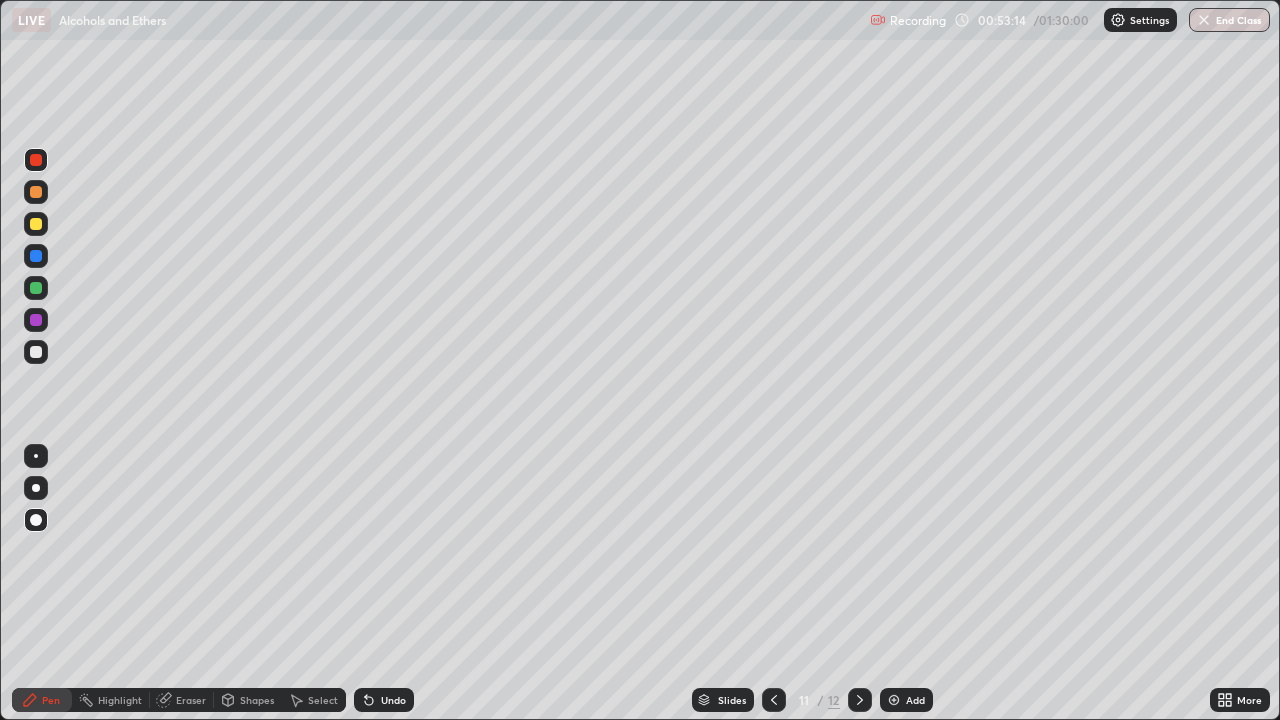 click 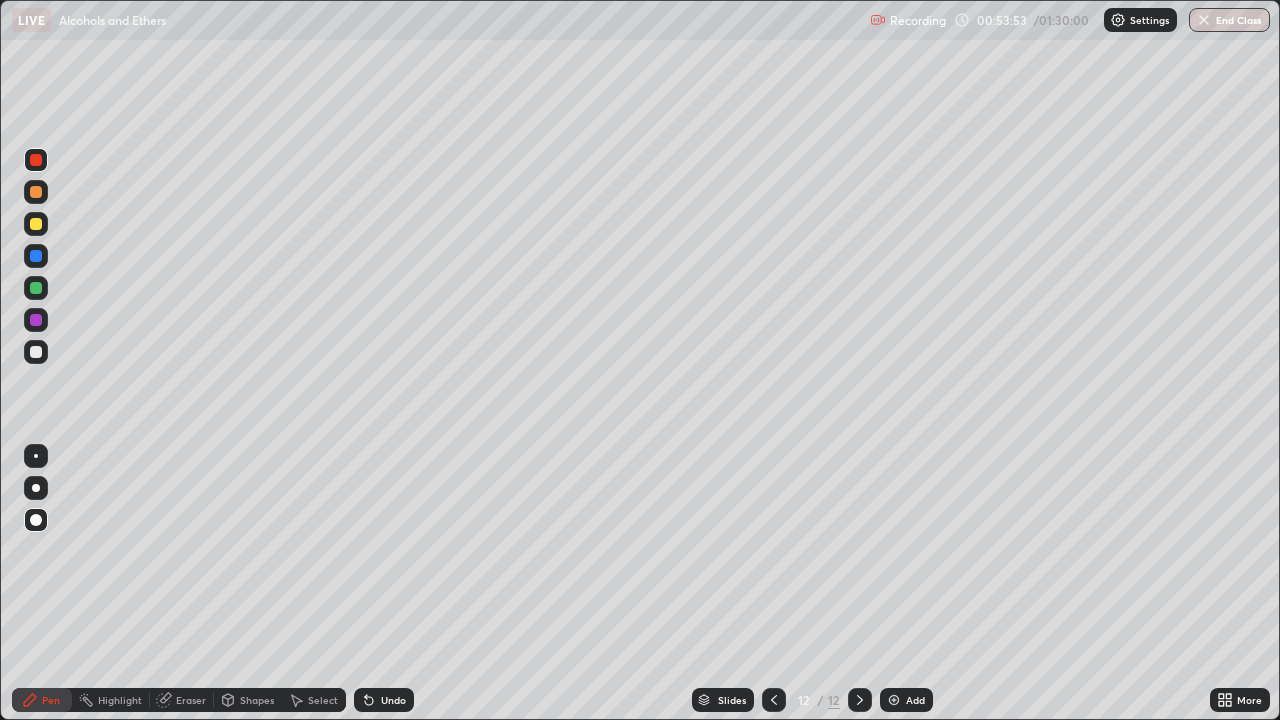 click at bounding box center (36, 352) 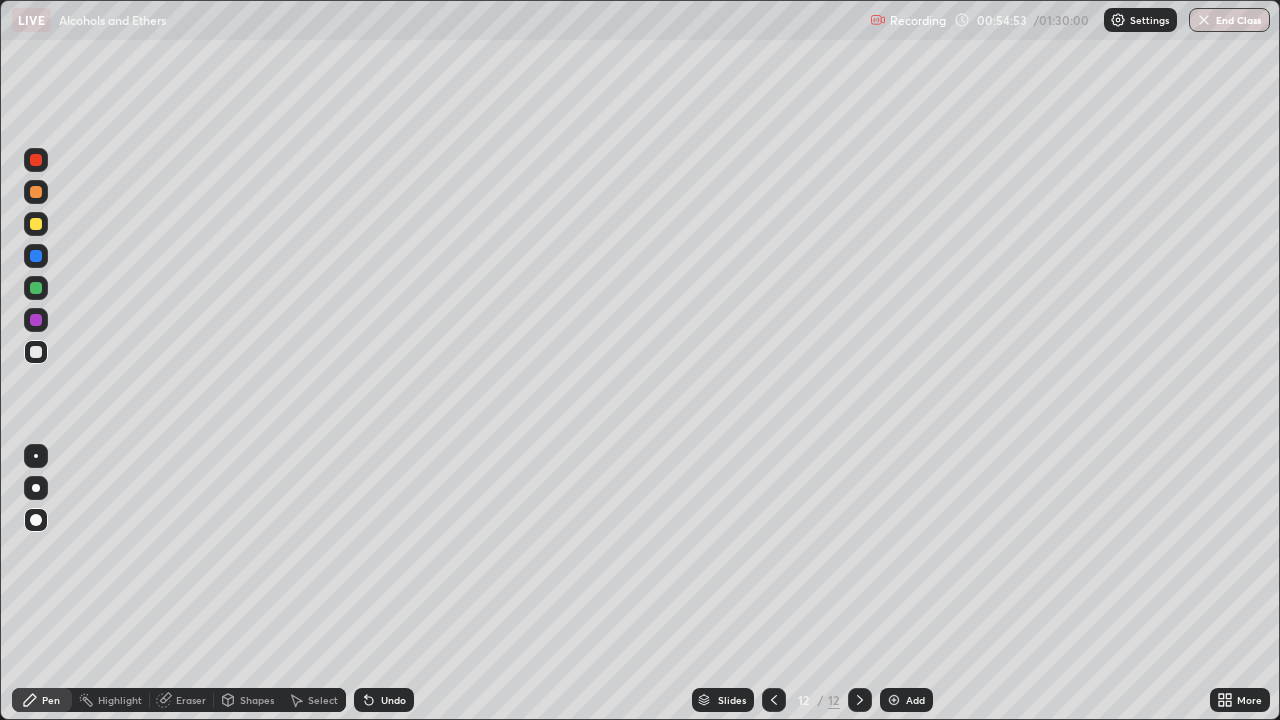 click 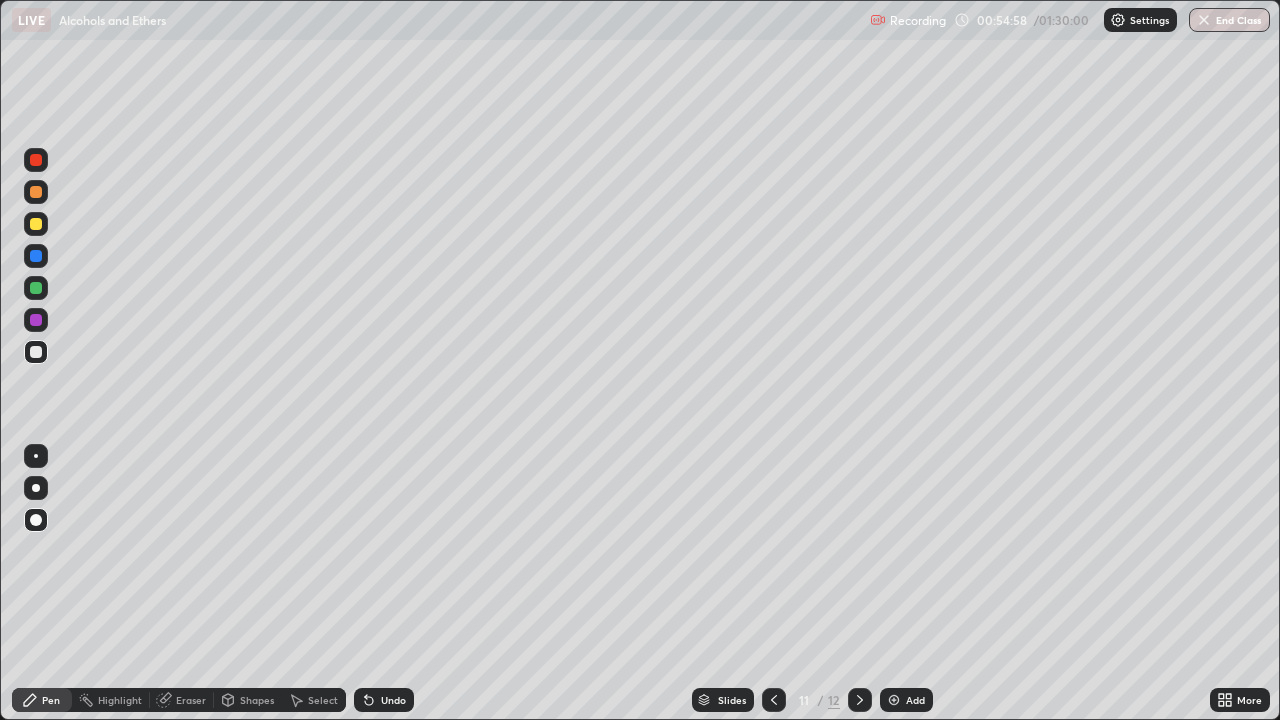 click 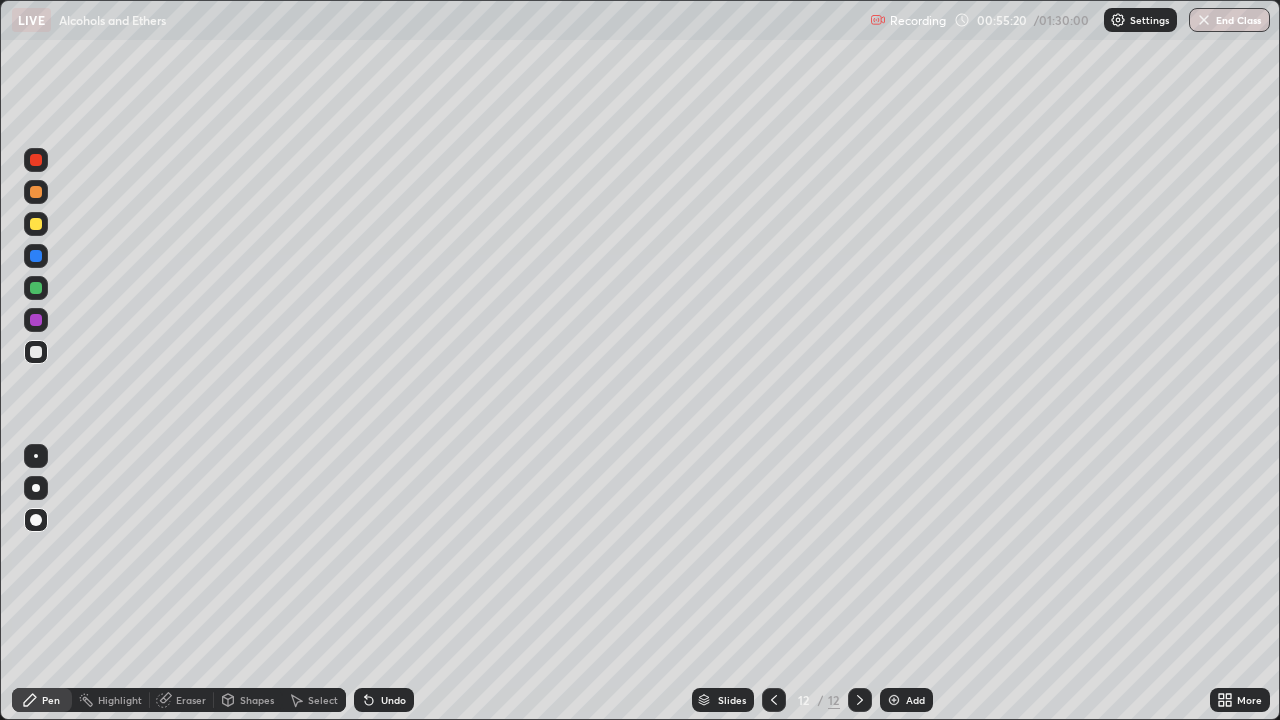 click at bounding box center (894, 700) 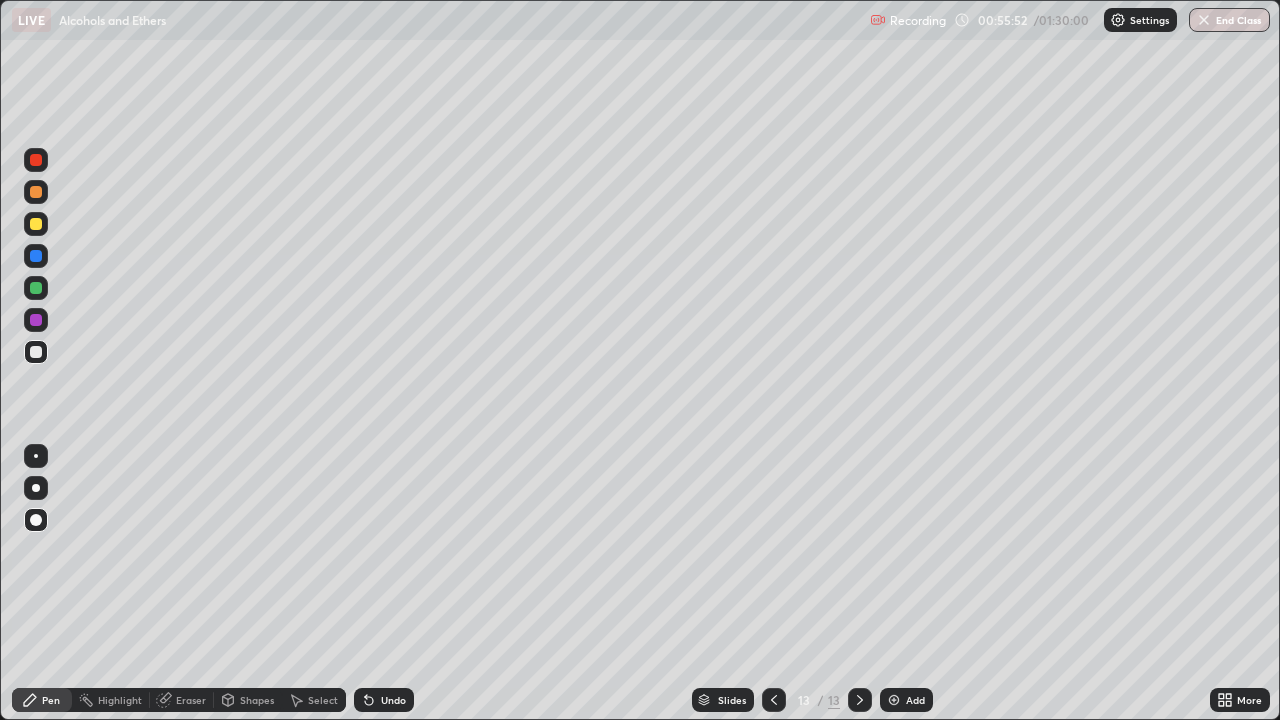 click at bounding box center [36, 160] 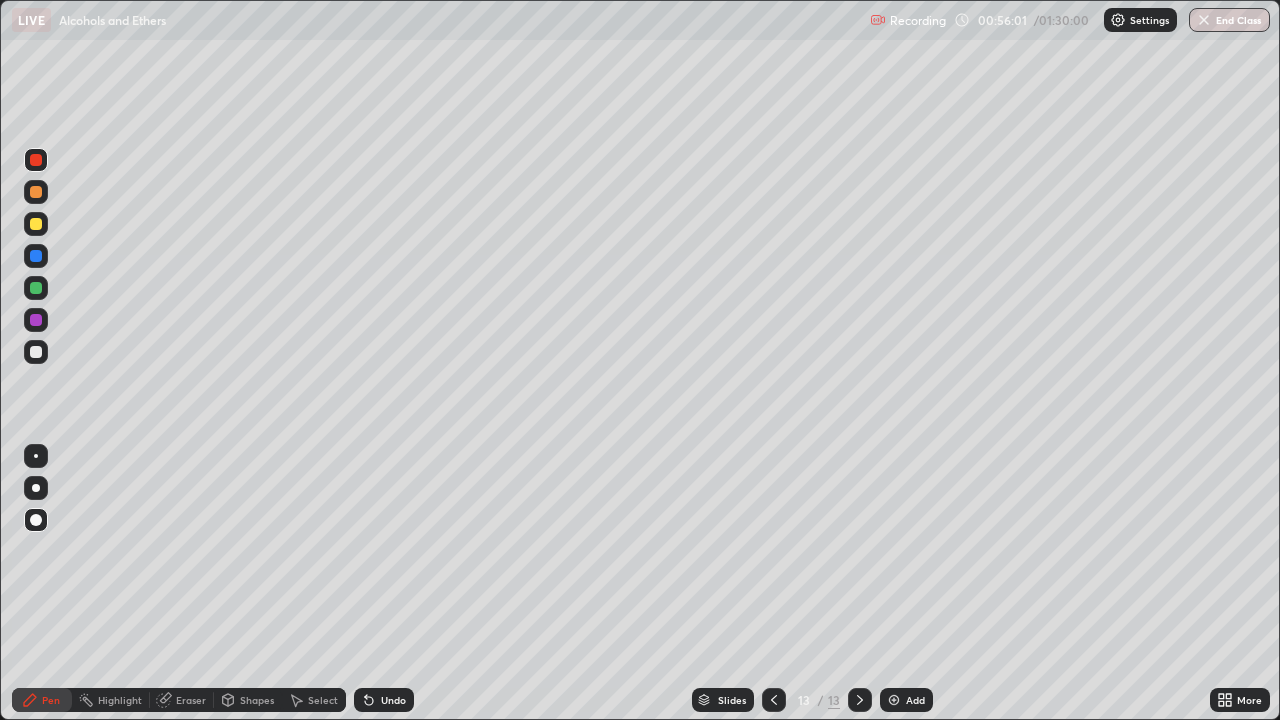 click on "Eraser" at bounding box center (191, 700) 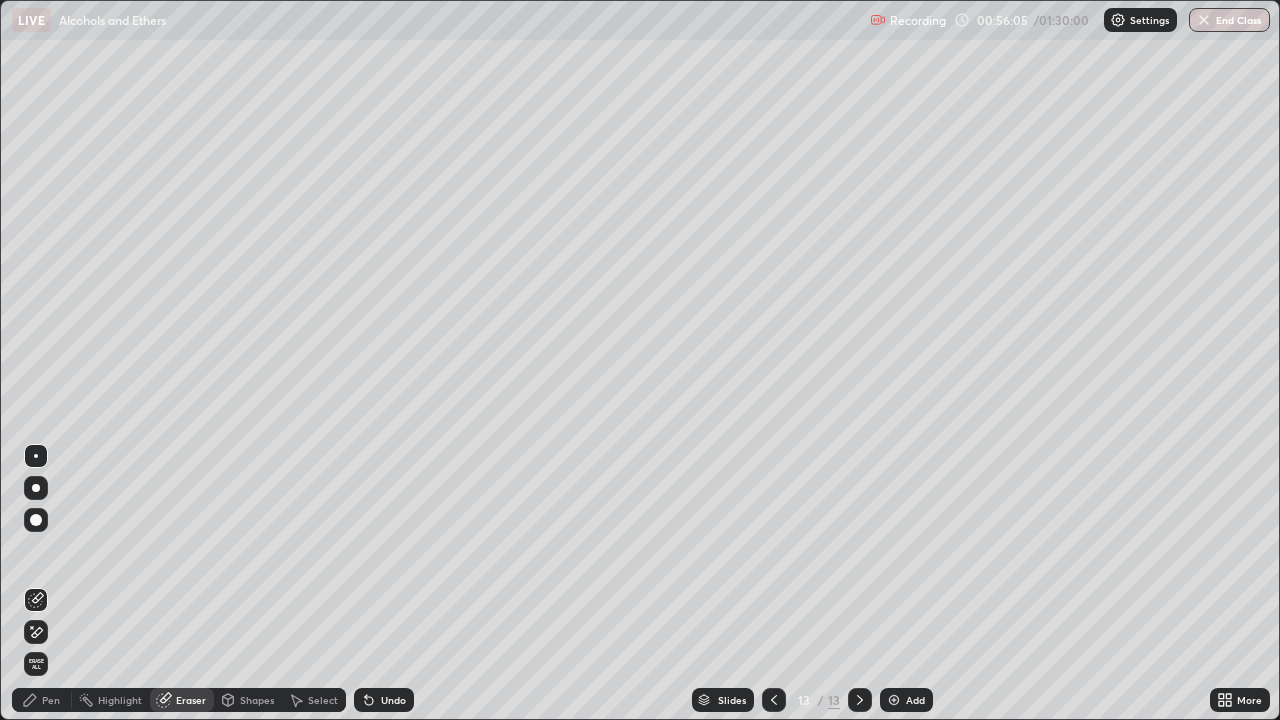 click 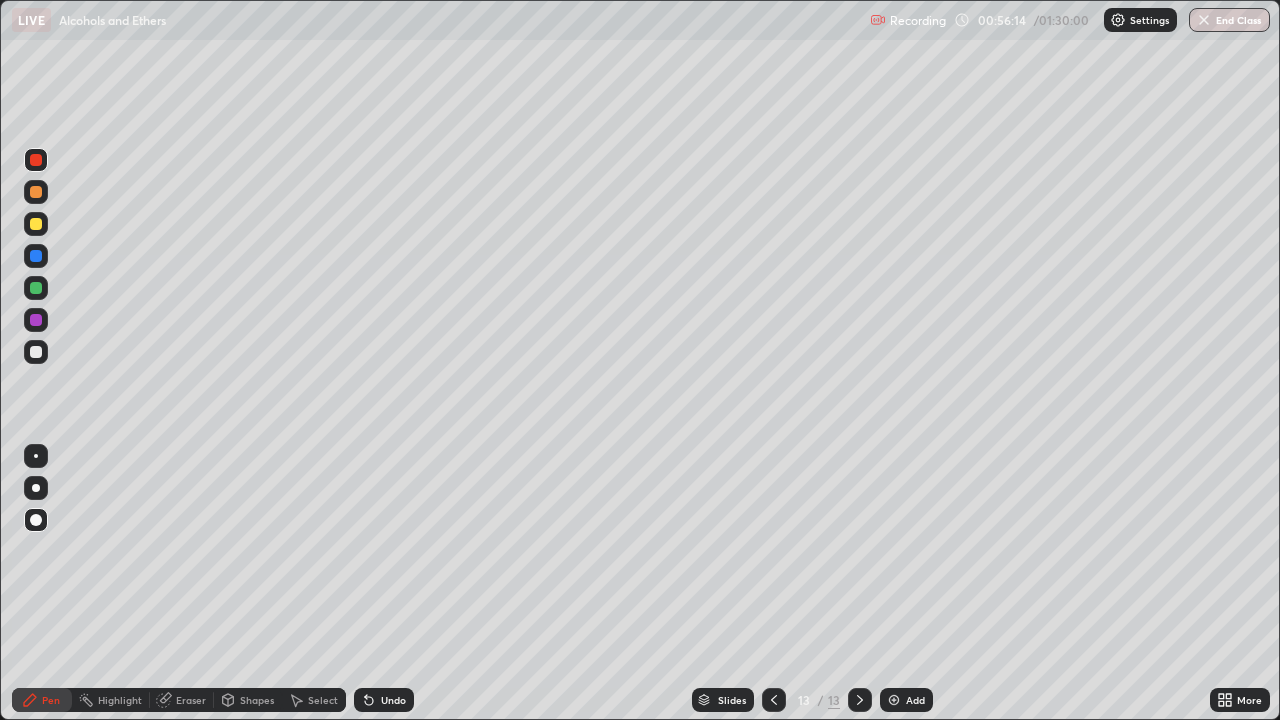 click at bounding box center (36, 288) 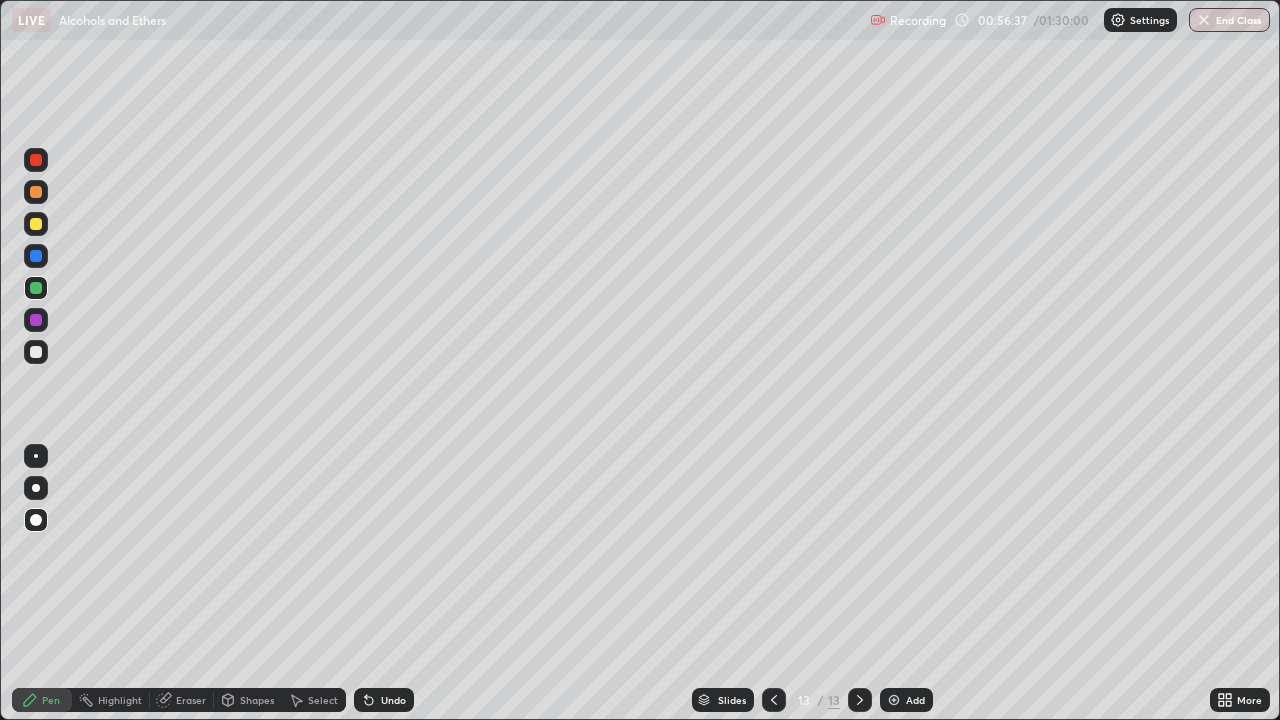 click 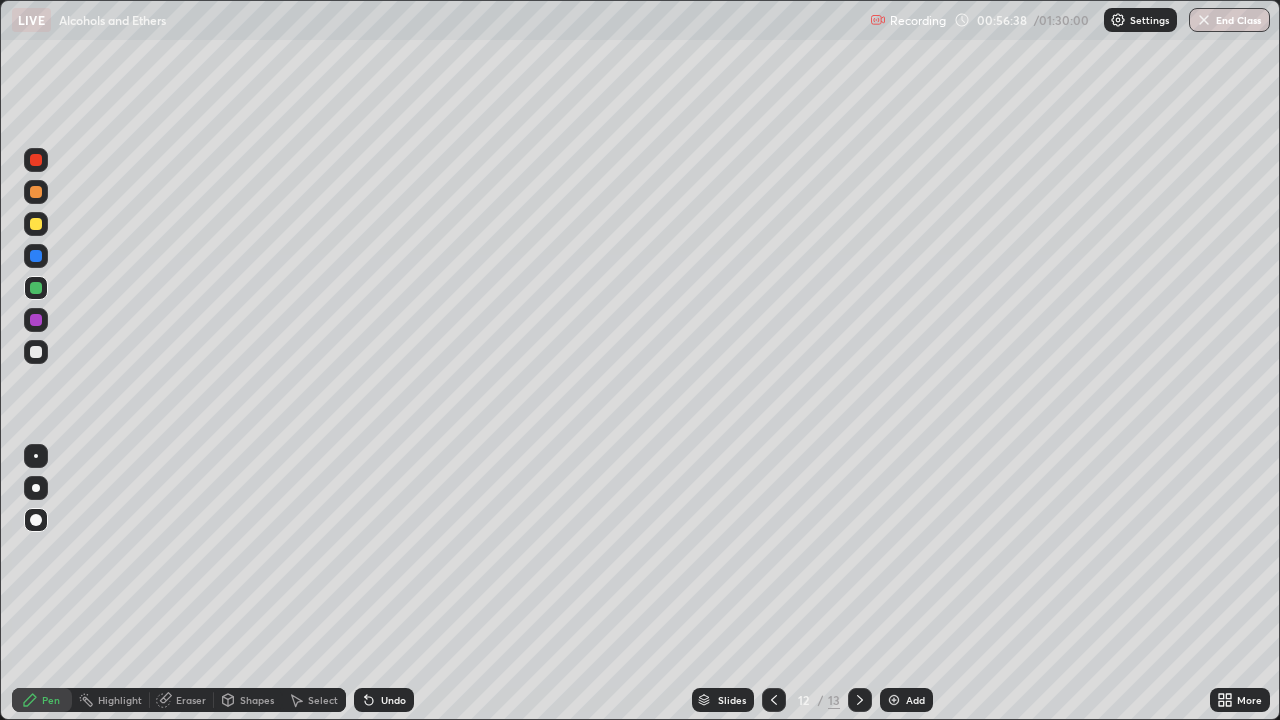 click 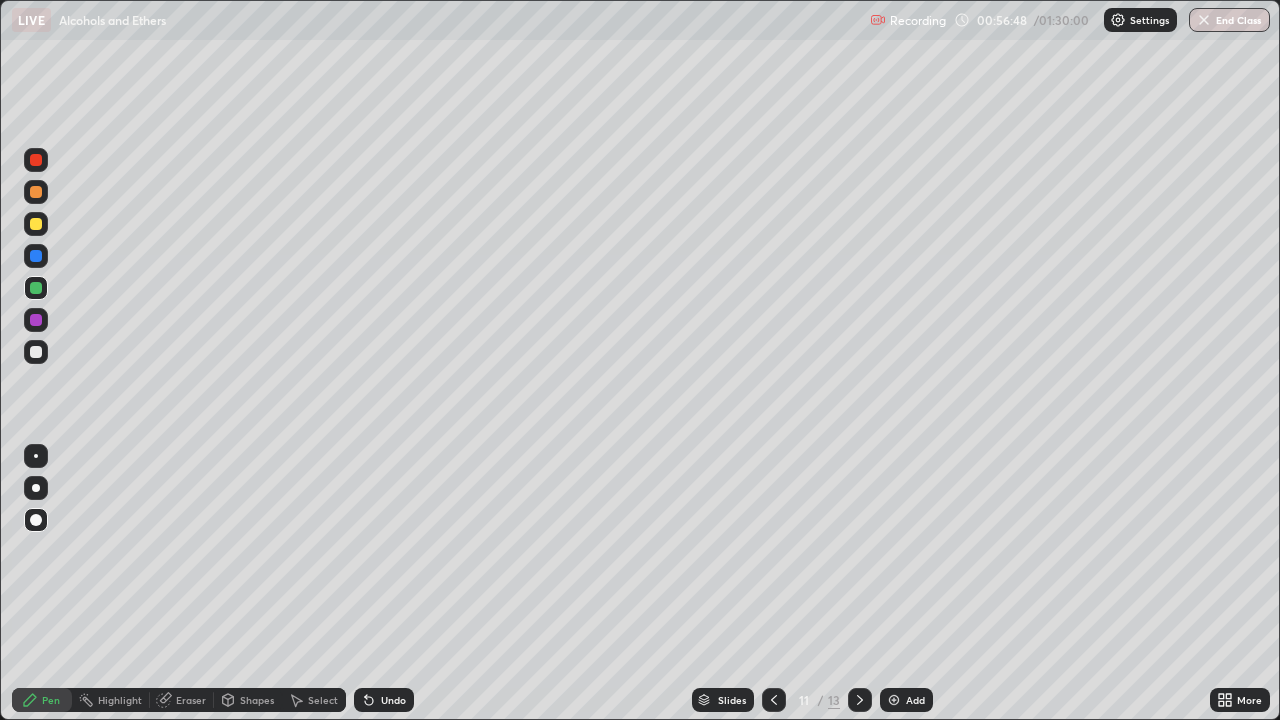 click 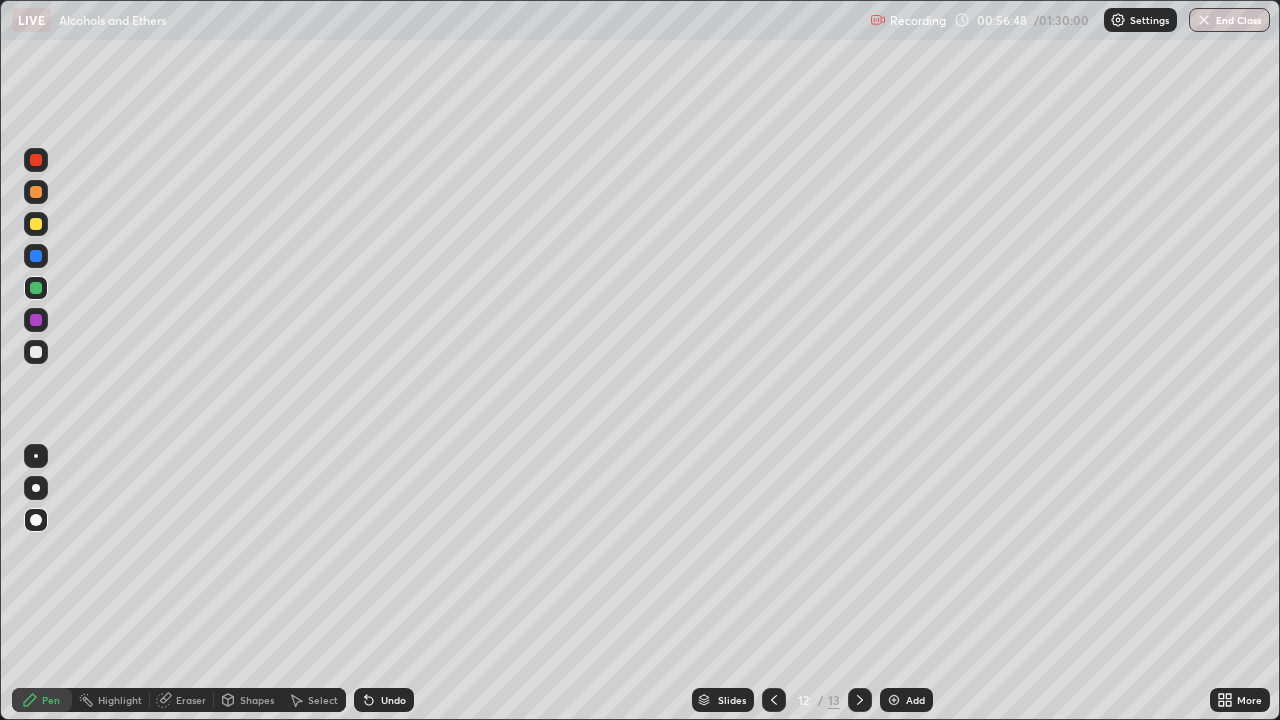 click 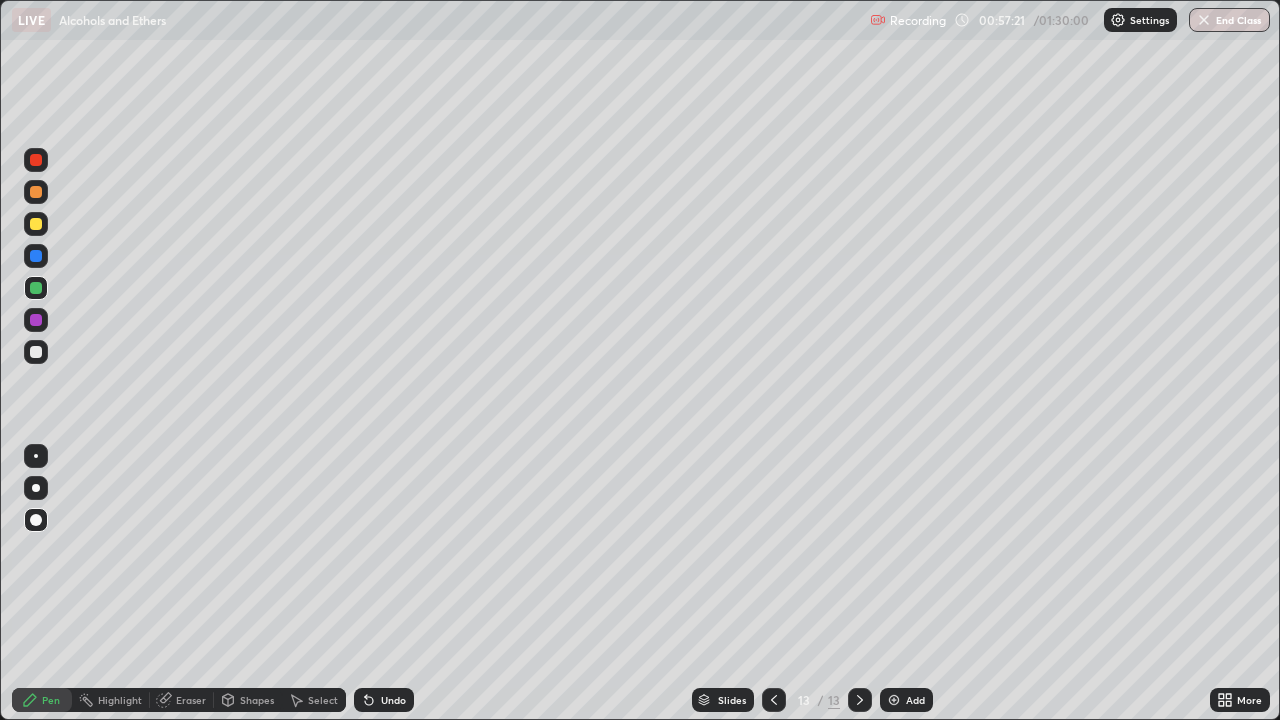 click at bounding box center (36, 224) 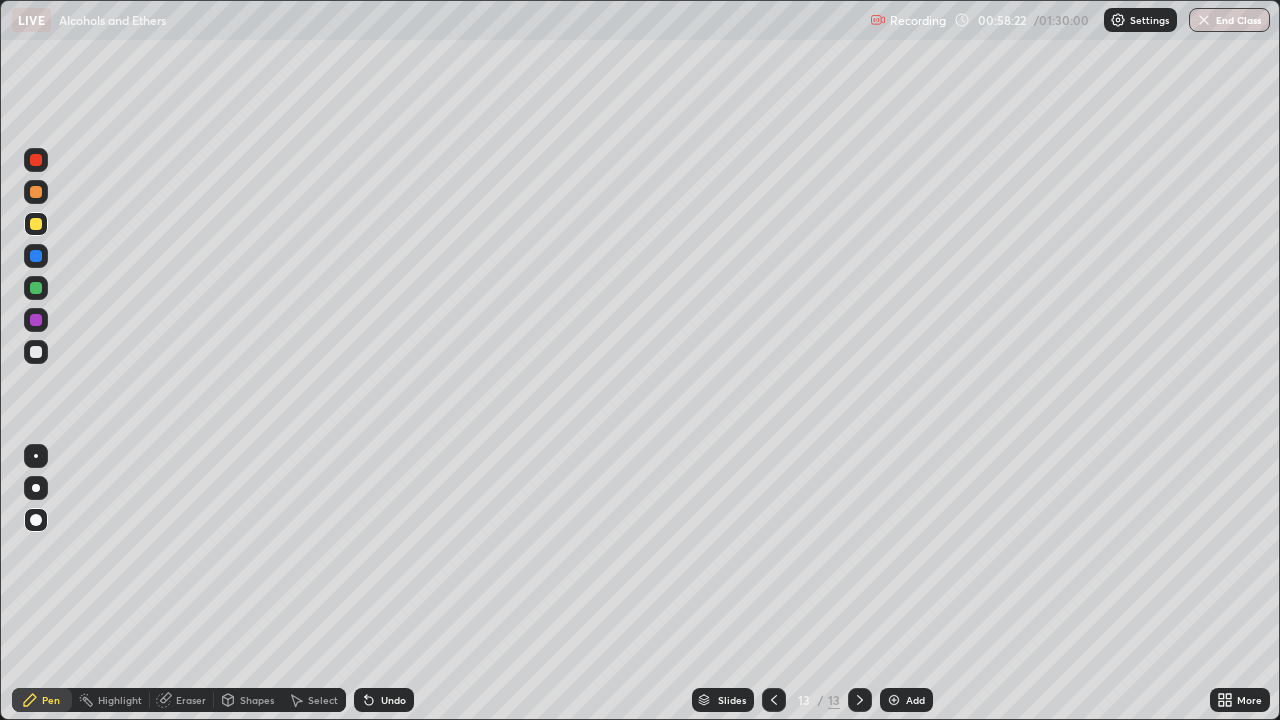 click at bounding box center [36, 352] 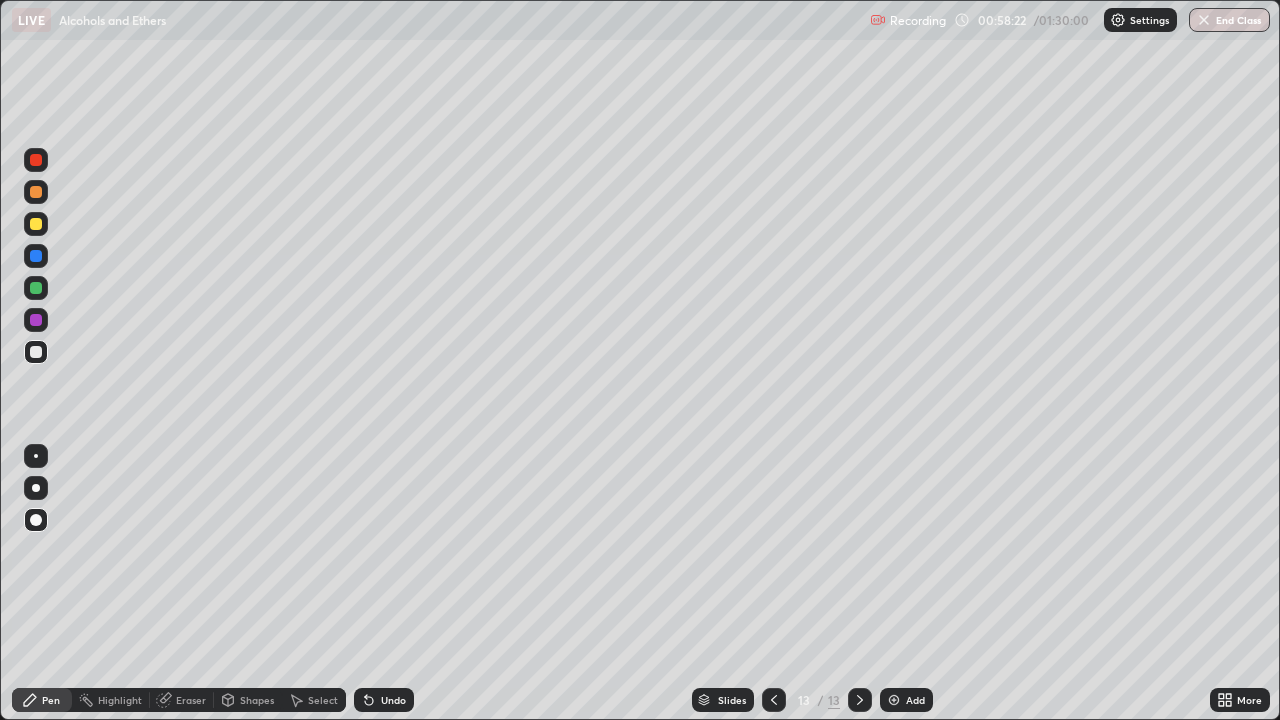 click at bounding box center (36, 320) 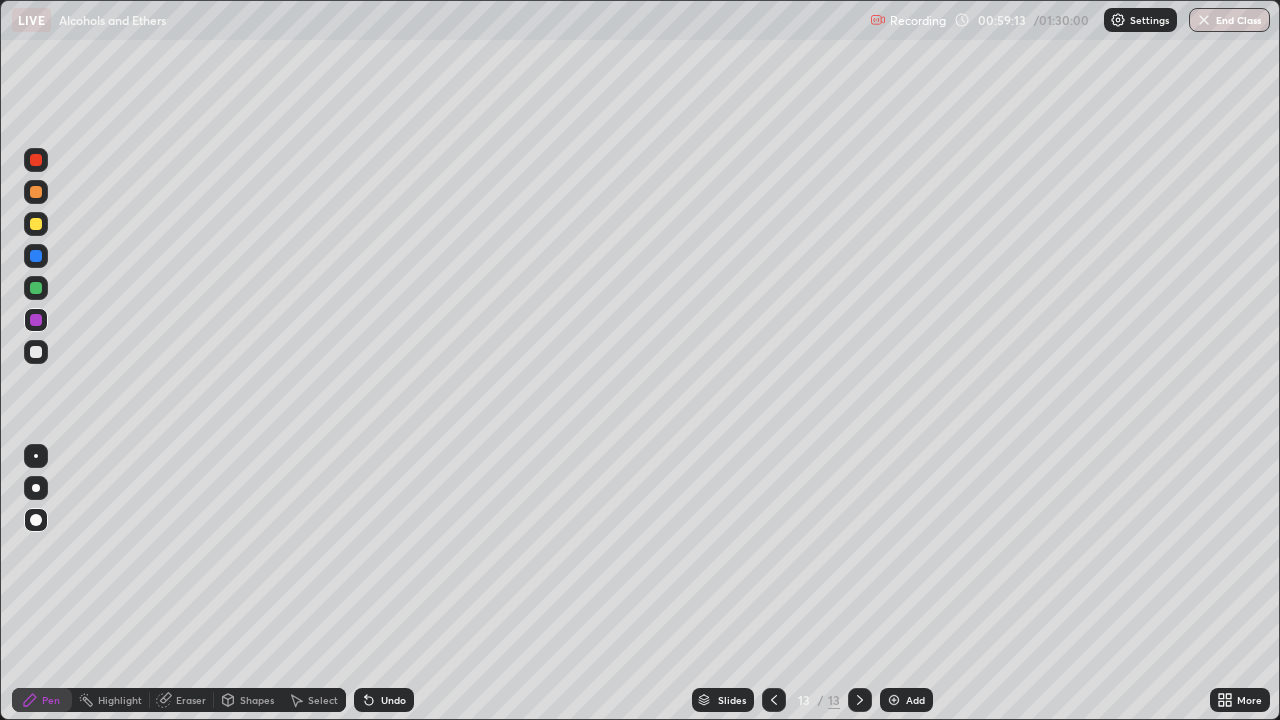 click at bounding box center [36, 352] 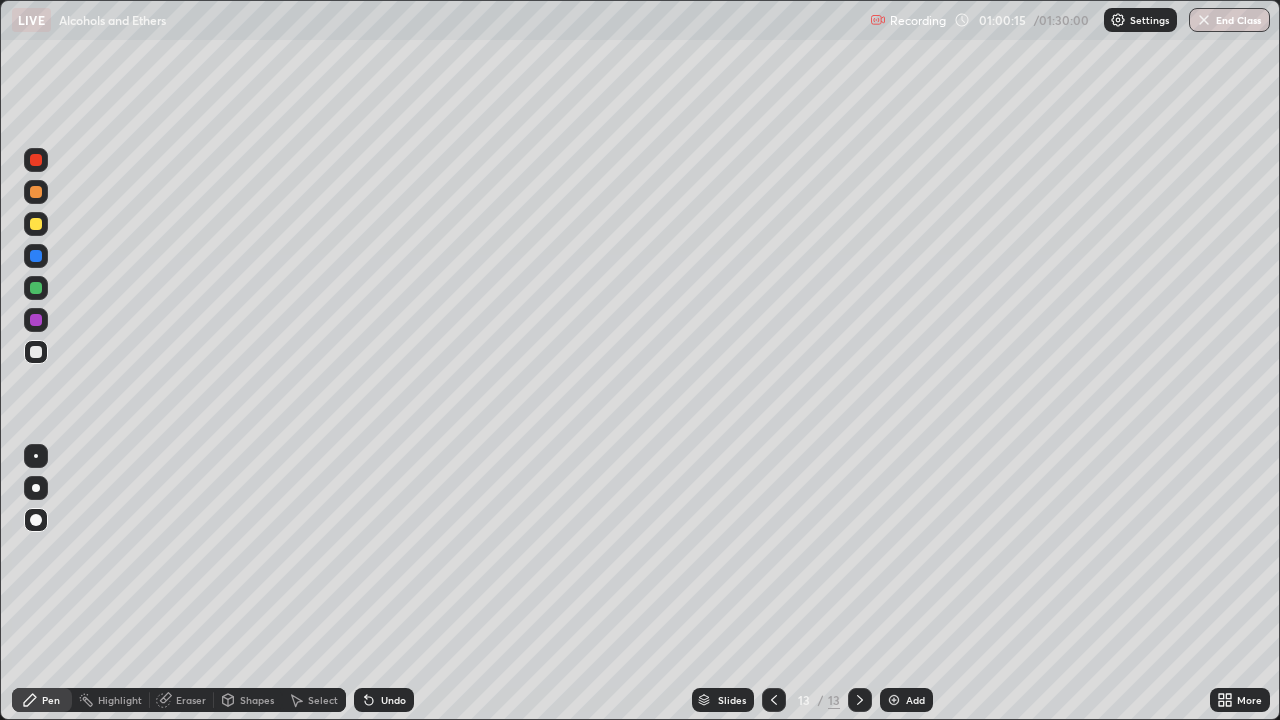 click 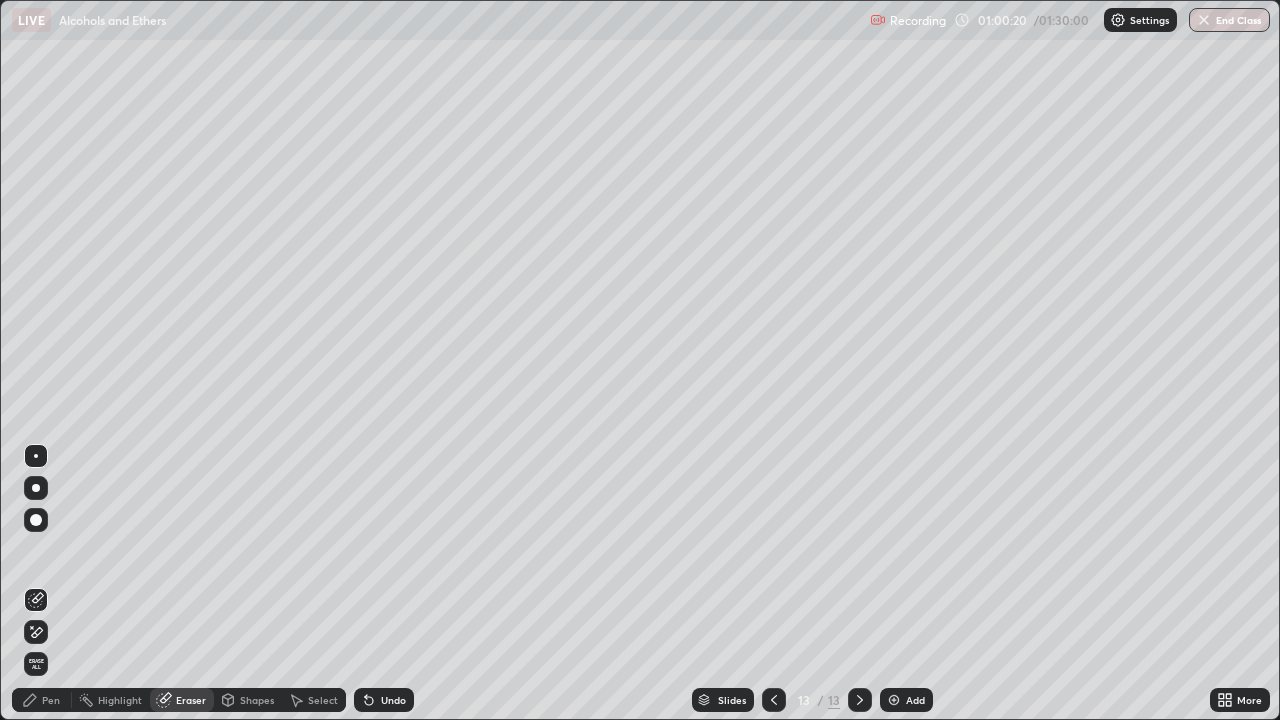 click on "Pen" at bounding box center (42, 700) 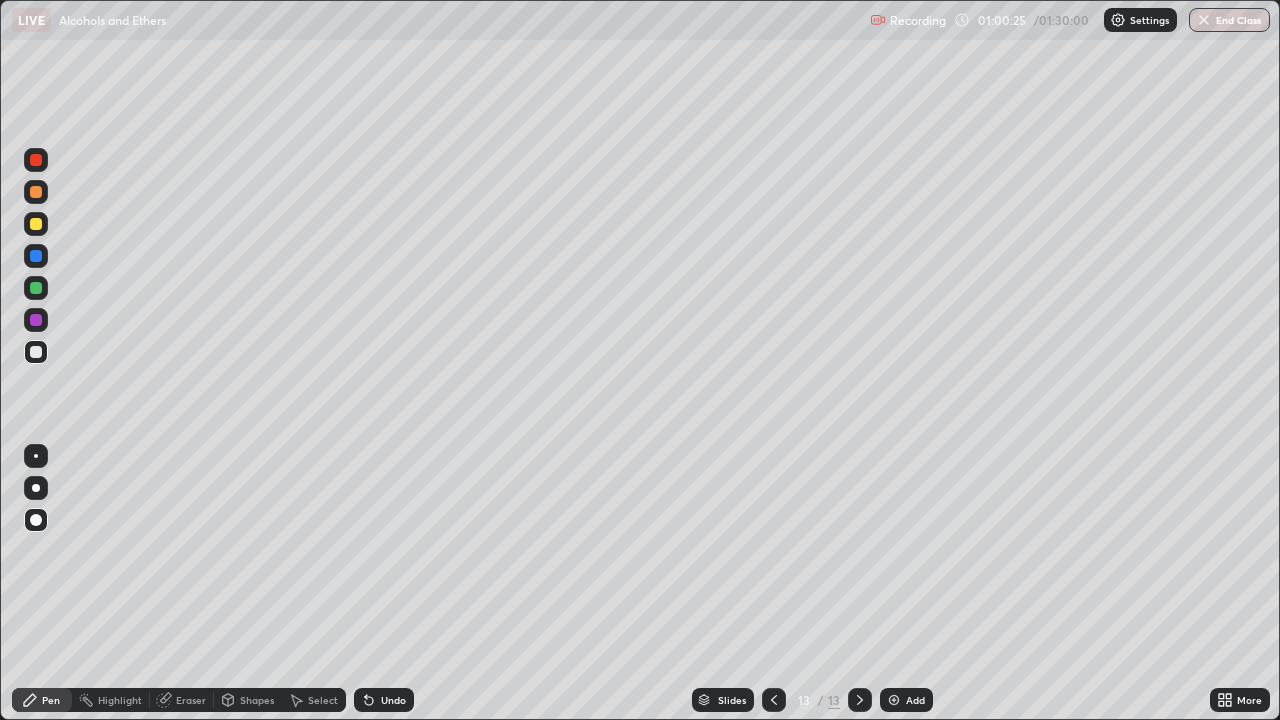 click on "Undo" at bounding box center (384, 700) 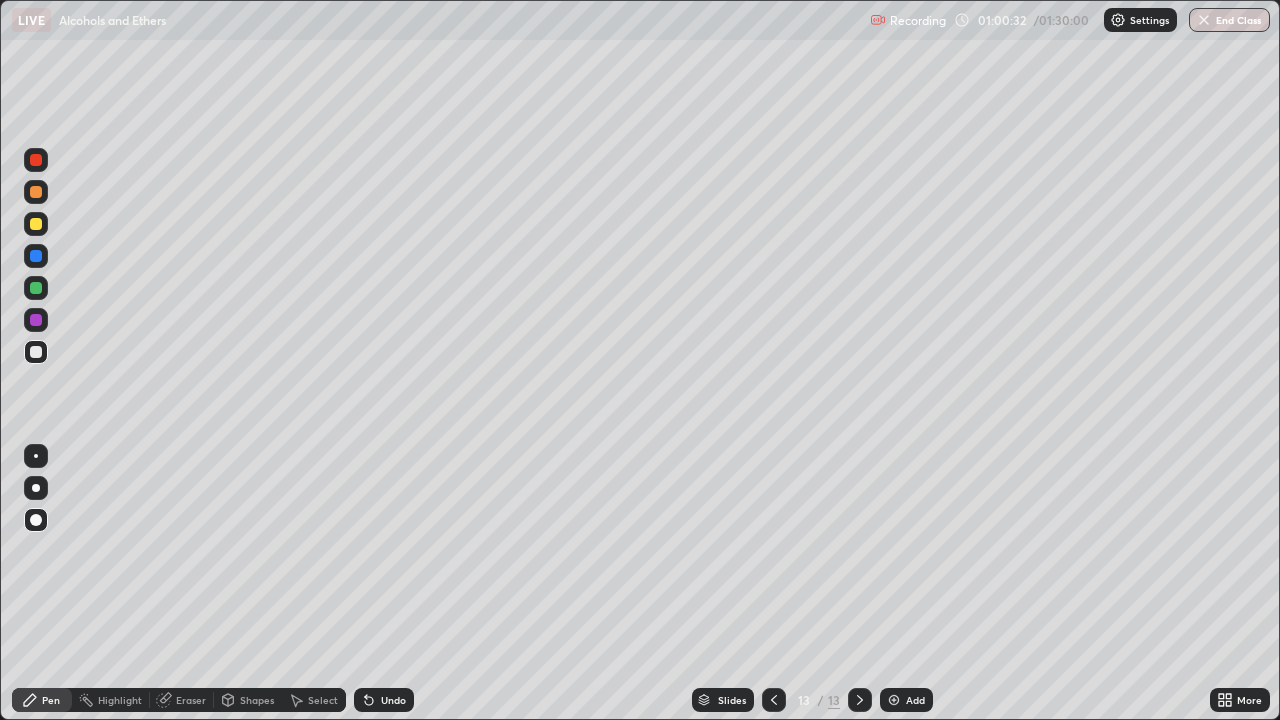 click on "Eraser" at bounding box center [191, 700] 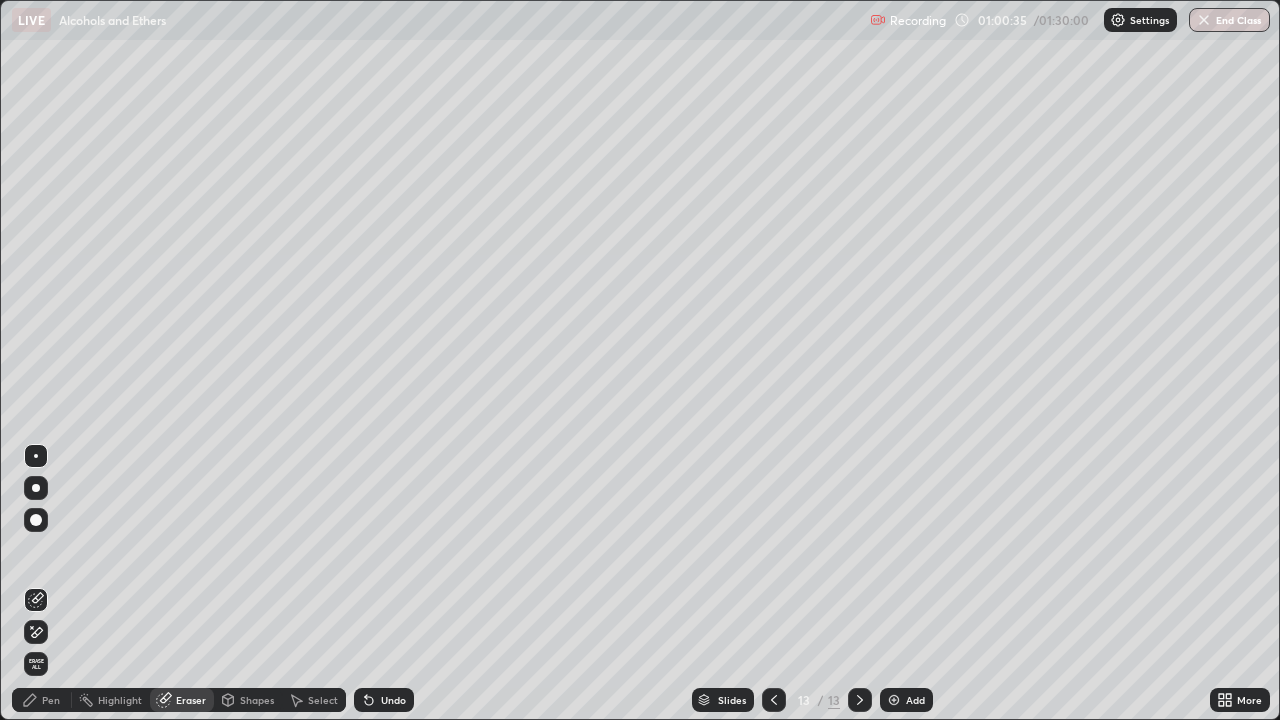 click on "Pen" at bounding box center (51, 700) 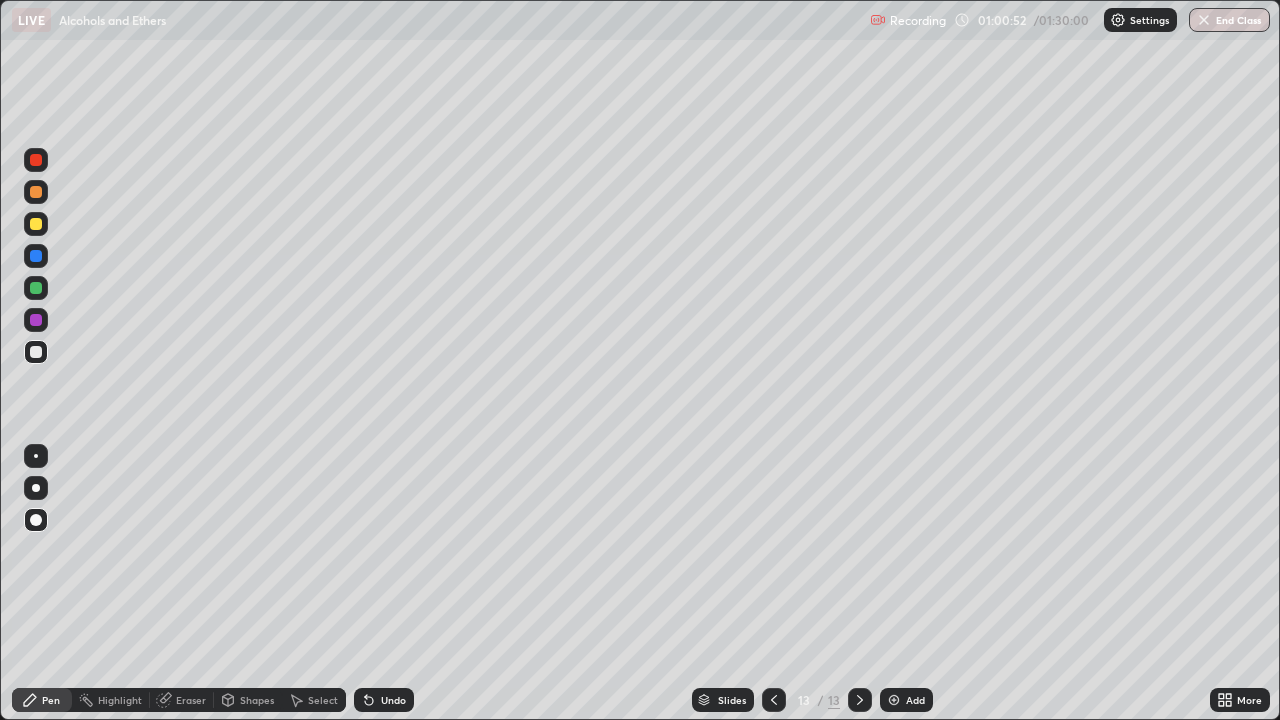 click at bounding box center (36, 288) 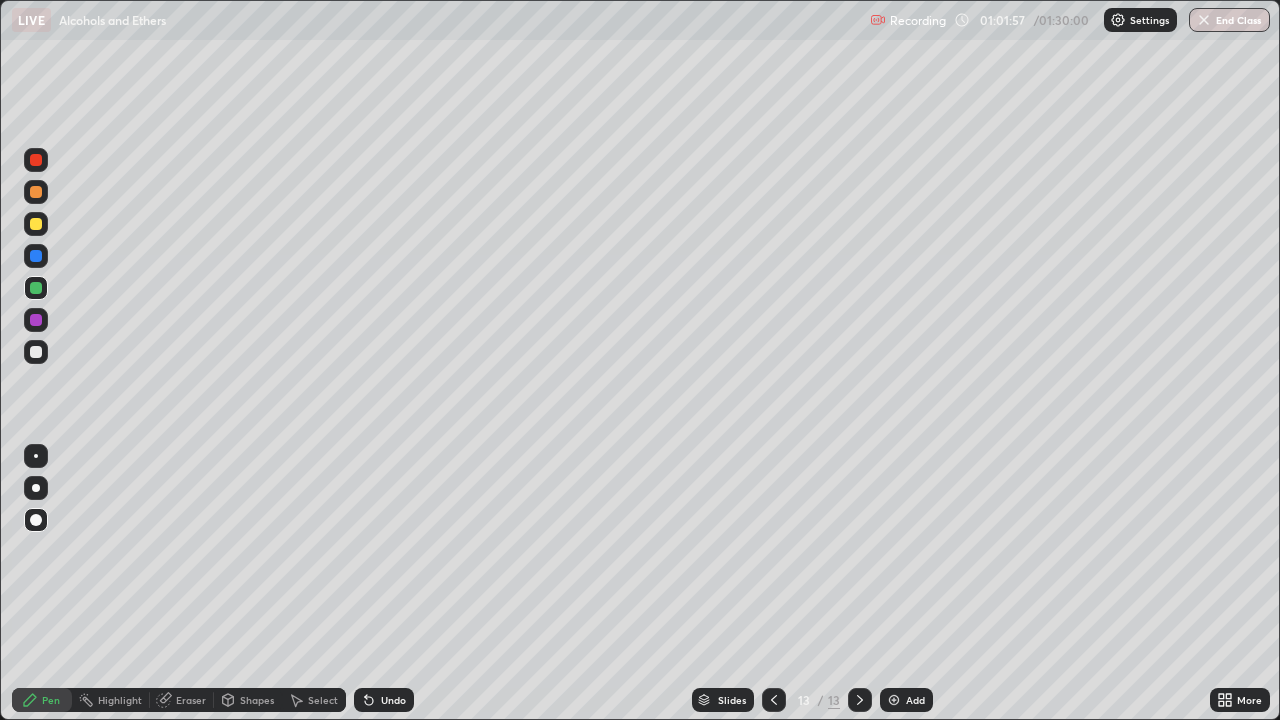 click on "Slides 13 / 13 Add" at bounding box center [812, 700] 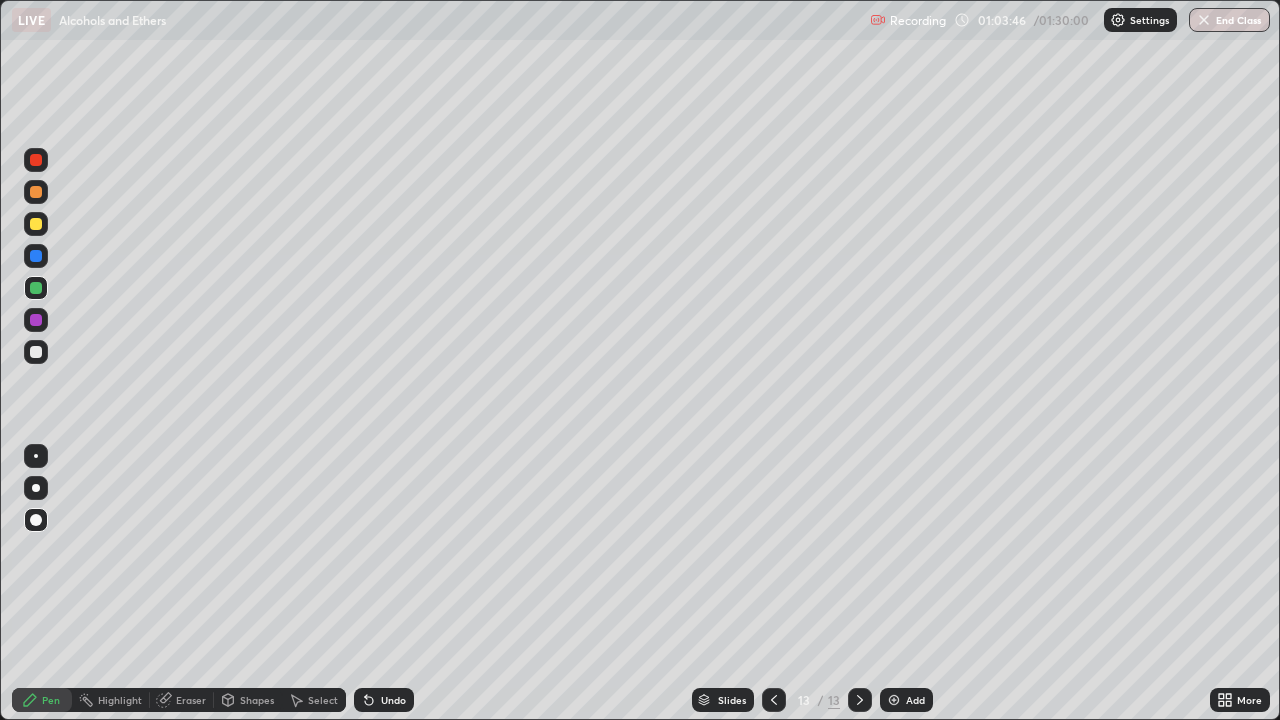 click at bounding box center (894, 700) 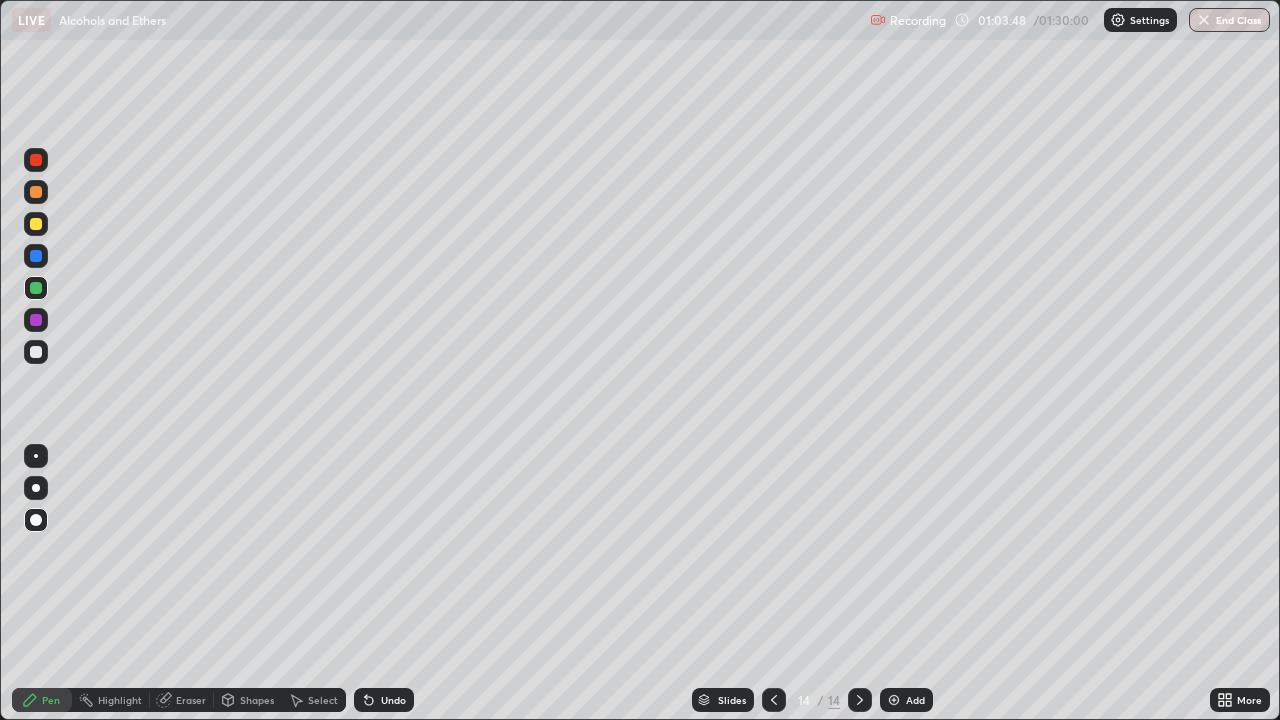 click at bounding box center [36, 224] 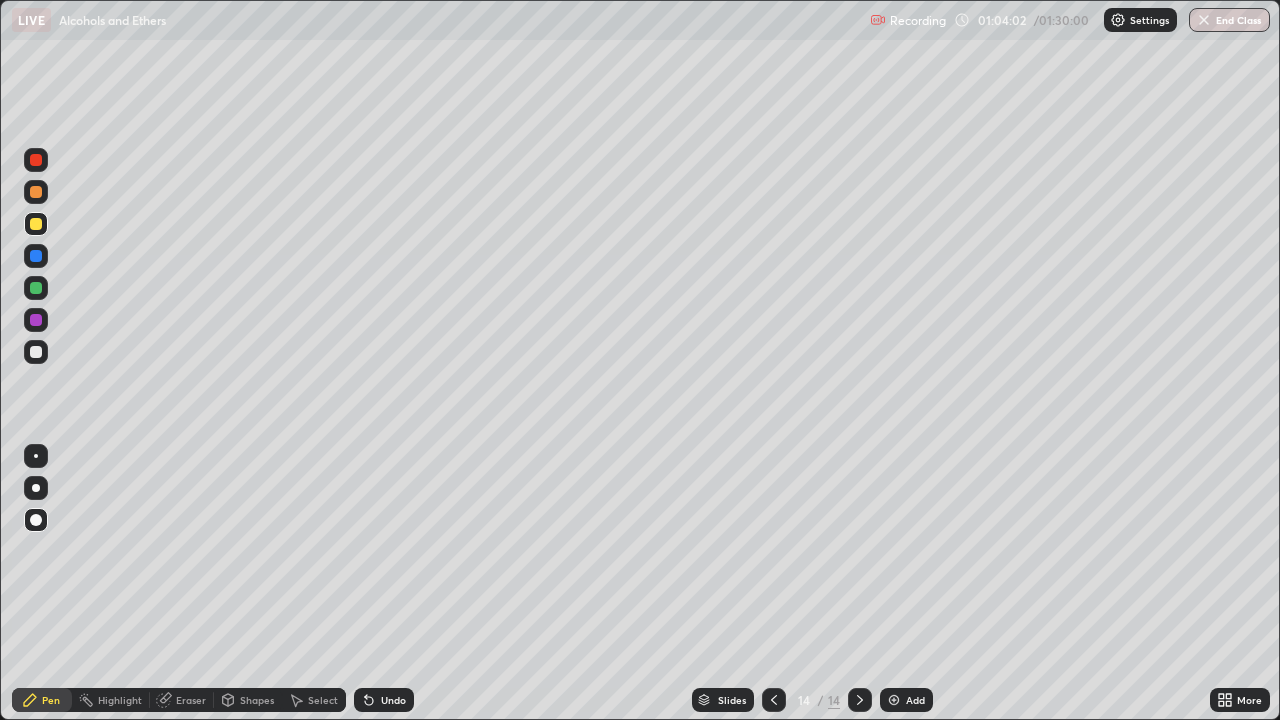 click on "Undo" at bounding box center (384, 700) 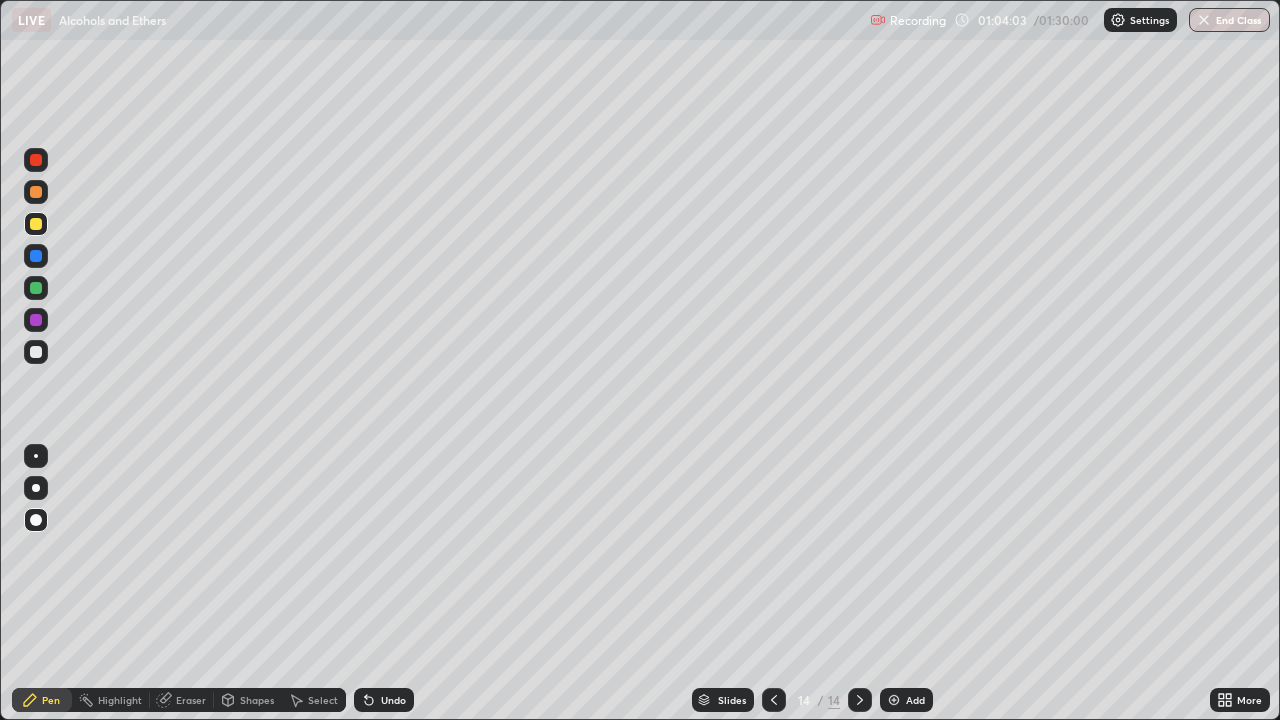 click on "Undo" at bounding box center [393, 700] 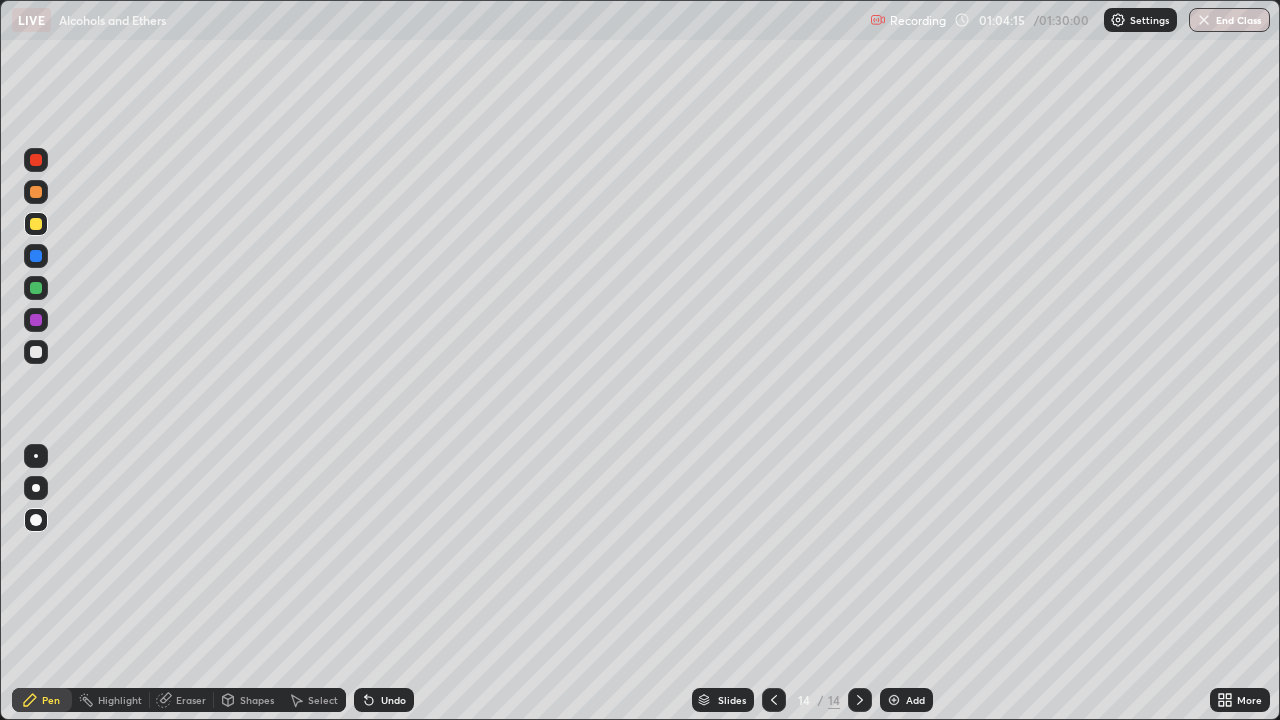 click at bounding box center [36, 288] 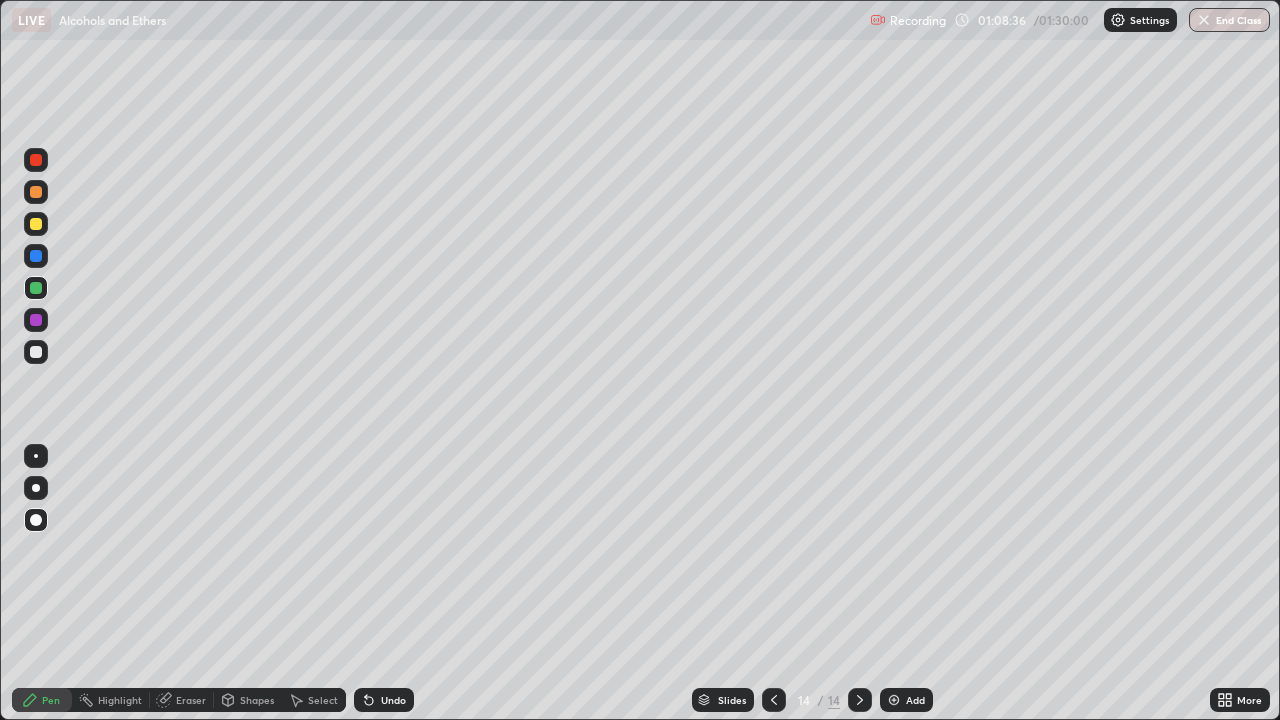 click on "Undo" at bounding box center [393, 700] 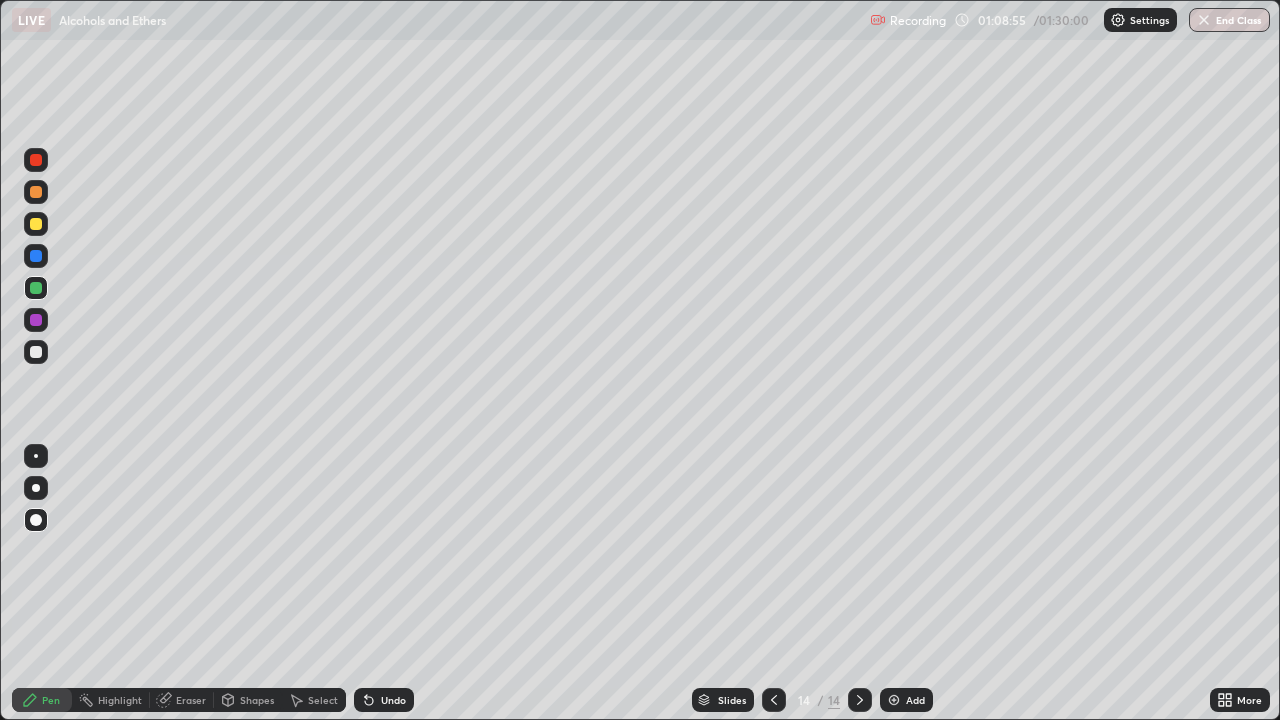 click at bounding box center [894, 700] 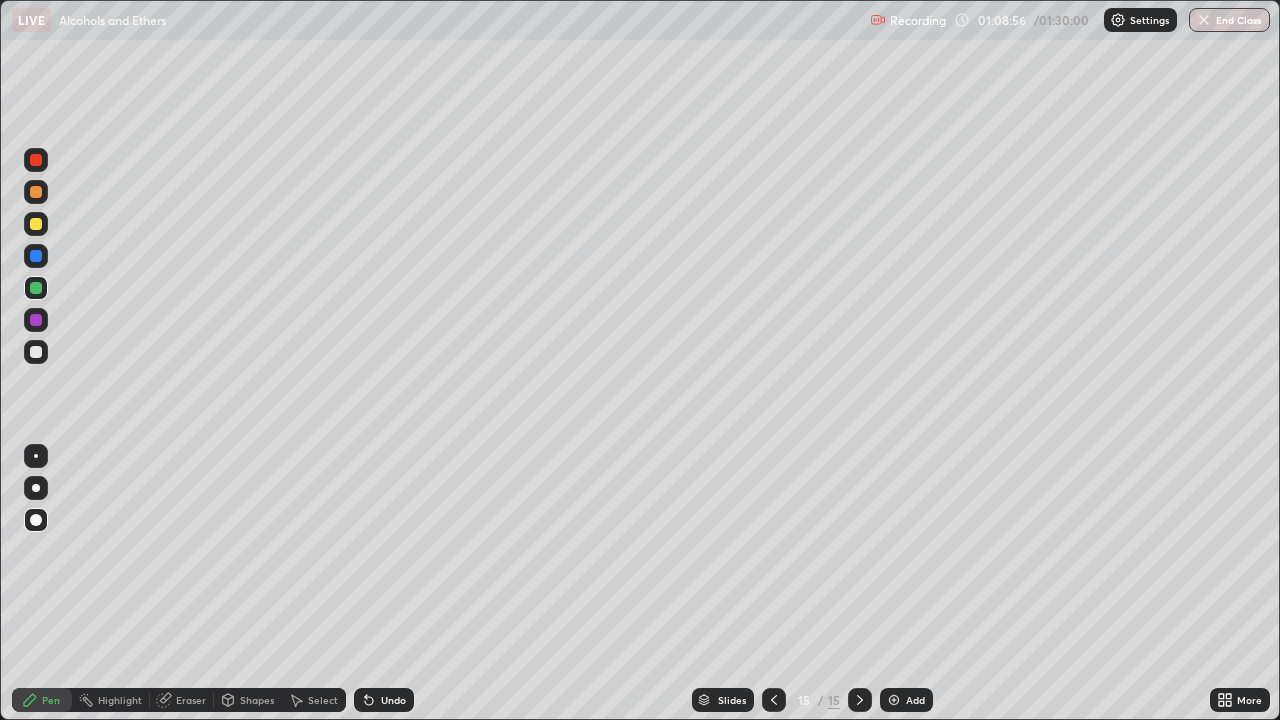 click at bounding box center [774, 700] 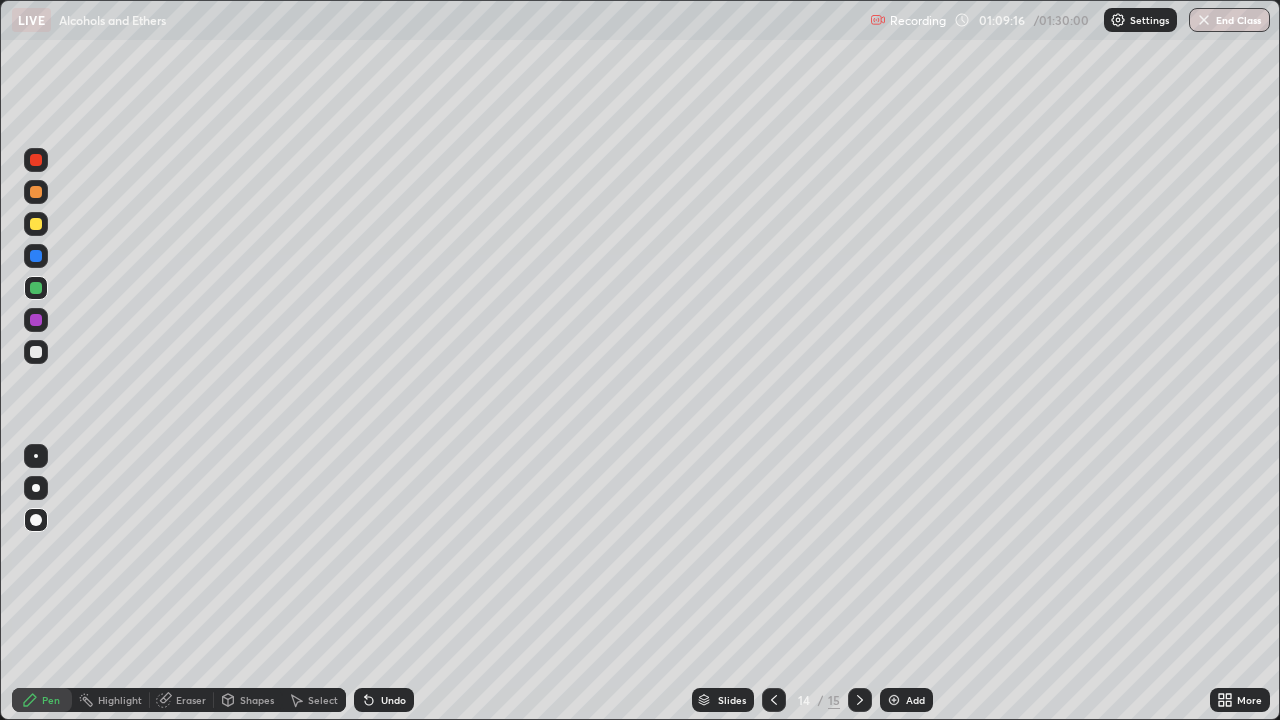 click 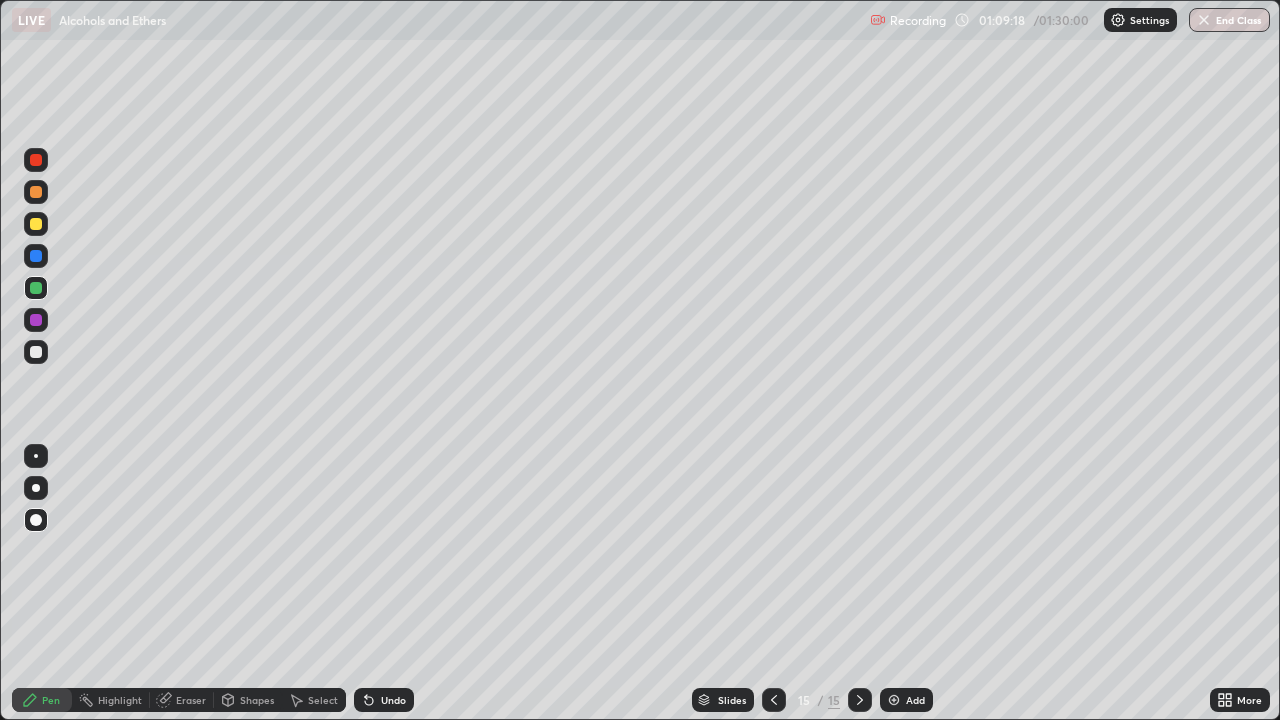 click at bounding box center (36, 352) 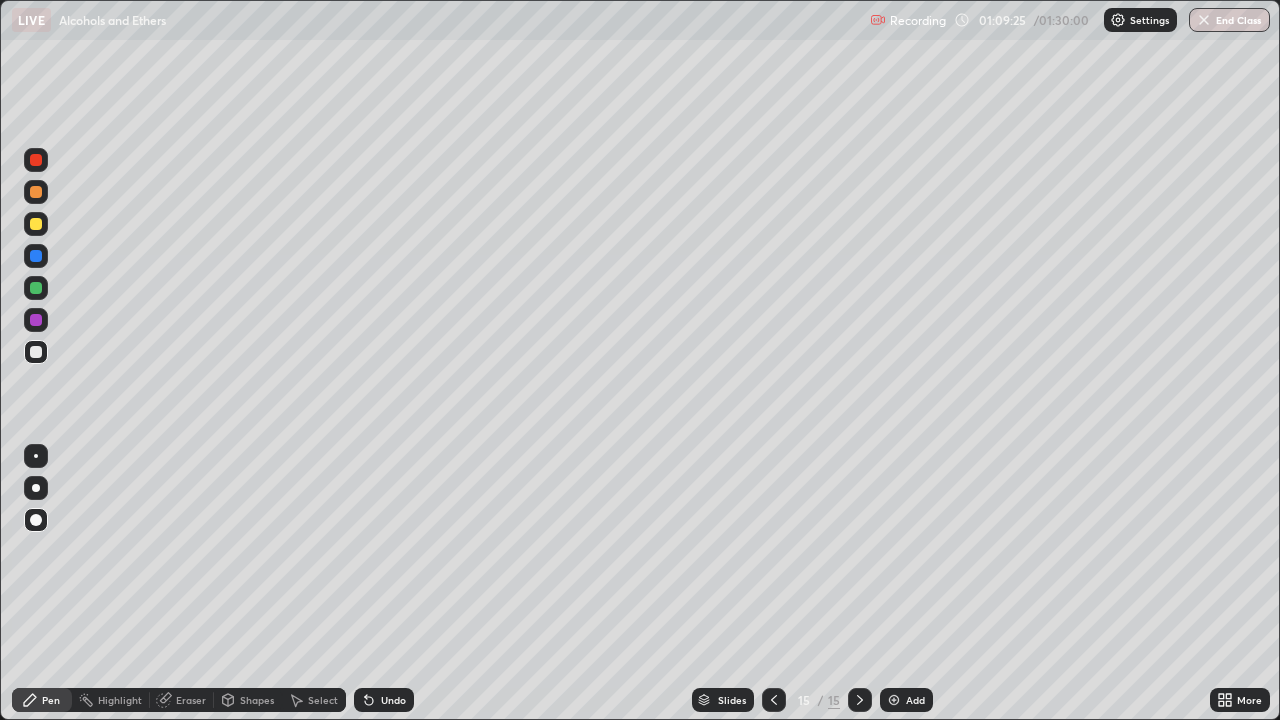 click 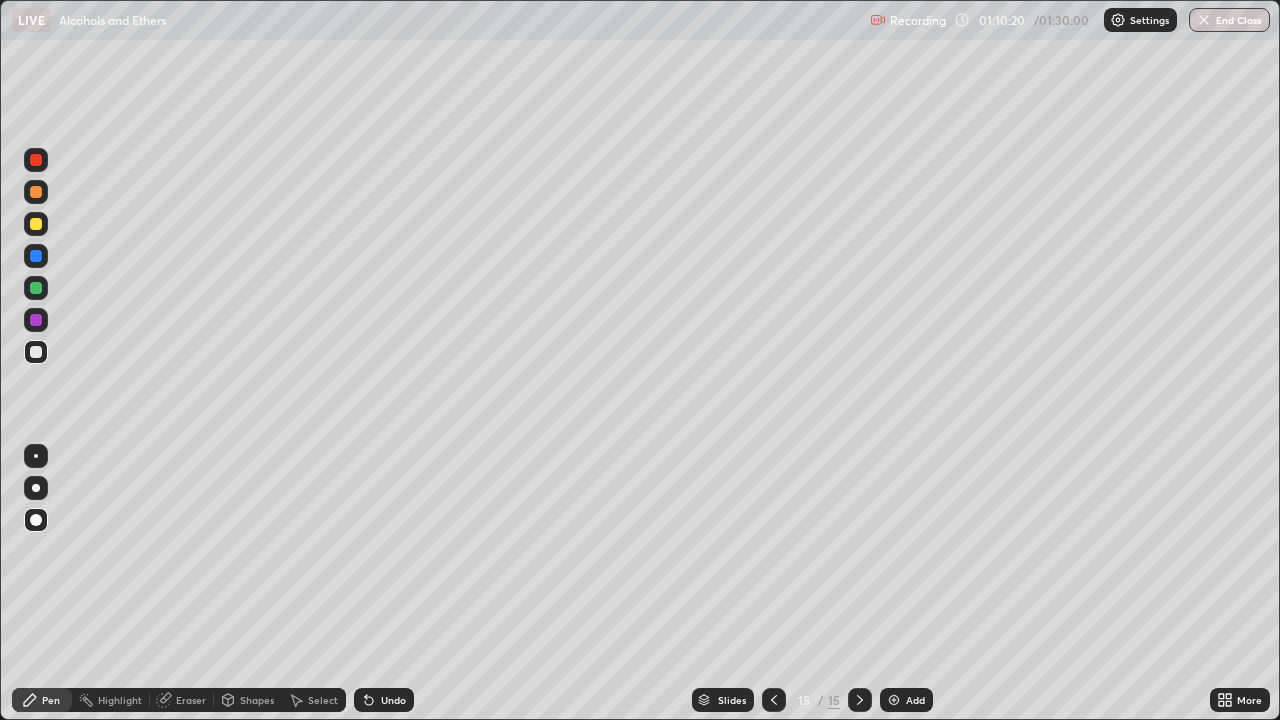 click on "Undo" at bounding box center (393, 700) 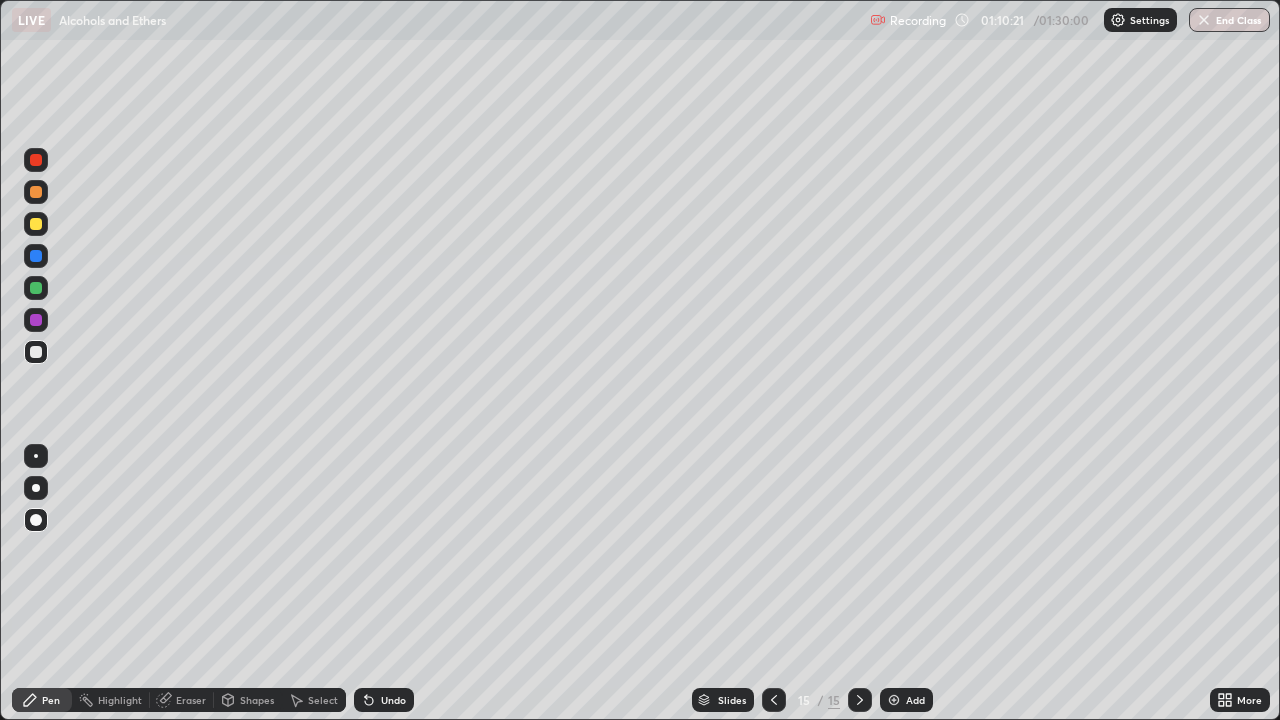 click on "Undo" at bounding box center (393, 700) 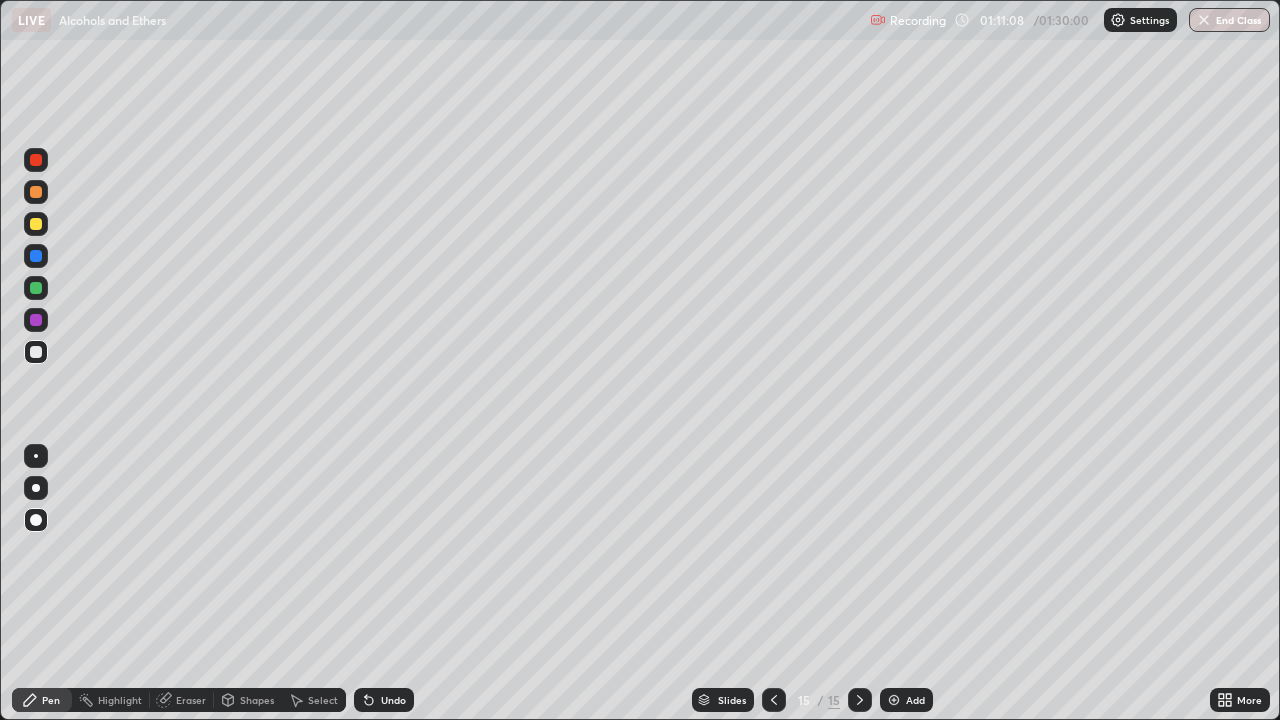 click at bounding box center [36, 224] 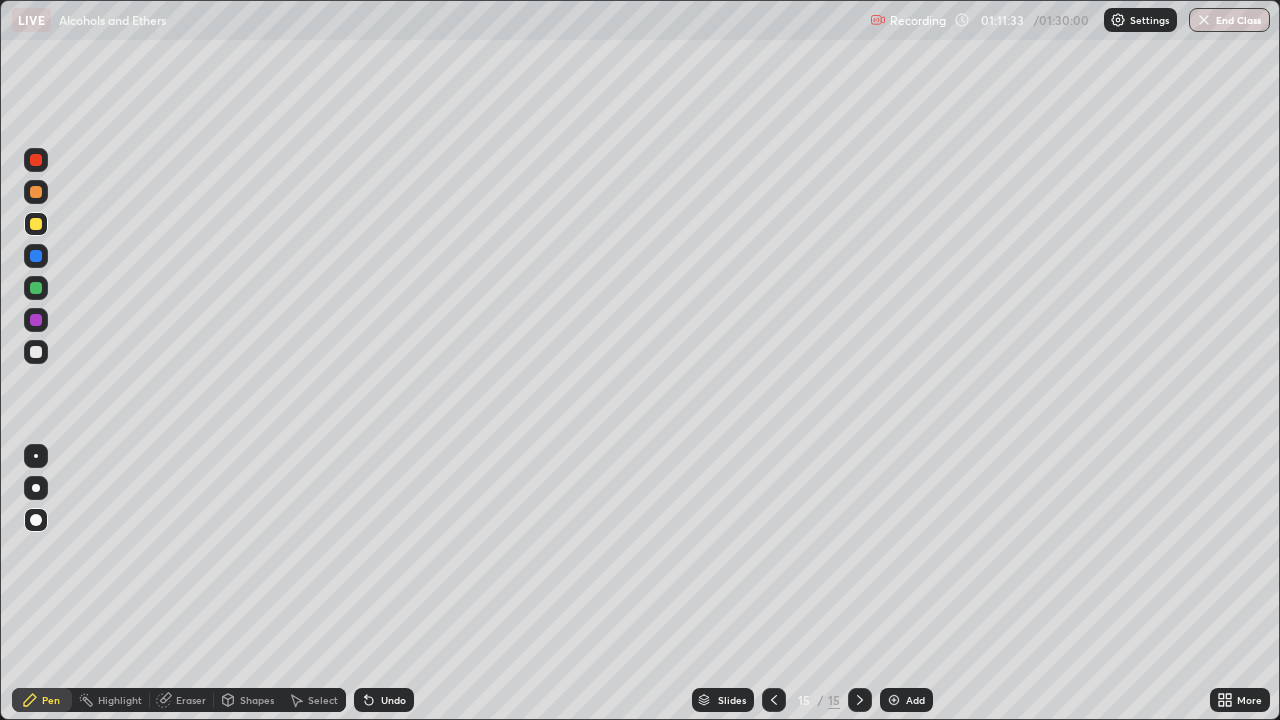 click at bounding box center [36, 288] 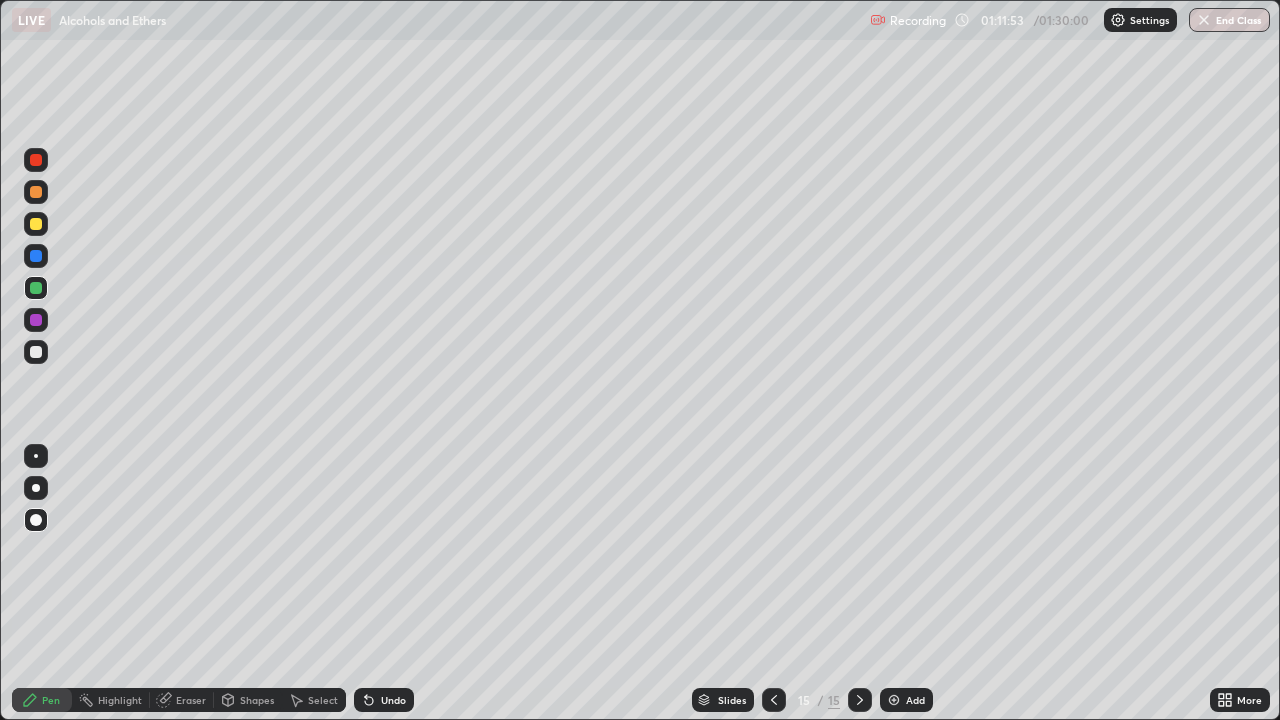 click at bounding box center [36, 352] 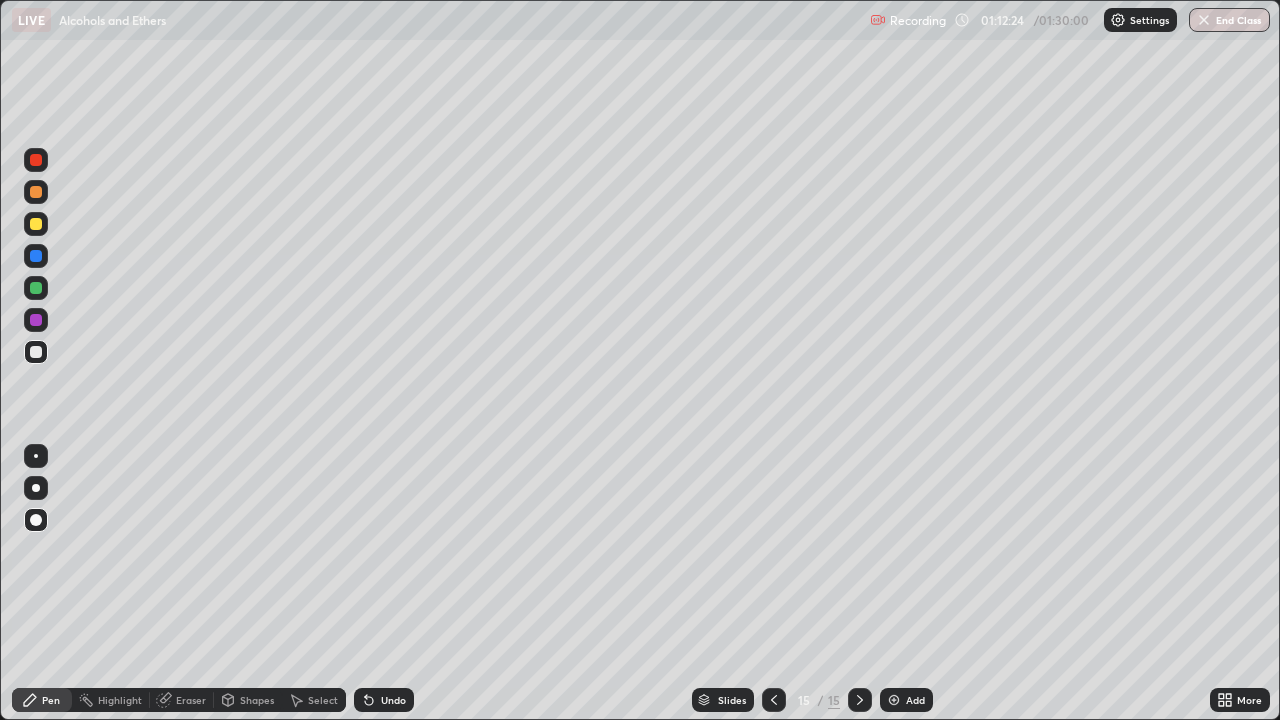 click at bounding box center (36, 288) 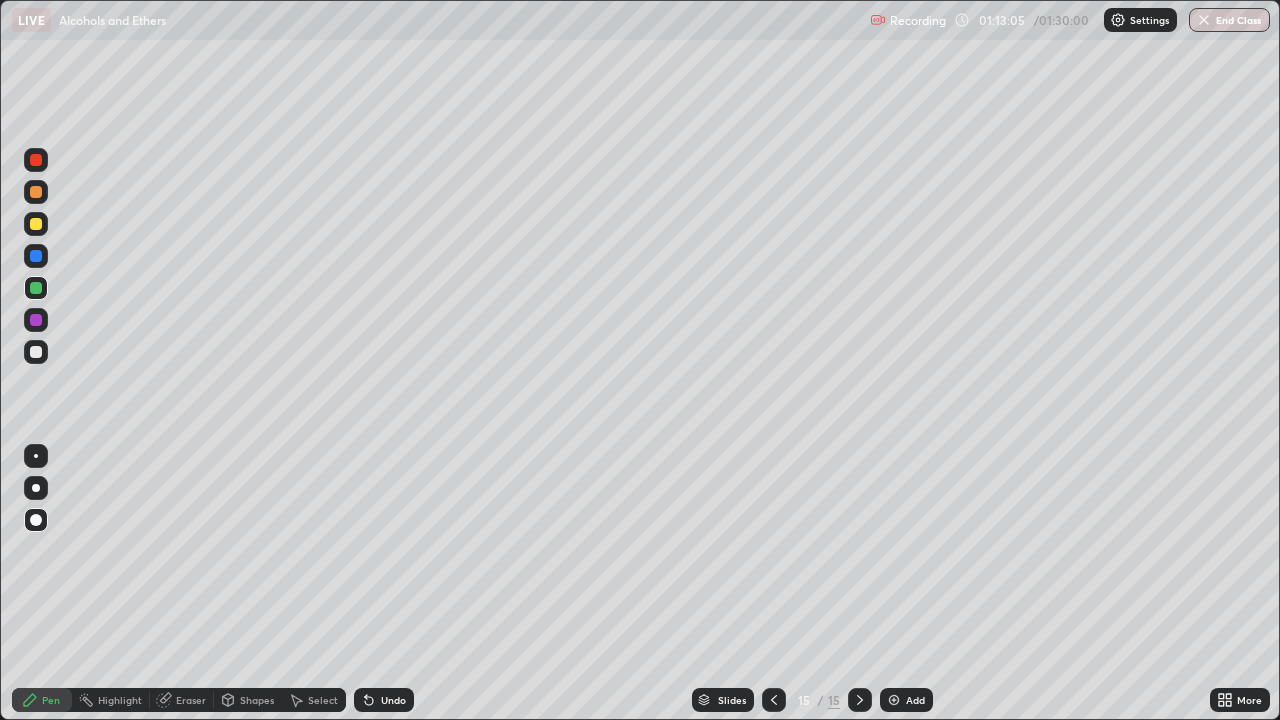 click at bounding box center [36, 352] 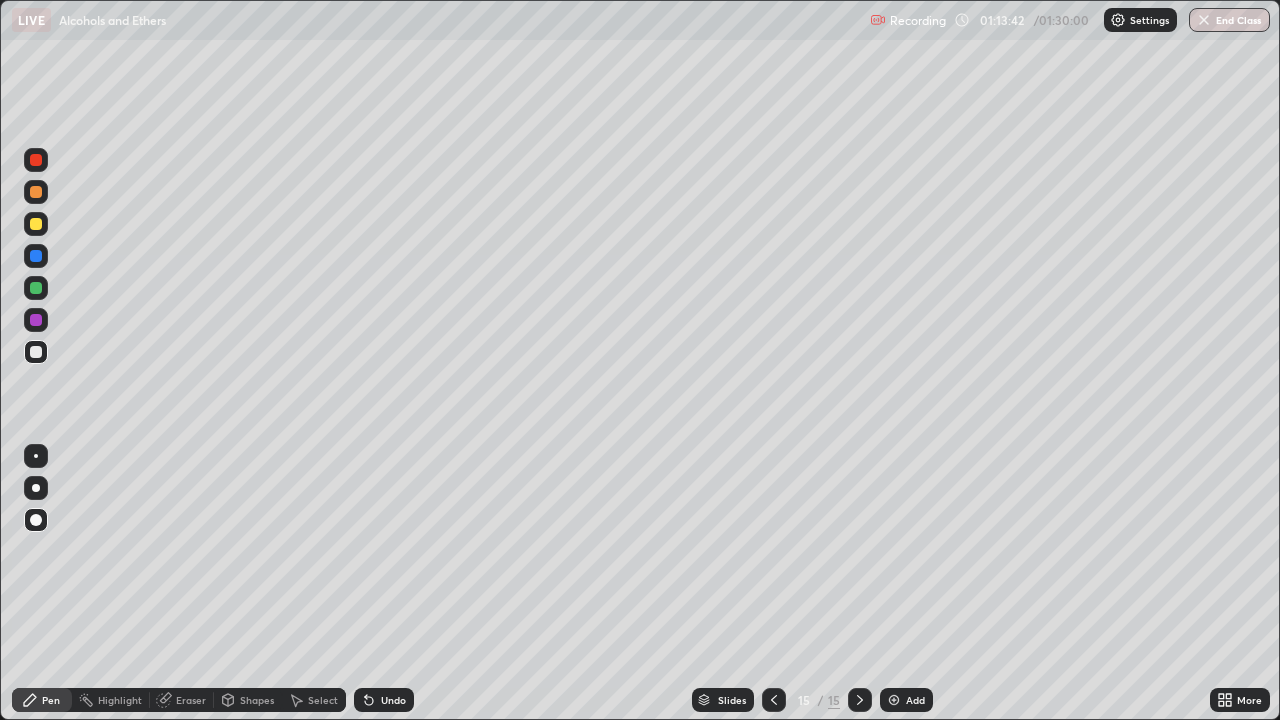 click at bounding box center [36, 160] 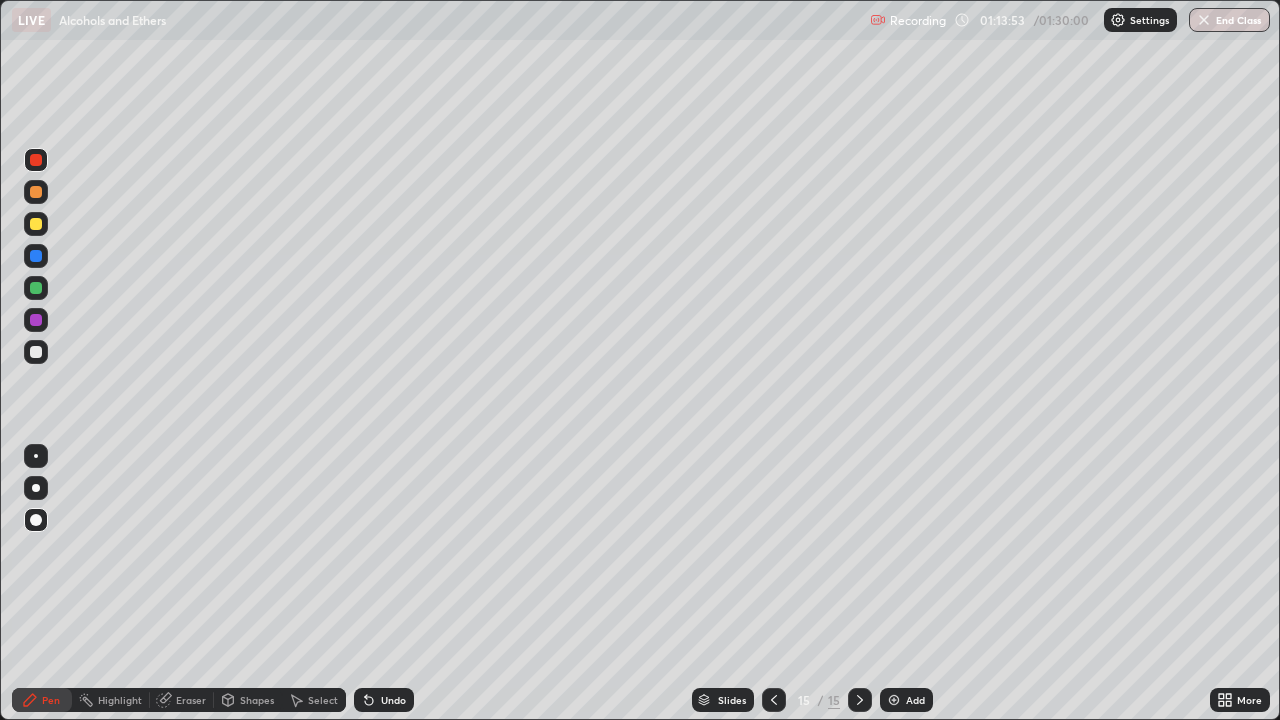 click at bounding box center [36, 352] 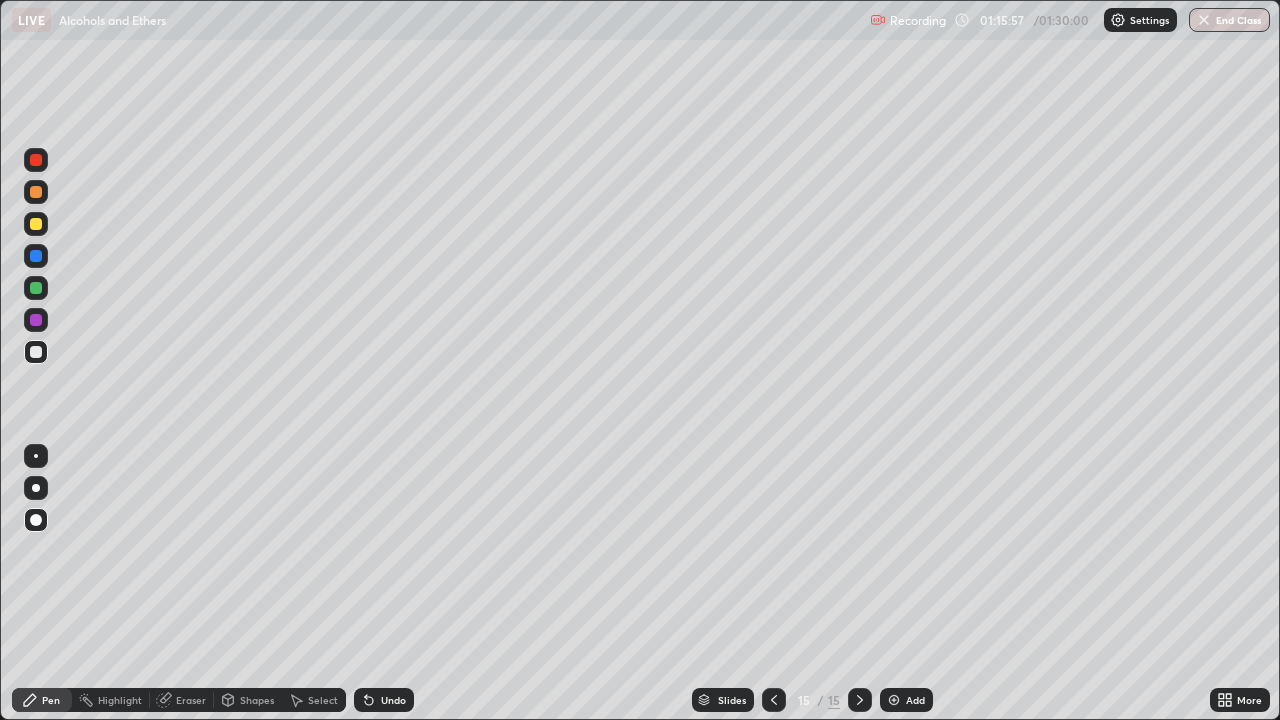 click at bounding box center (894, 700) 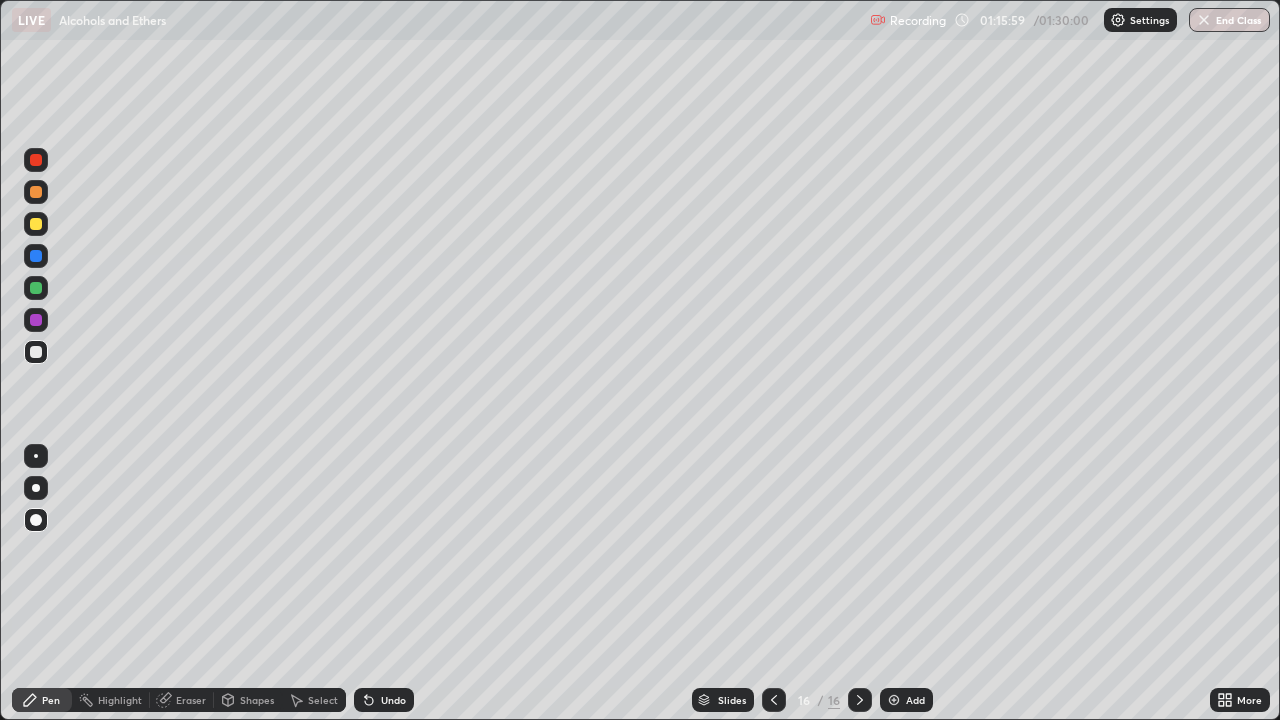 click at bounding box center (36, 224) 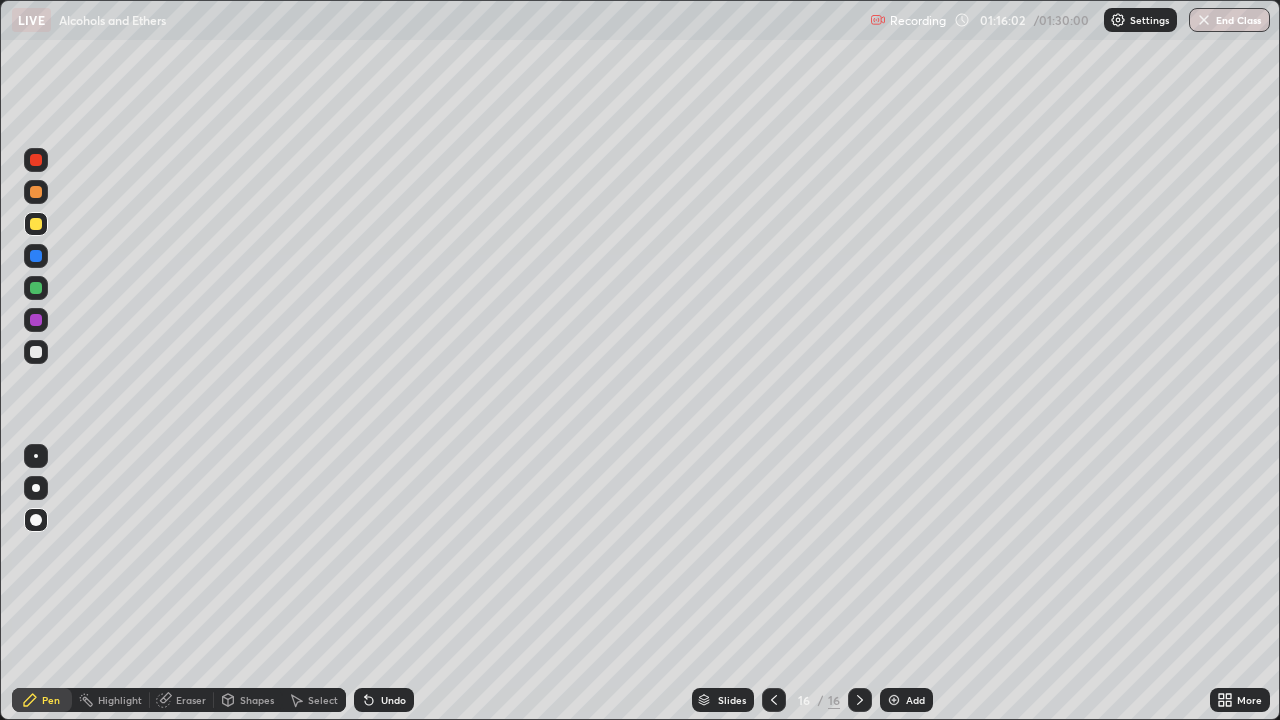 click 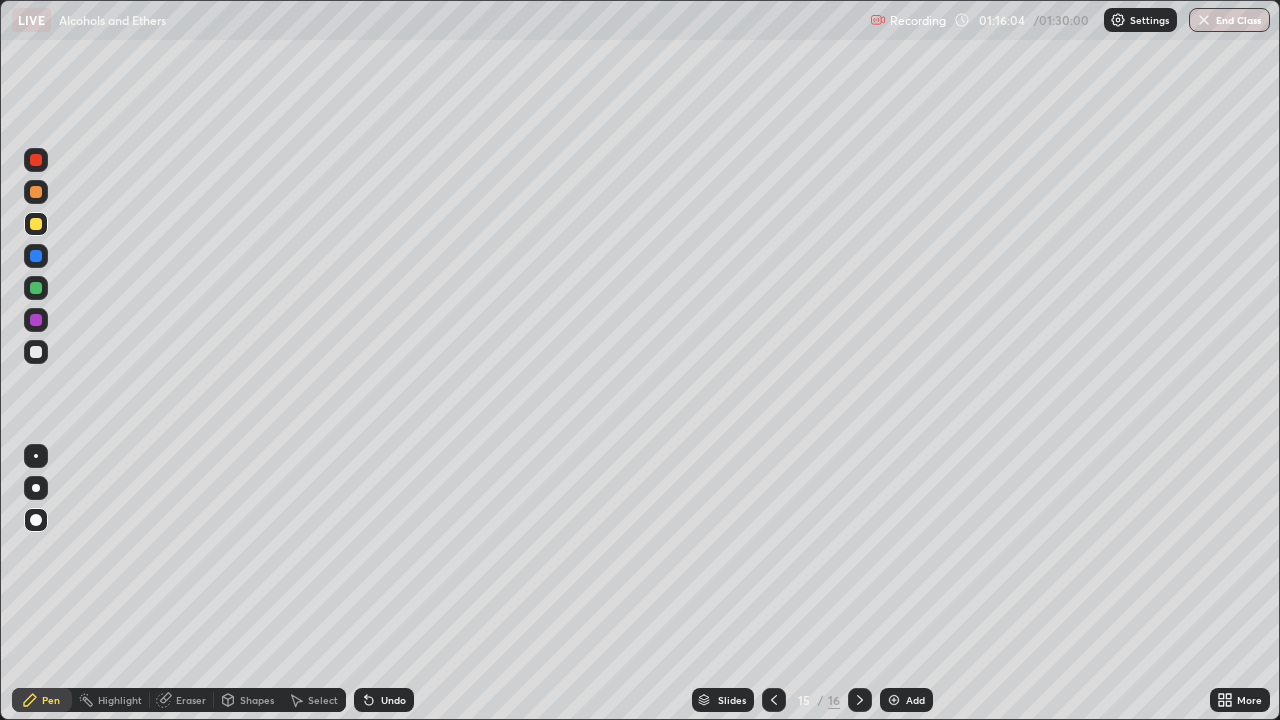 click 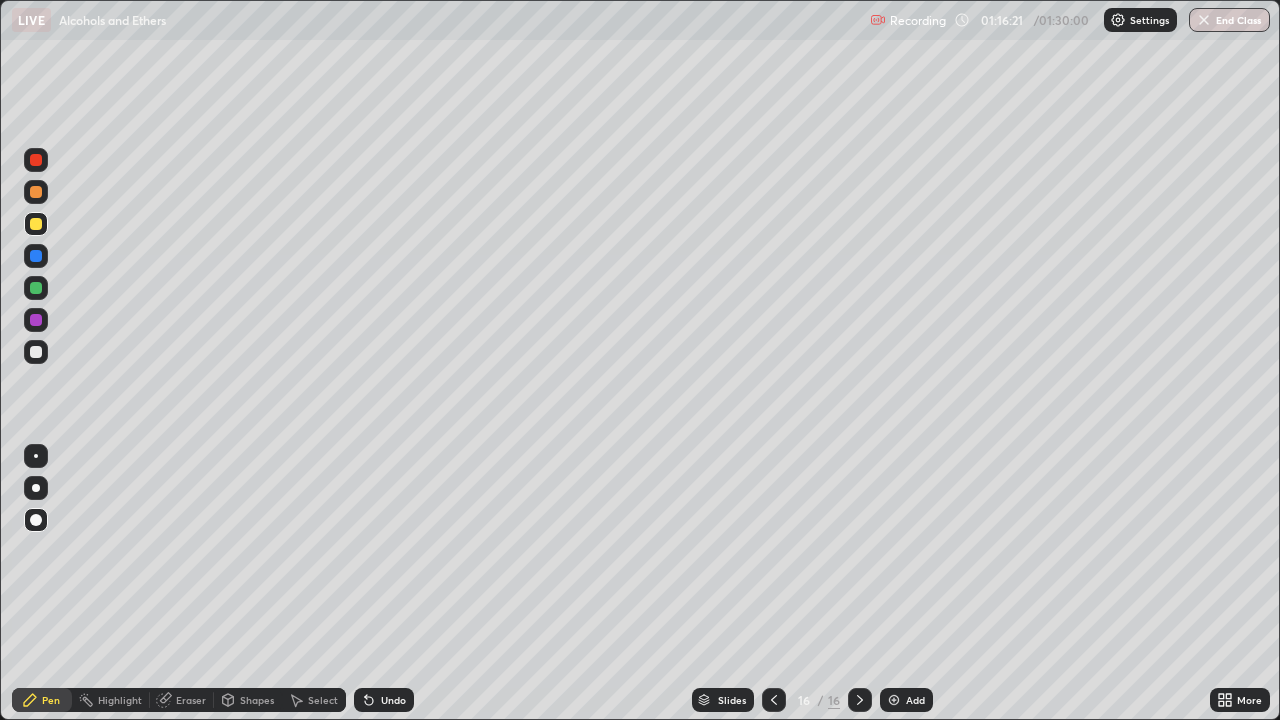 click at bounding box center [36, 352] 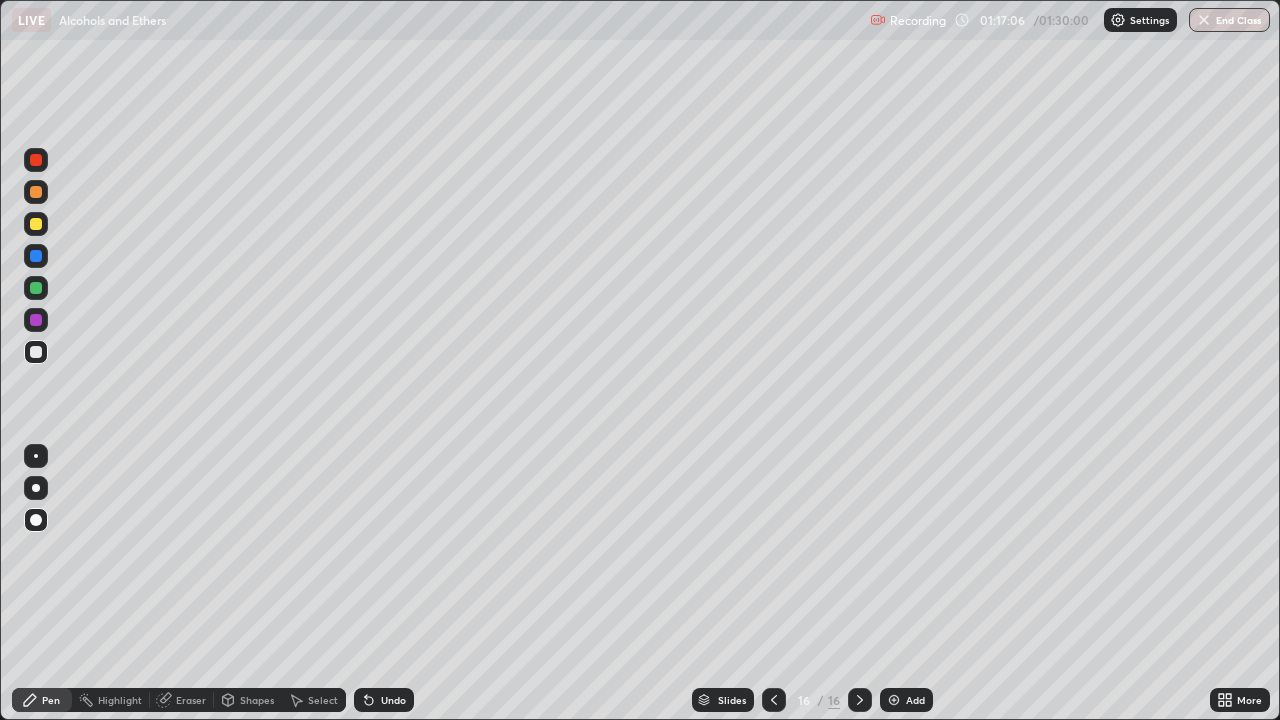 click at bounding box center (36, 160) 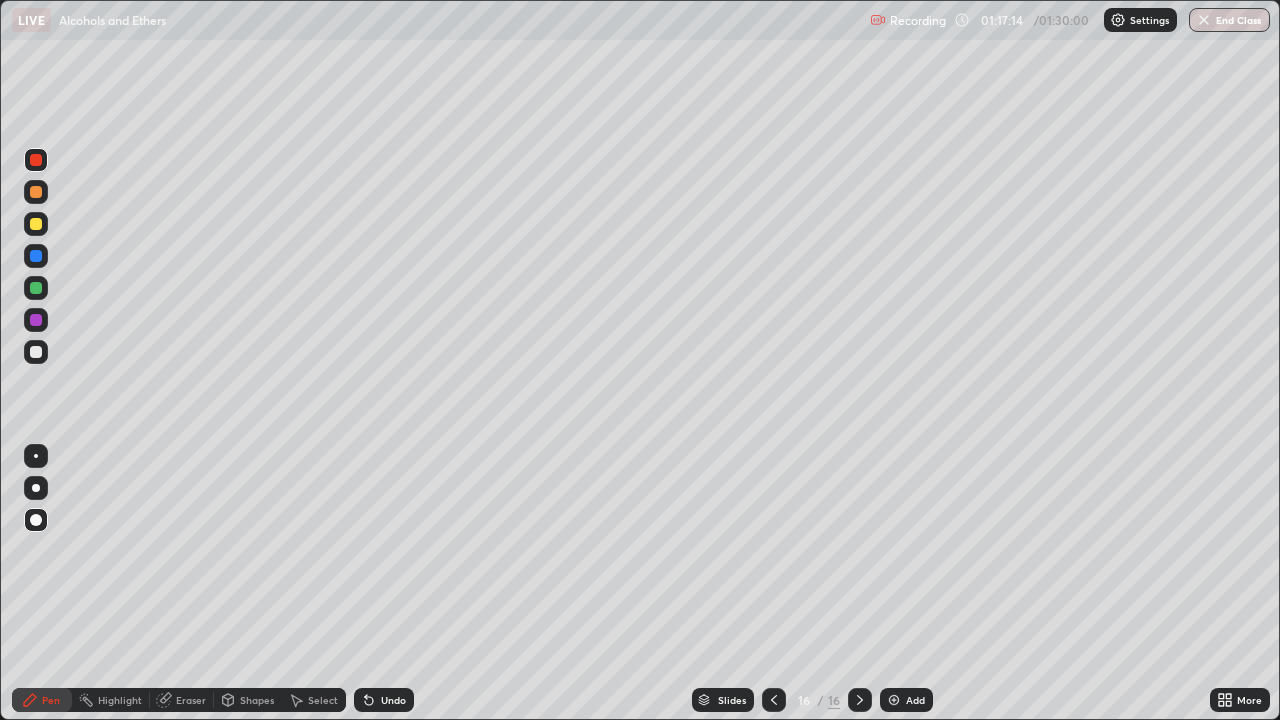 click at bounding box center (36, 352) 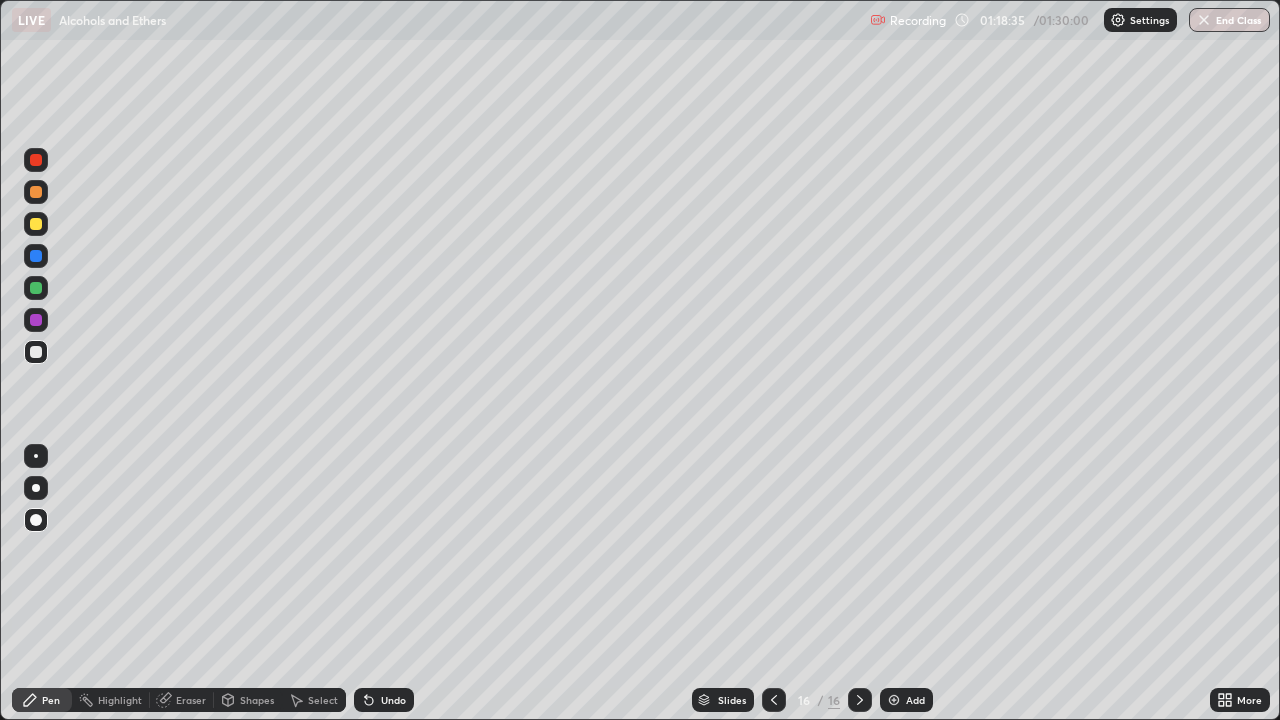 click at bounding box center [894, 700] 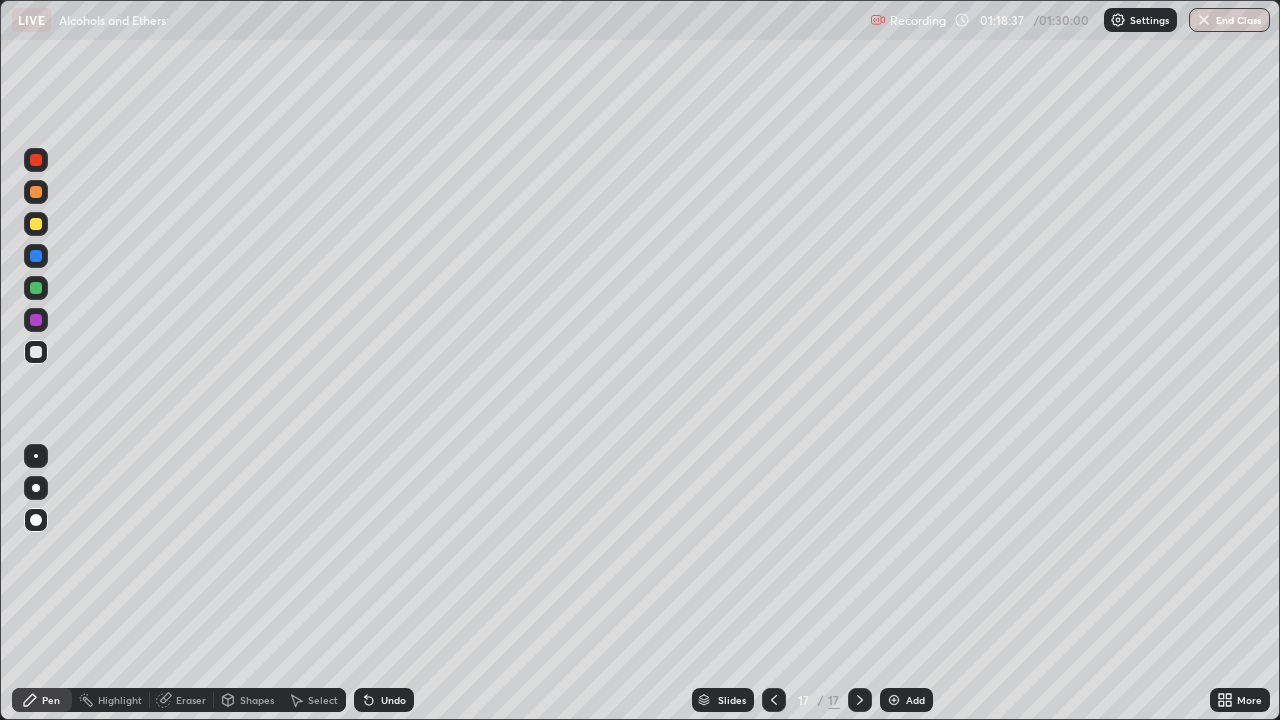 click at bounding box center (36, 224) 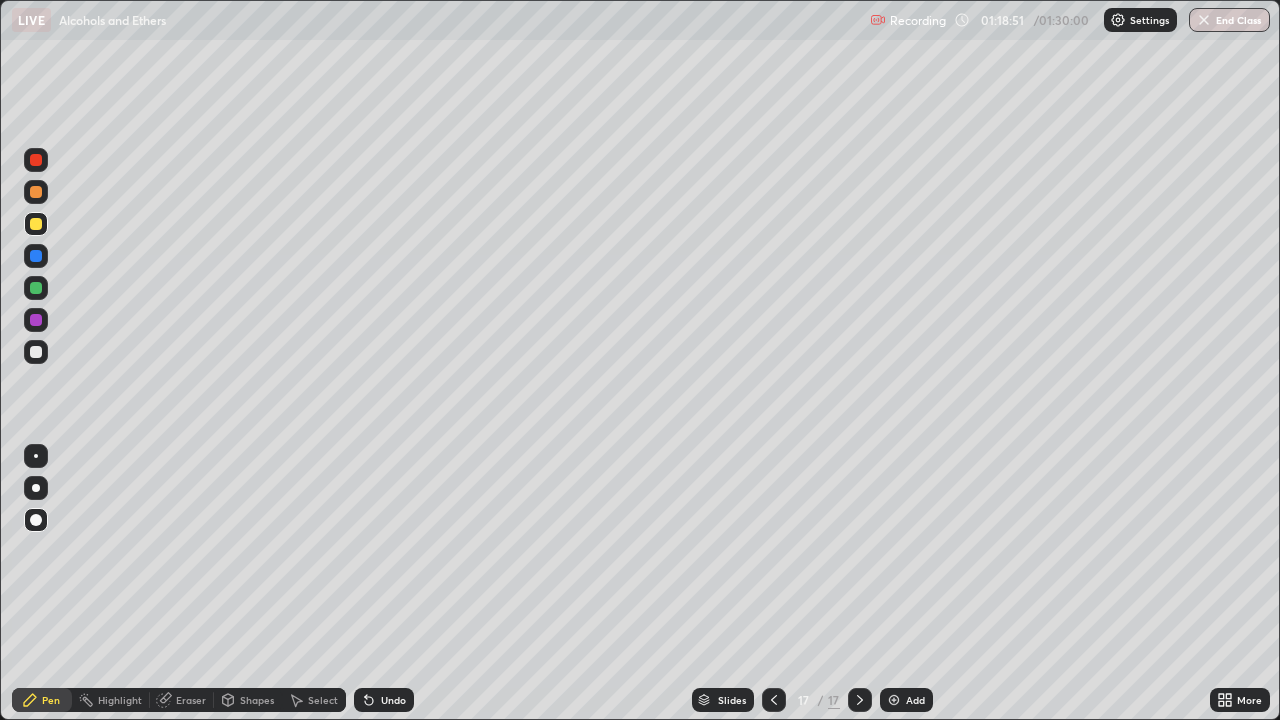 click at bounding box center [36, 352] 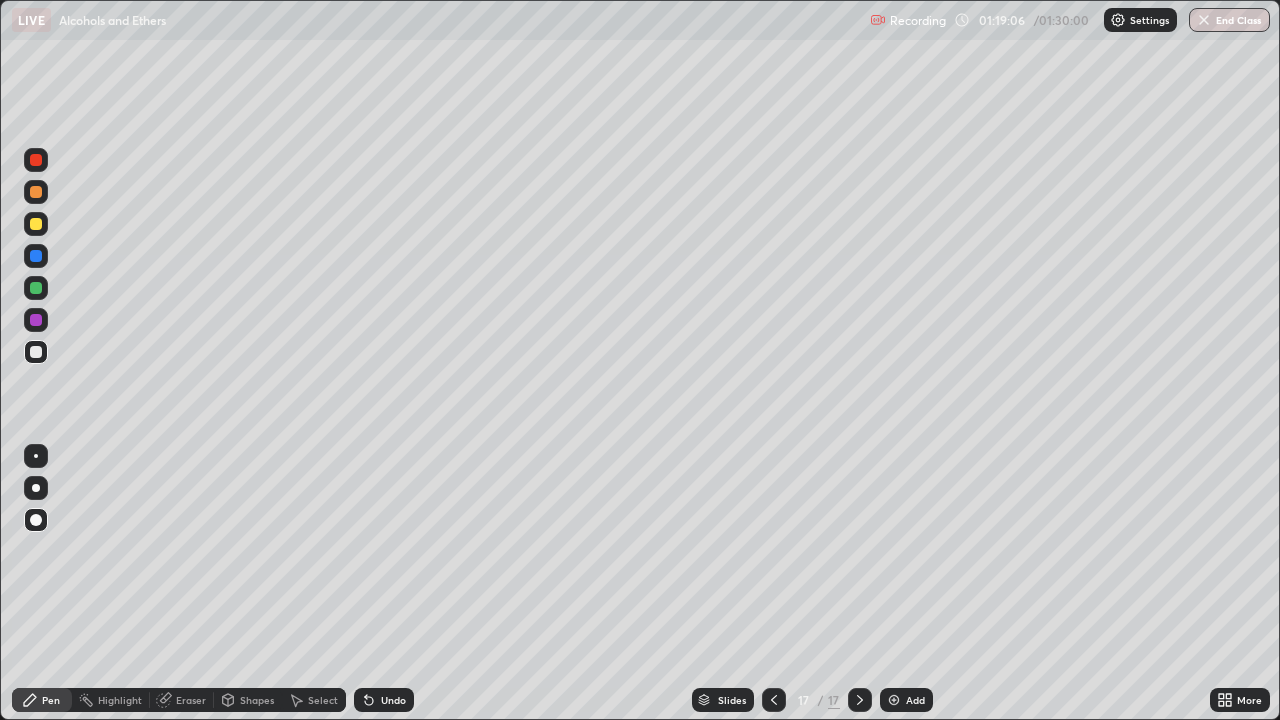 click at bounding box center (36, 288) 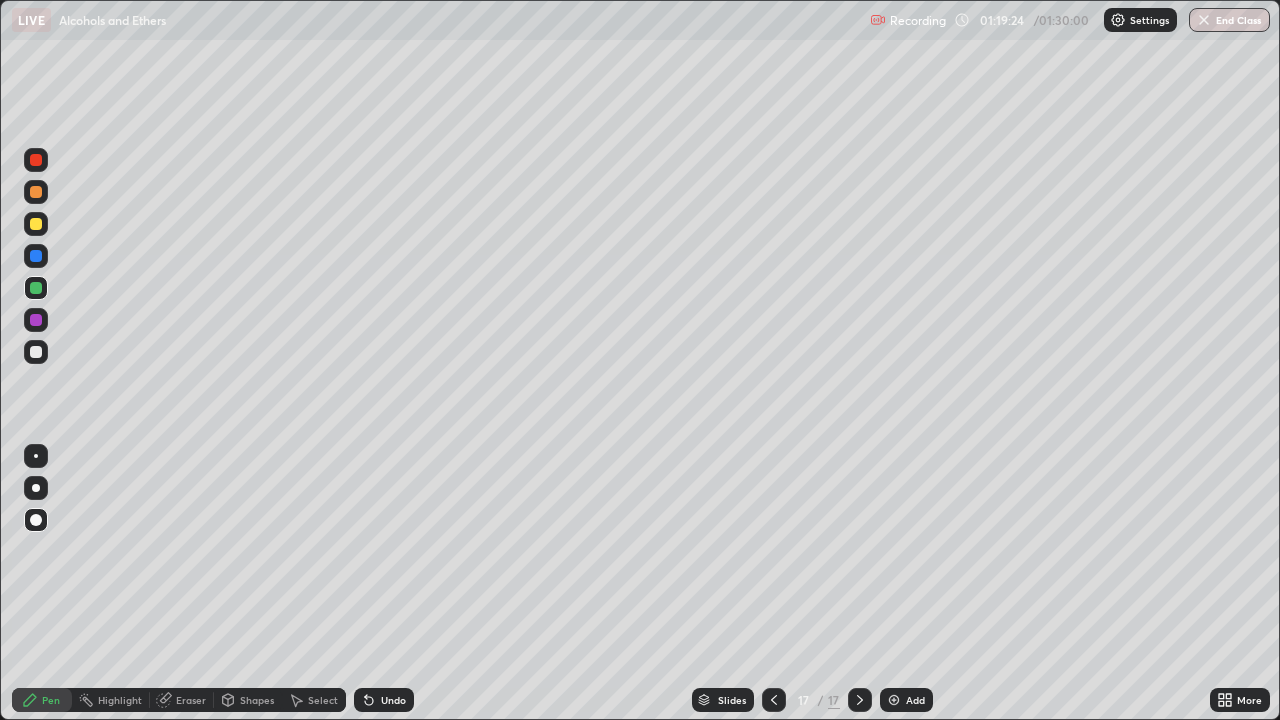 click on "Undo" at bounding box center [384, 700] 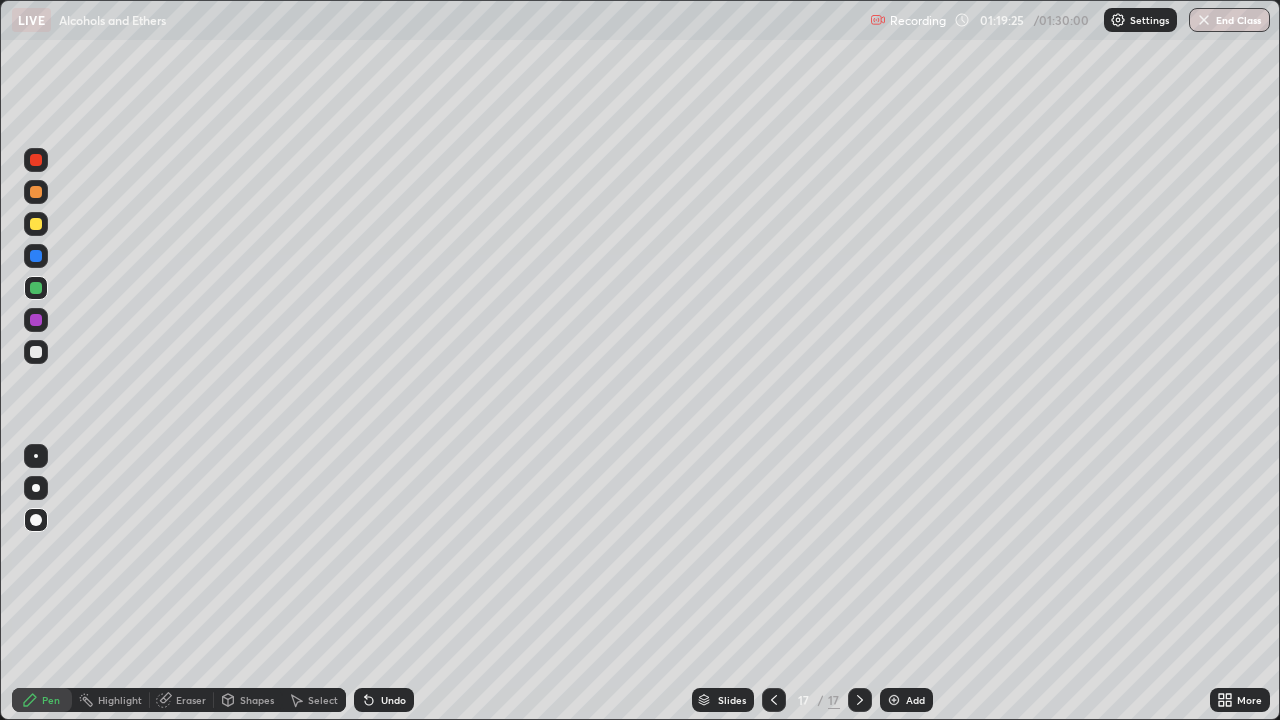 click on "Undo" at bounding box center [393, 700] 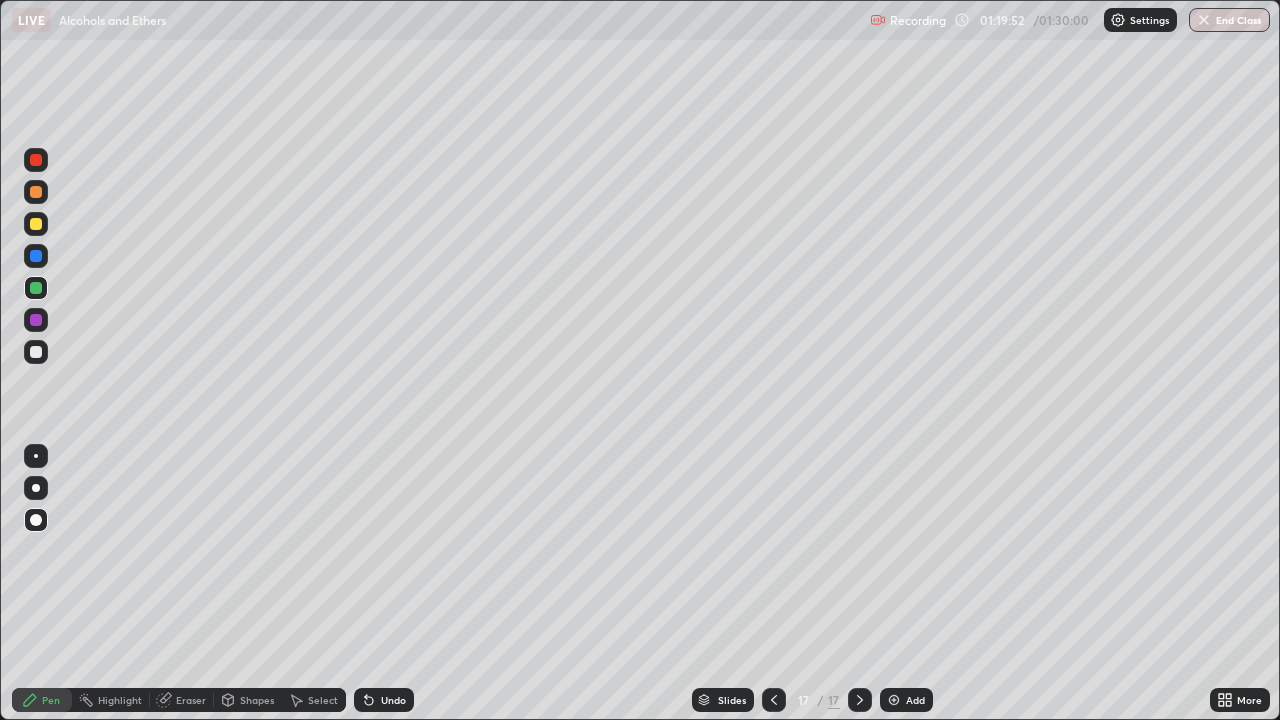 click at bounding box center (36, 320) 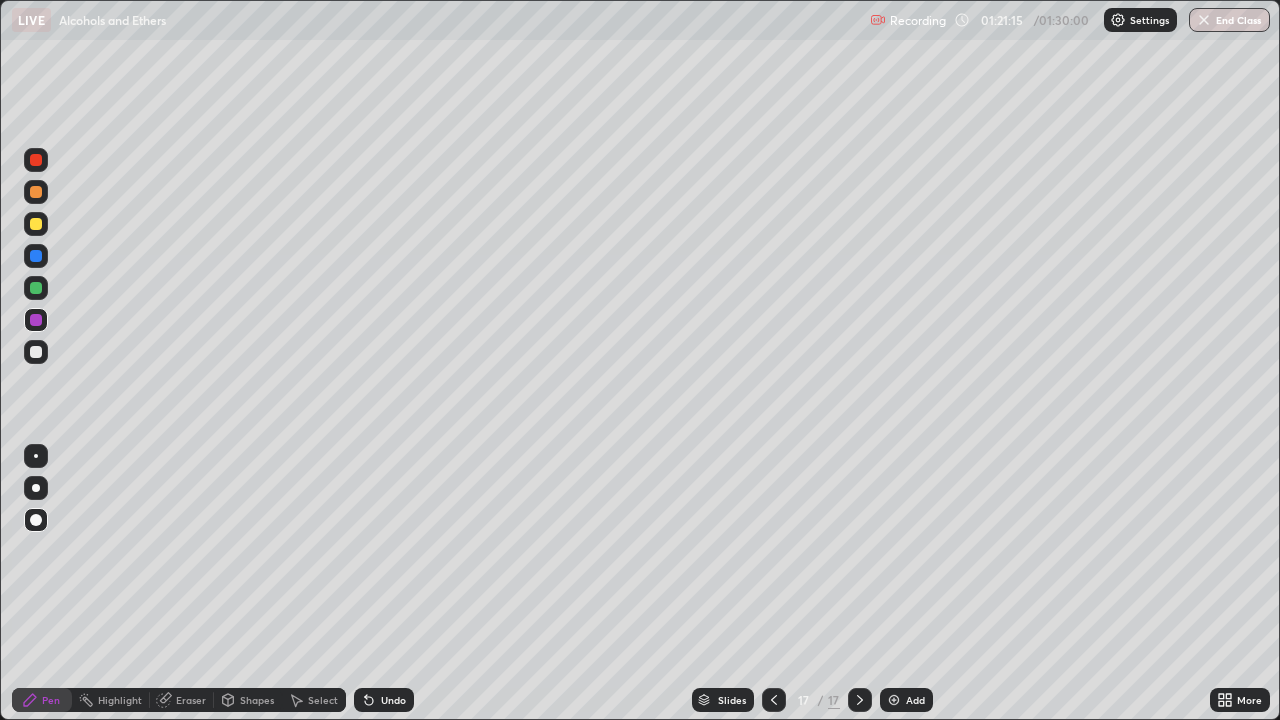 click at bounding box center (36, 160) 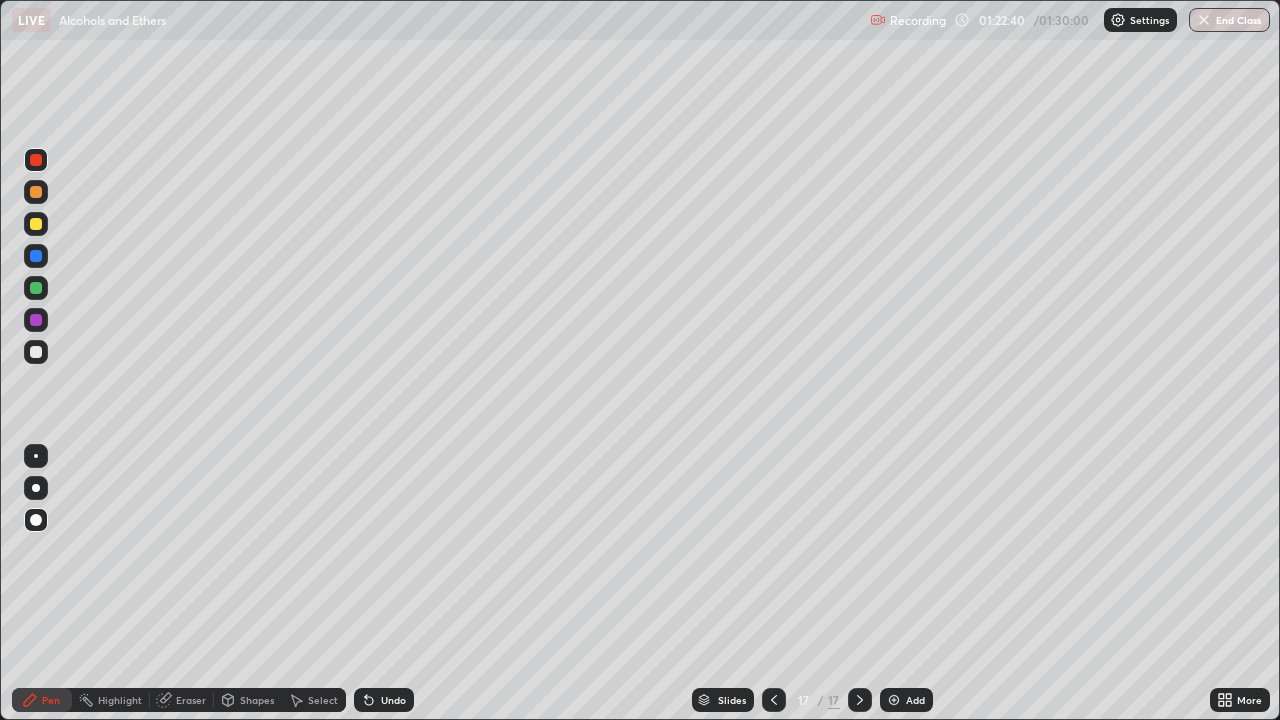click 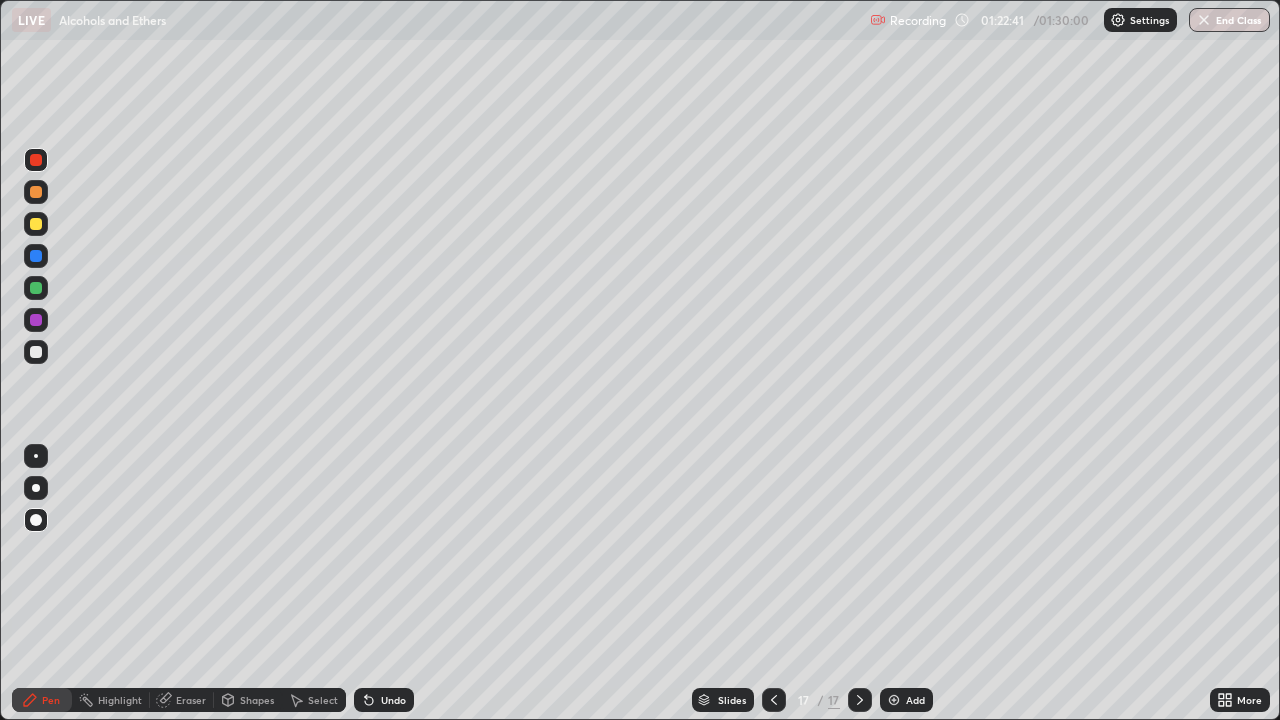 click on "Undo" at bounding box center (393, 700) 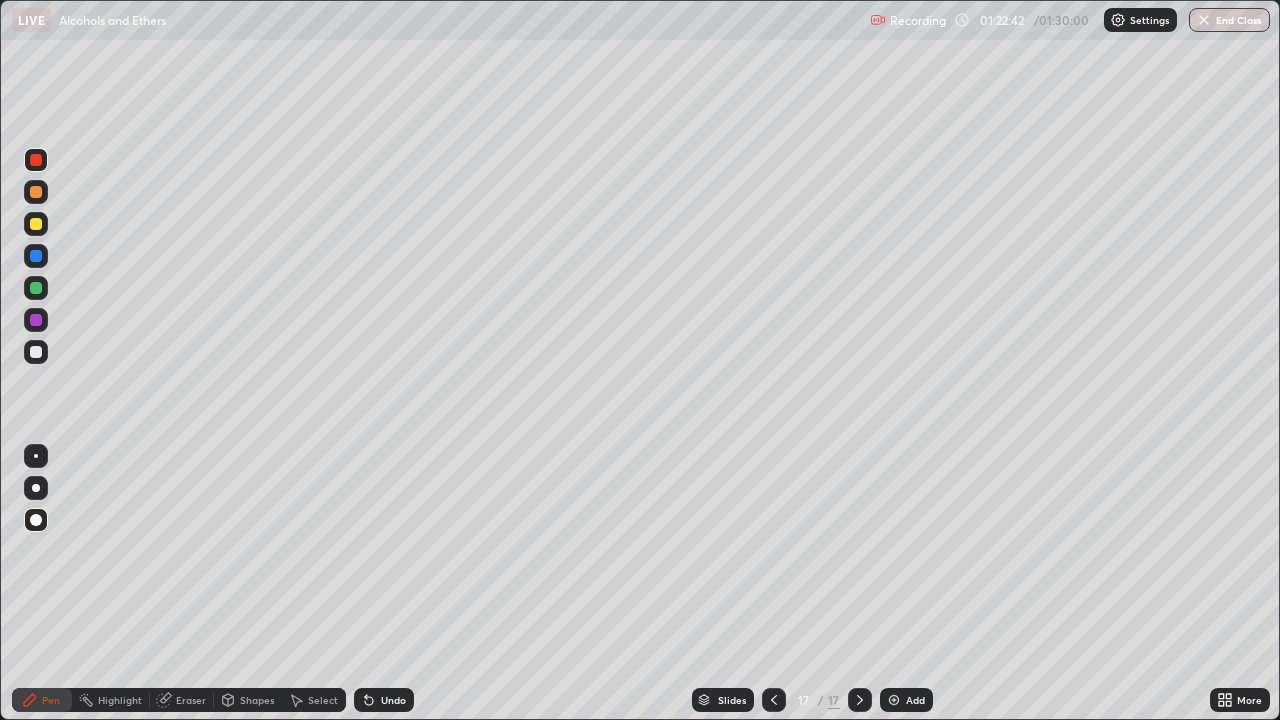 click on "Undo" at bounding box center [384, 700] 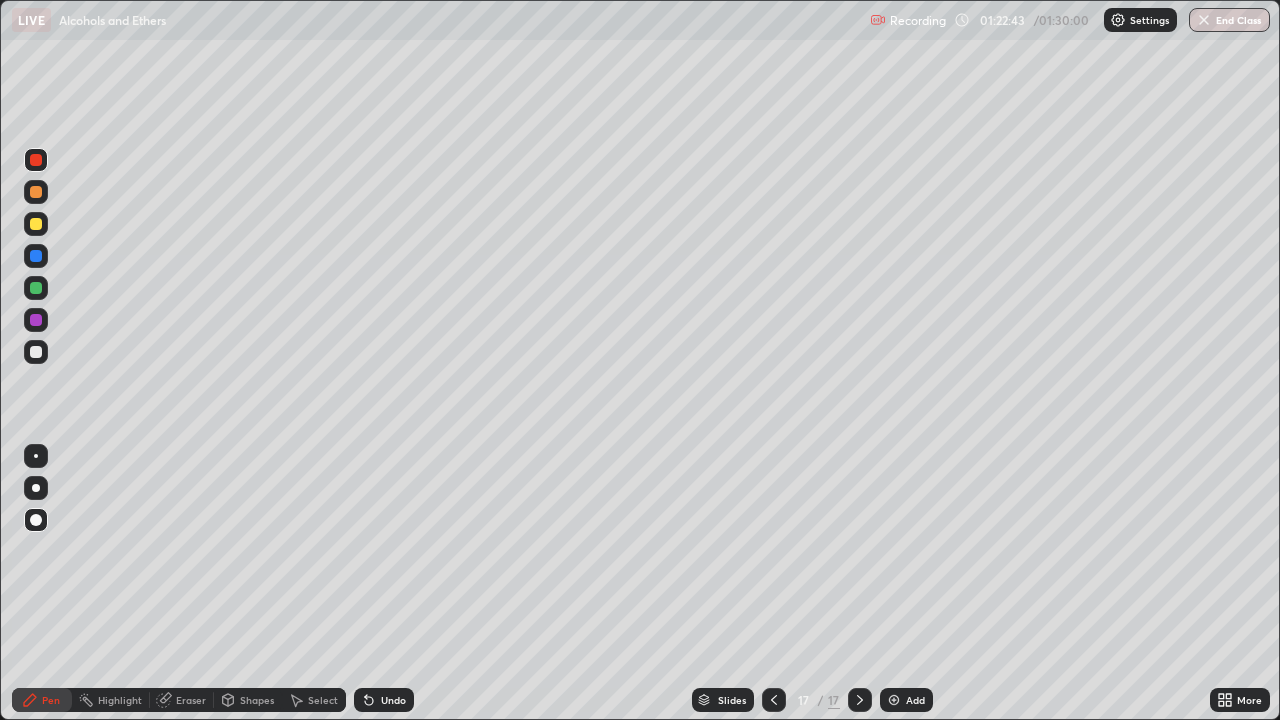 click on "Undo" at bounding box center [384, 700] 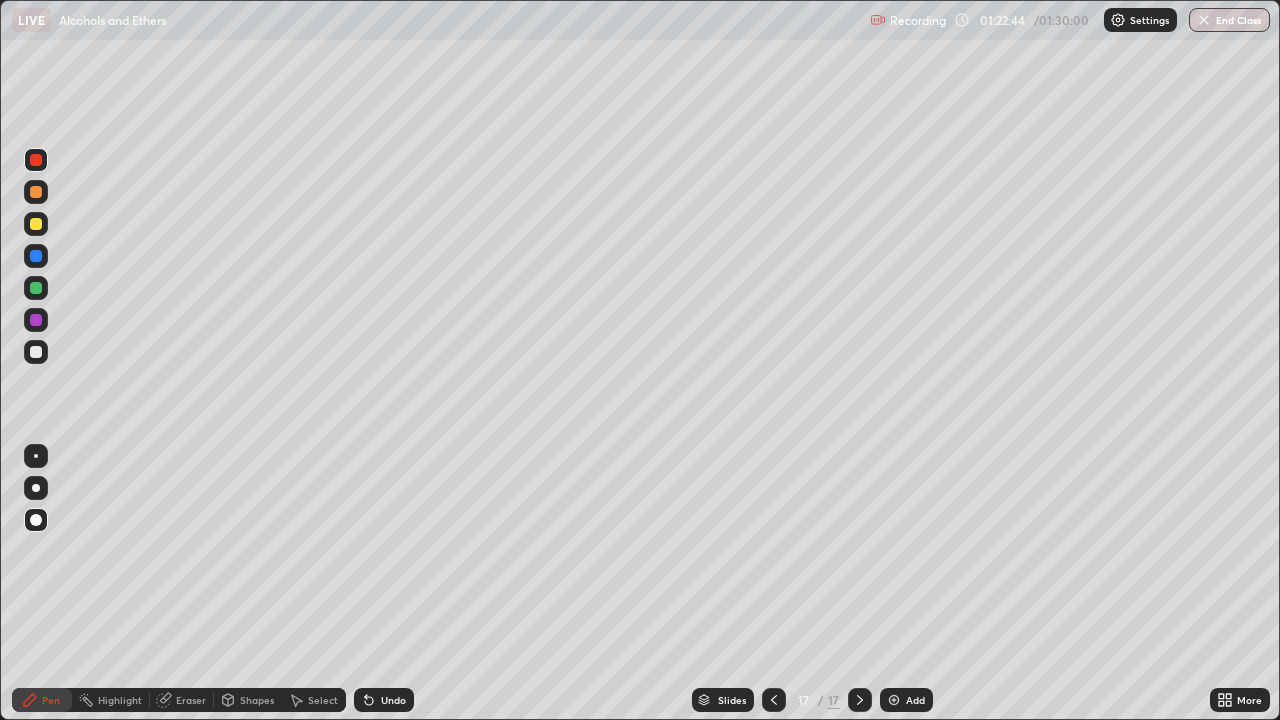 click on "Undo" at bounding box center [384, 700] 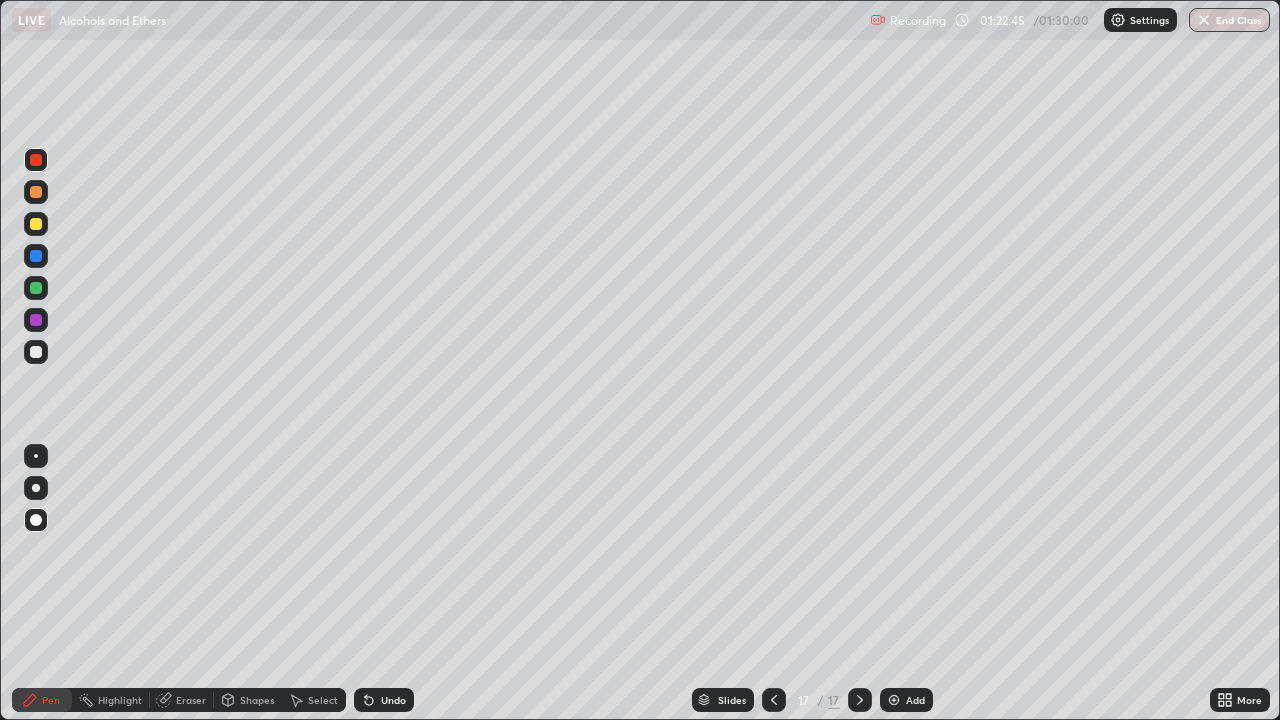 click on "Undo" at bounding box center [393, 700] 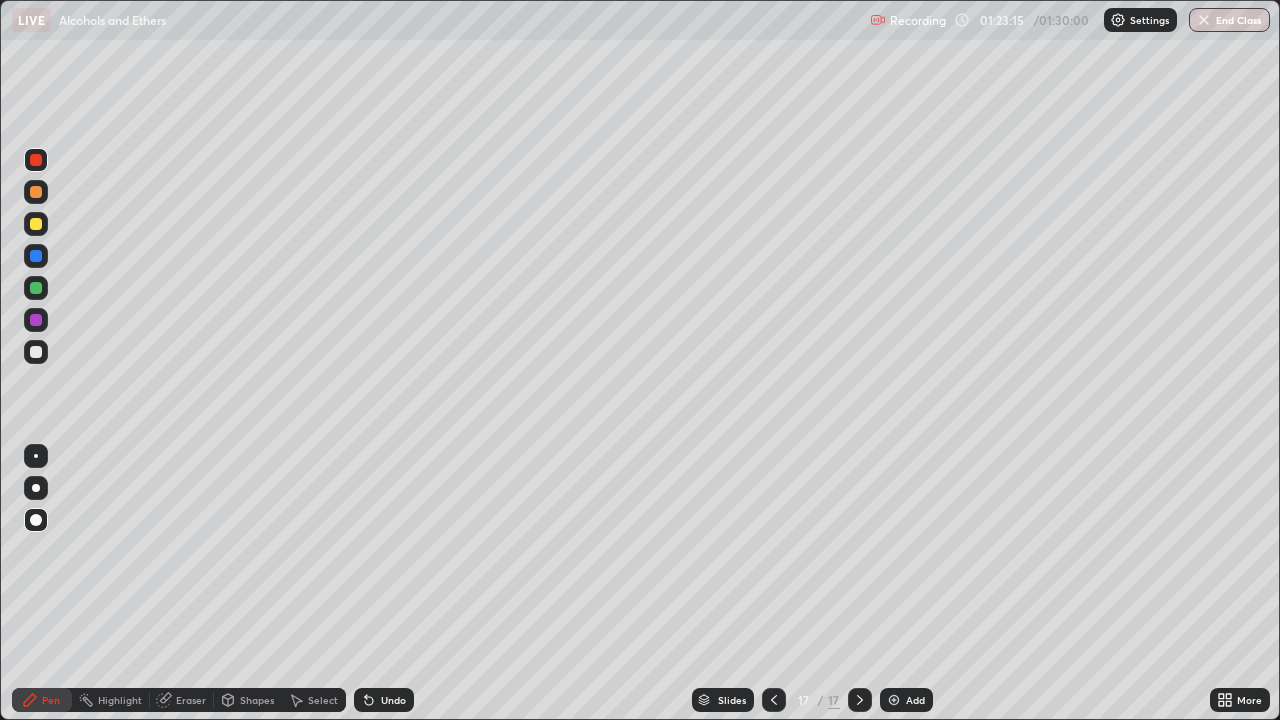 click at bounding box center [894, 700] 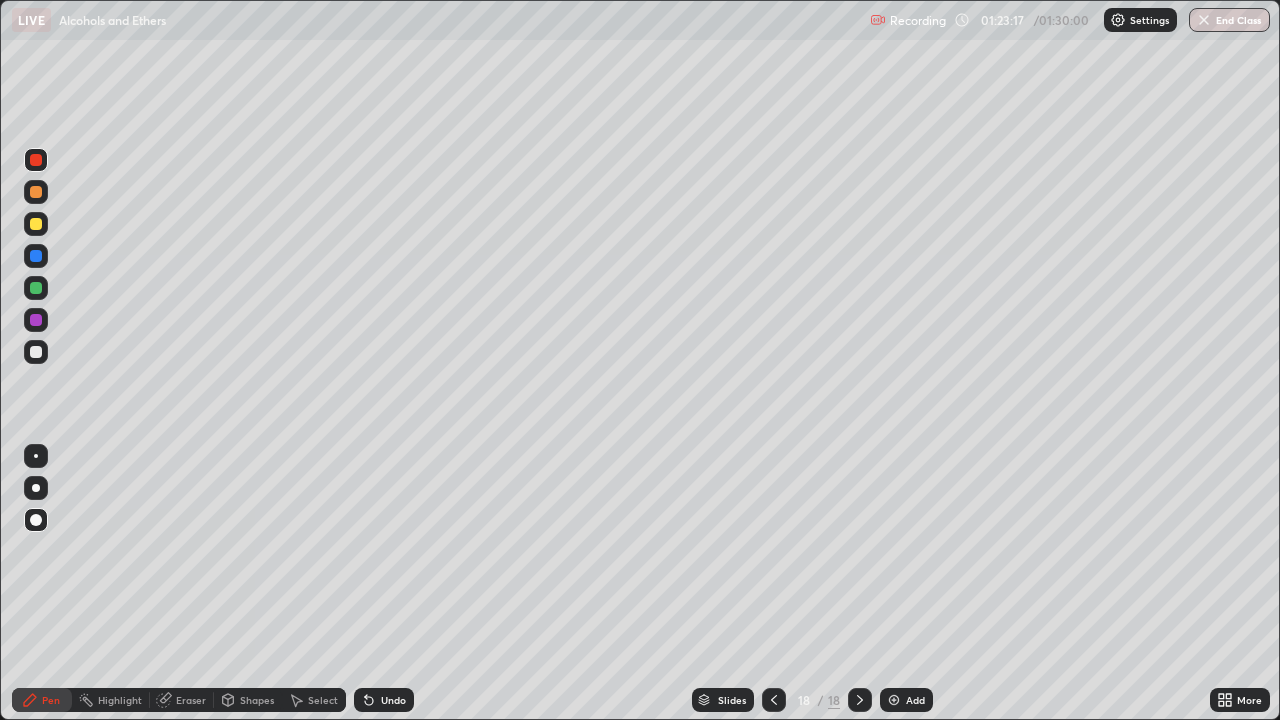 click at bounding box center [36, 224] 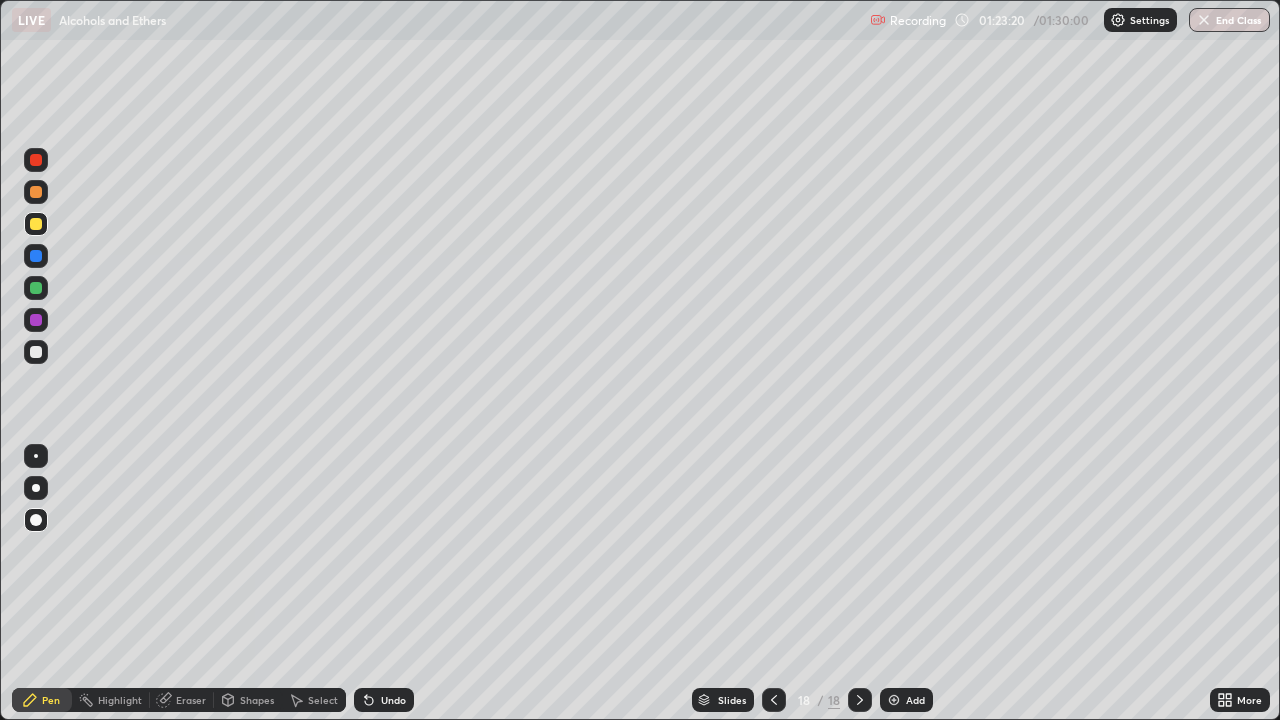 click at bounding box center (36, 352) 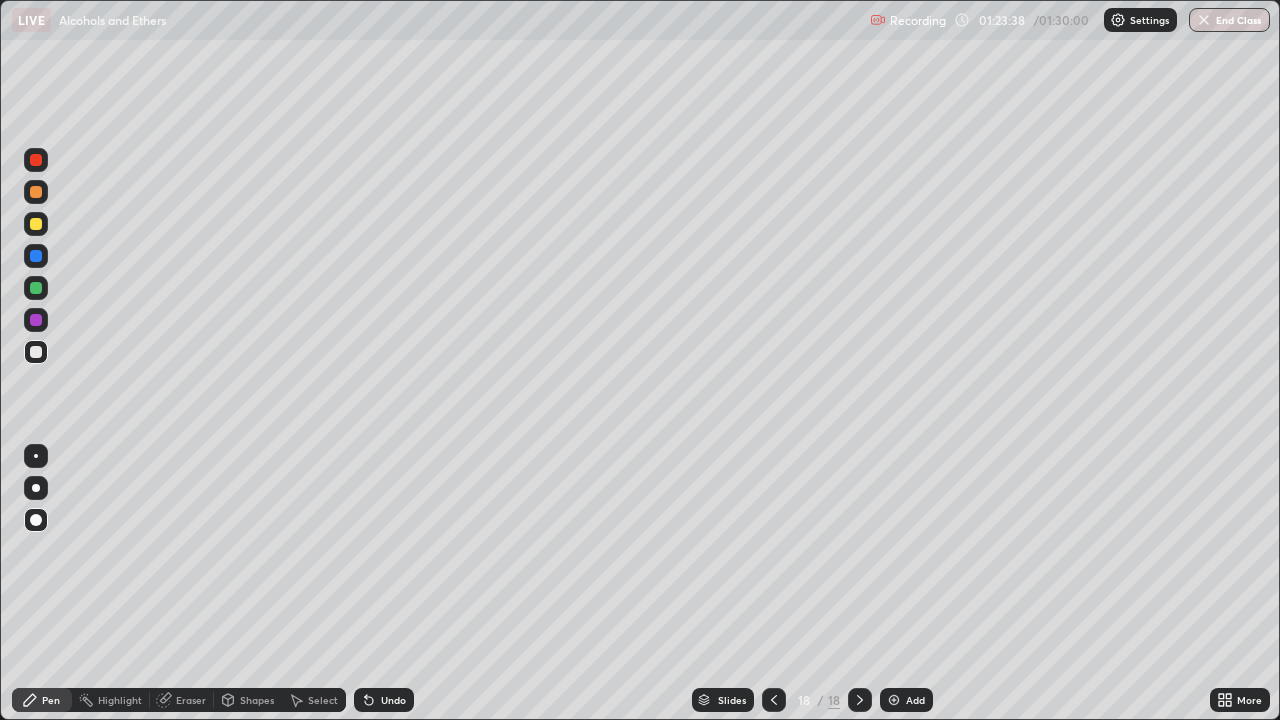 click 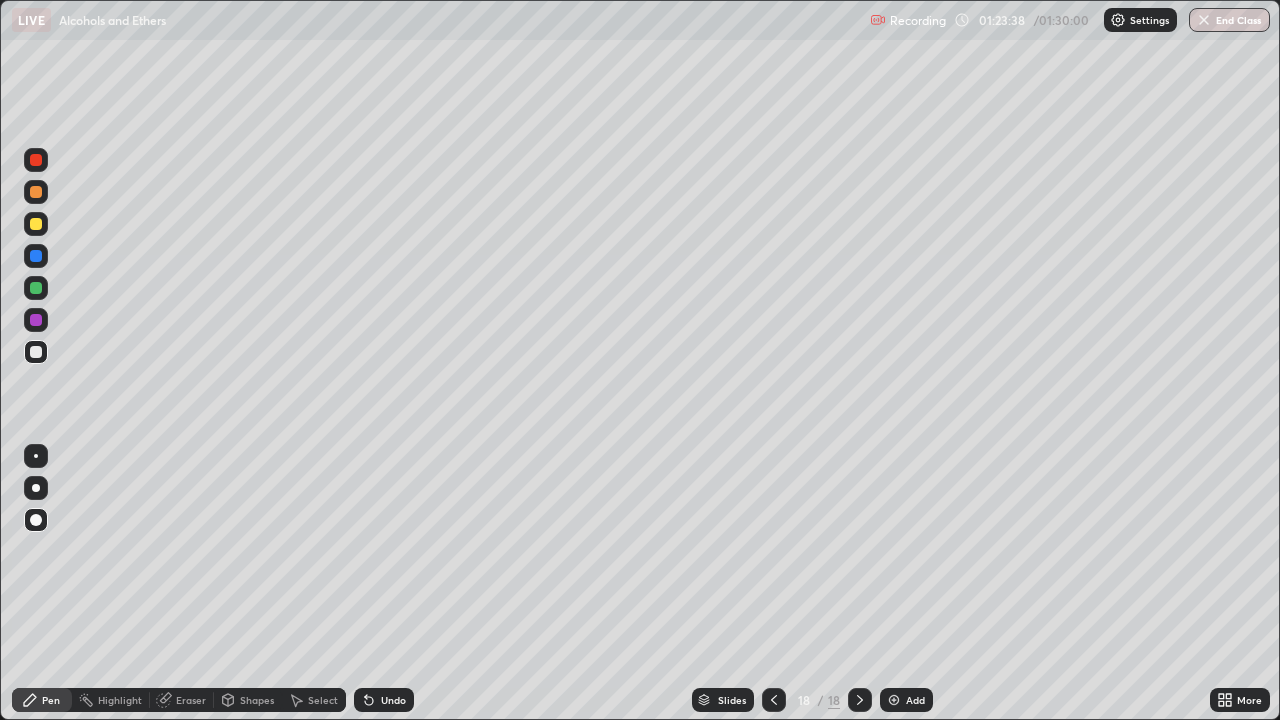 click on "Undo" at bounding box center [384, 700] 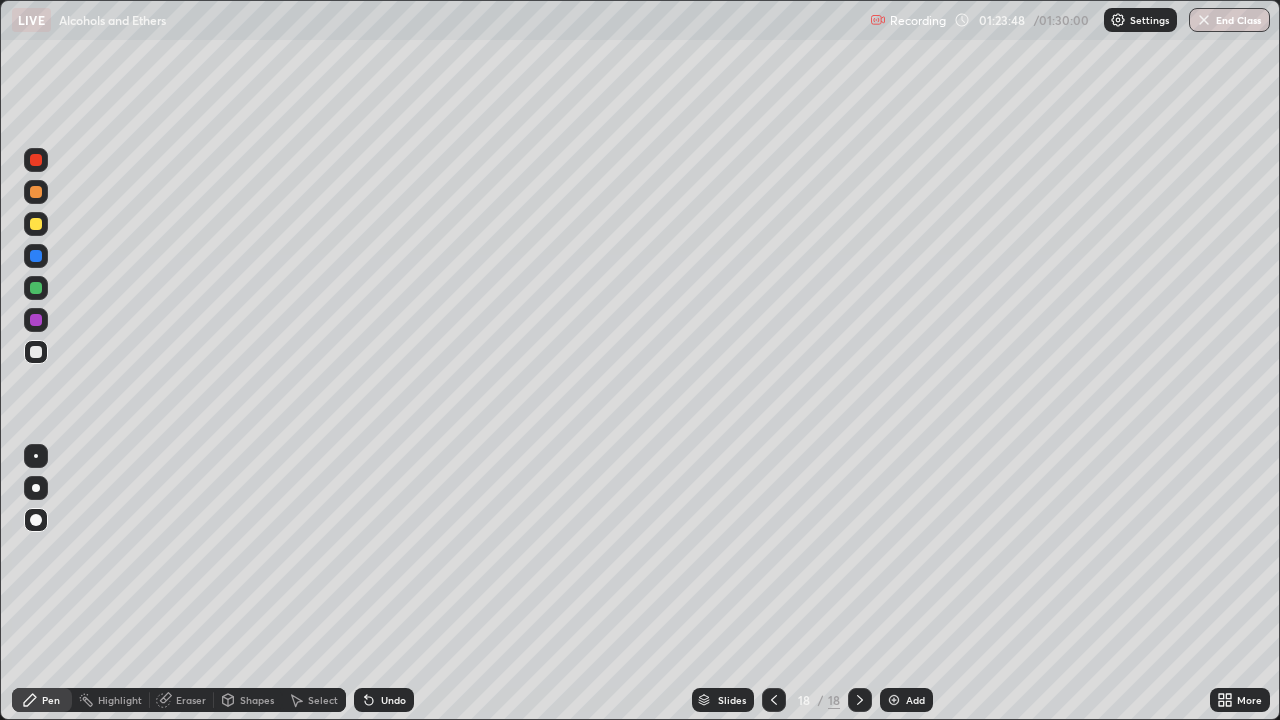 click at bounding box center (36, 288) 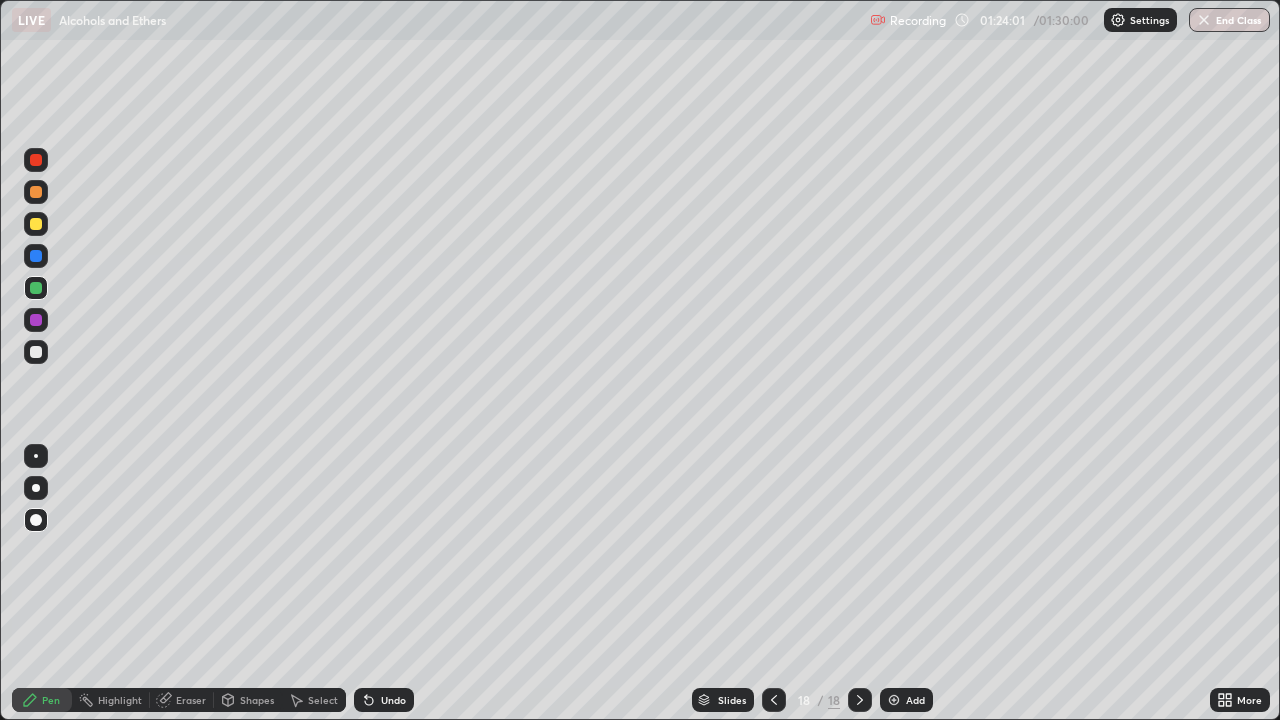 click at bounding box center [36, 352] 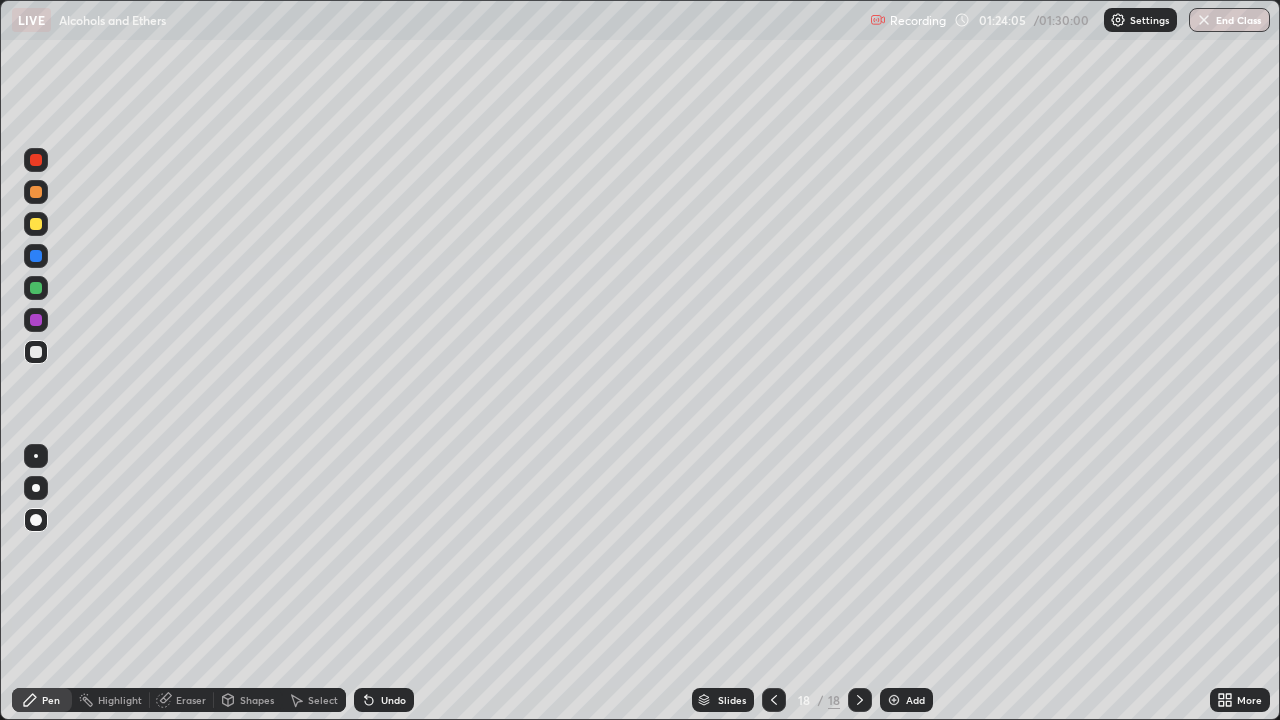click on "Undo" at bounding box center (384, 700) 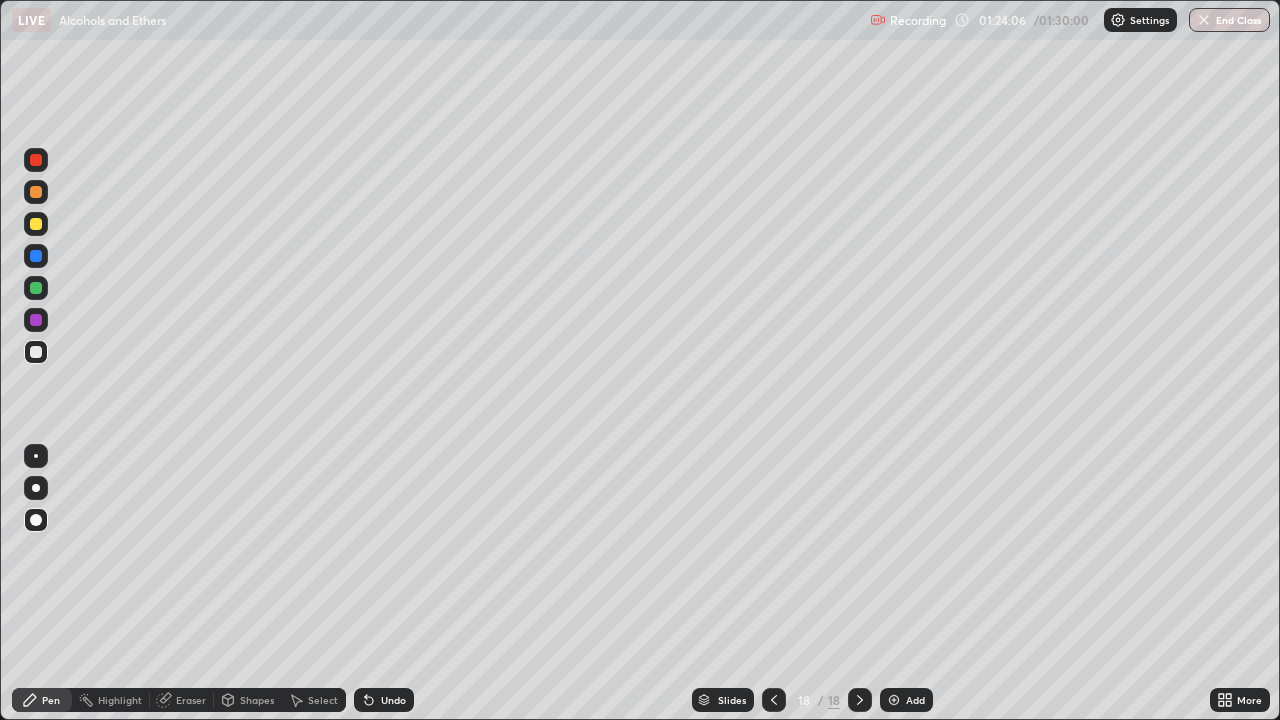click 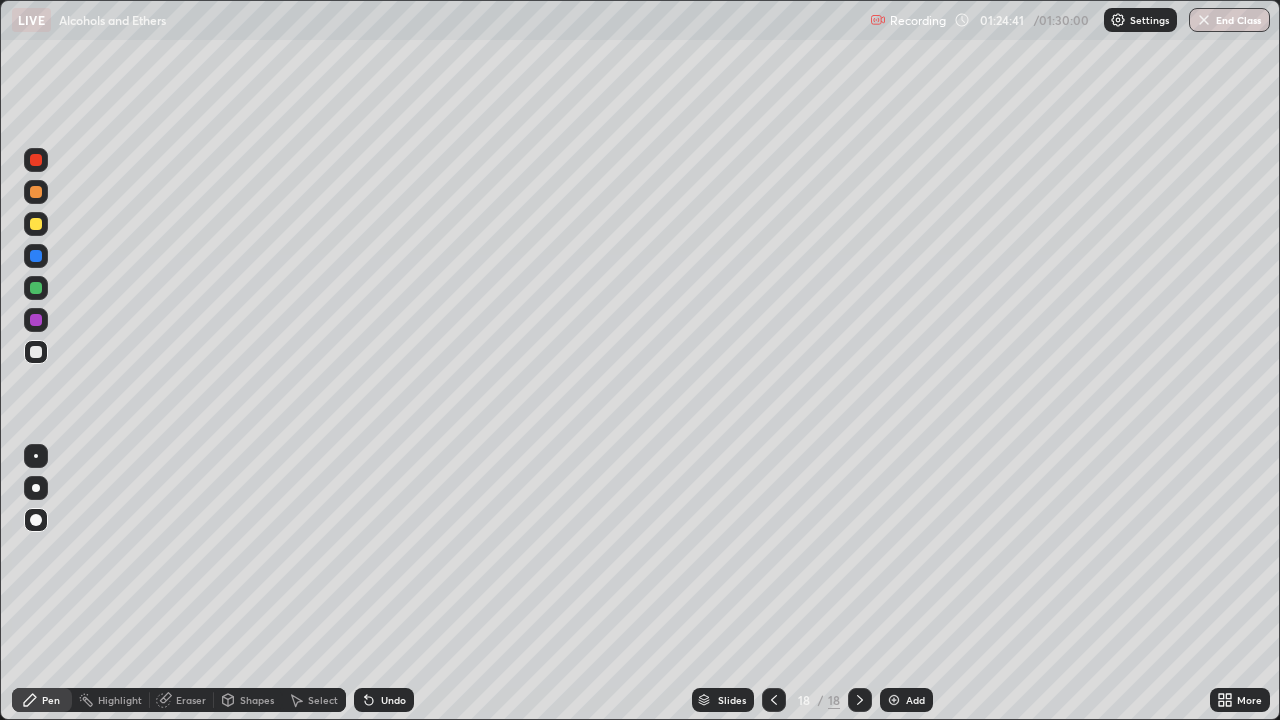 click 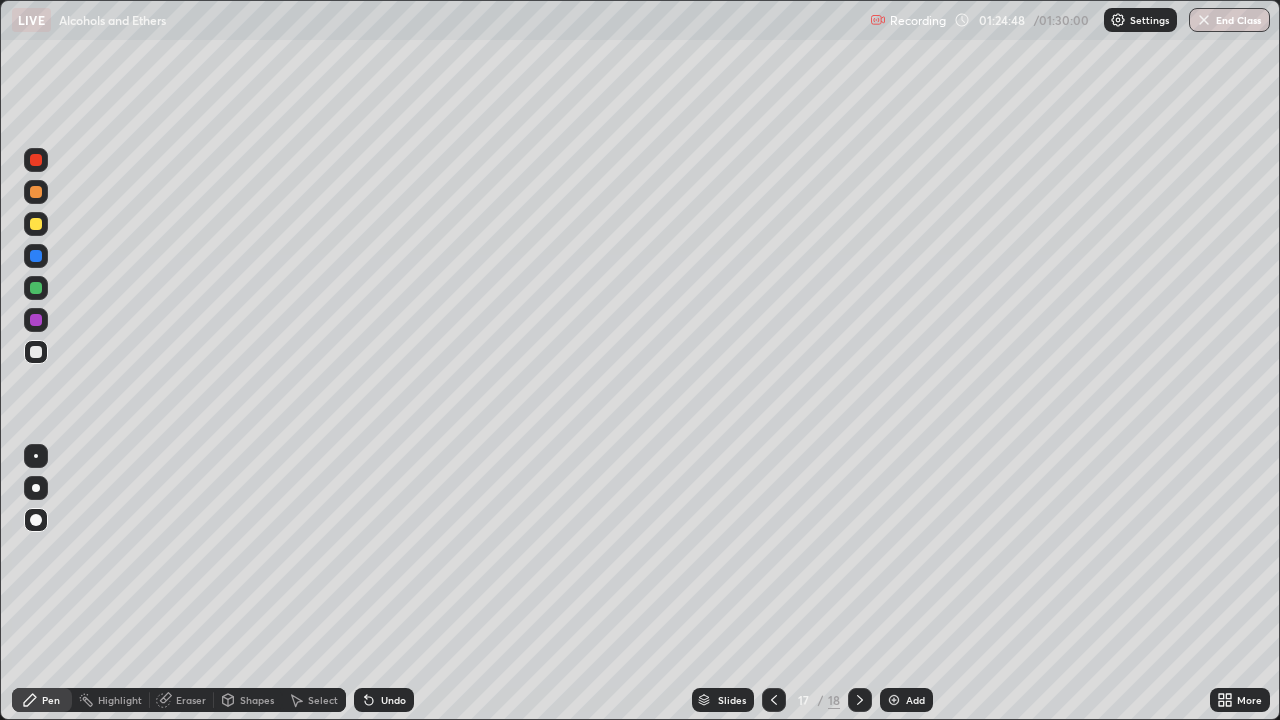 click 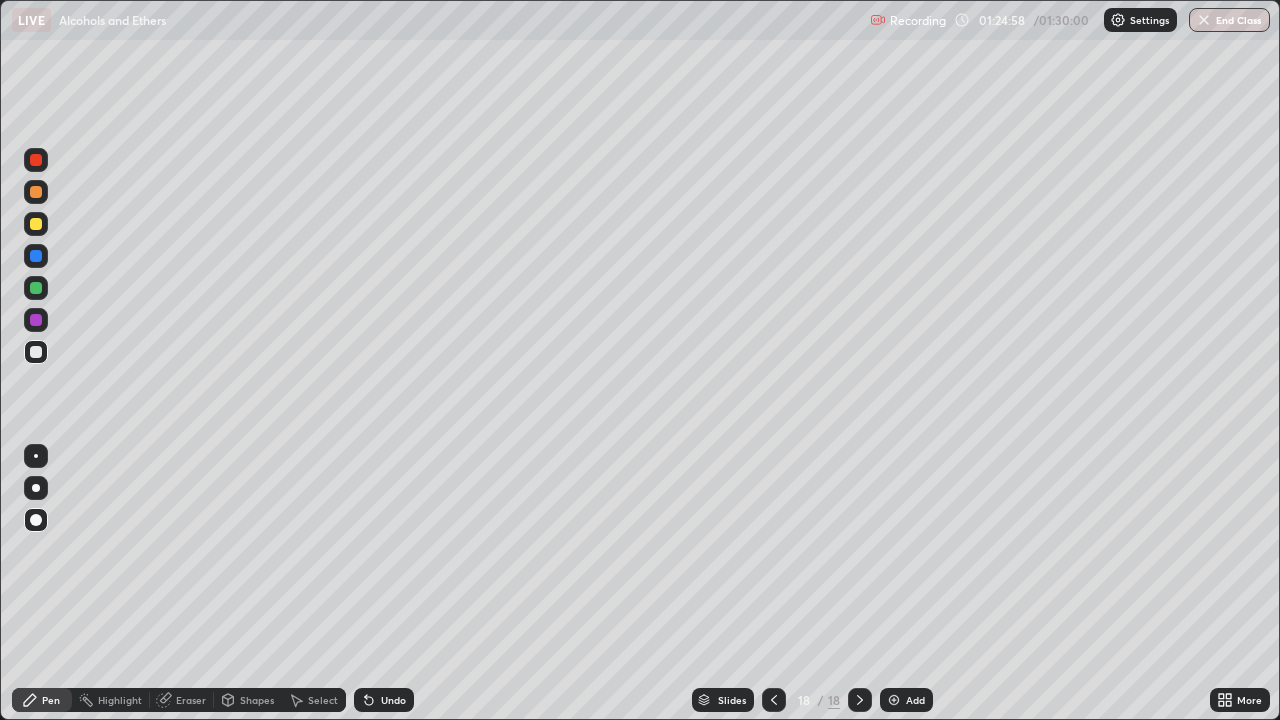 click at bounding box center [36, 160] 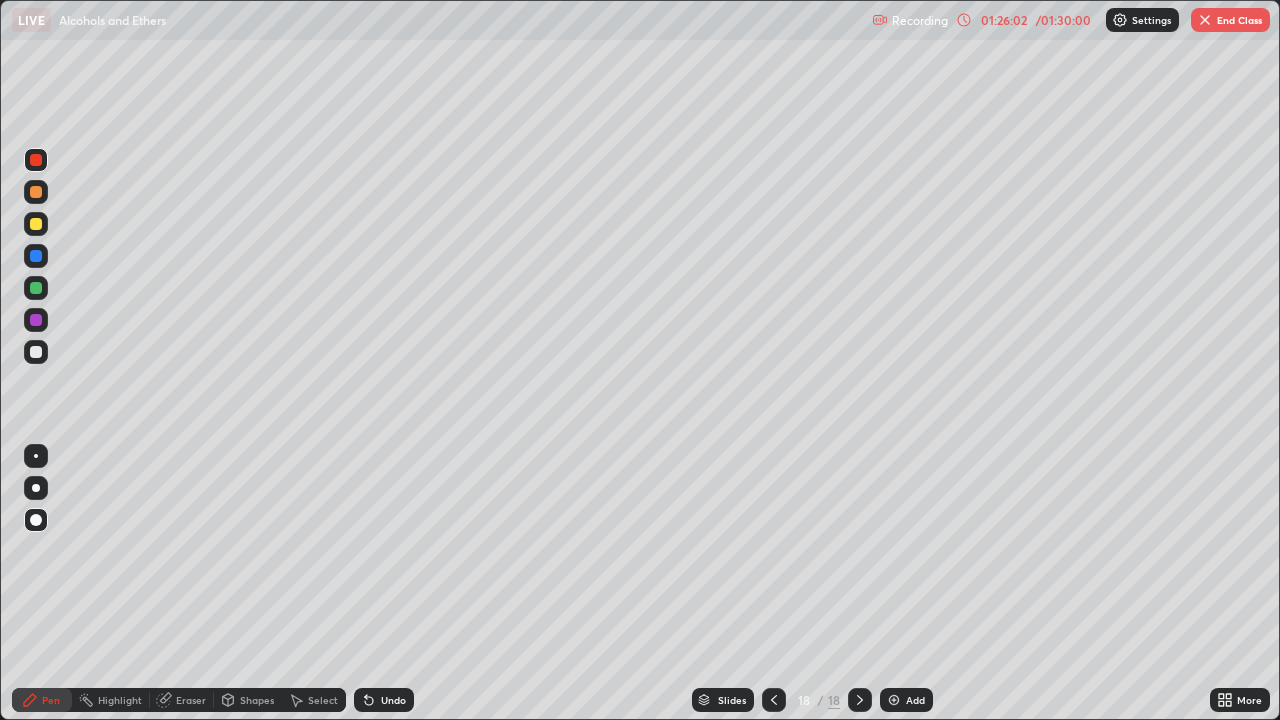 click at bounding box center (1205, 20) 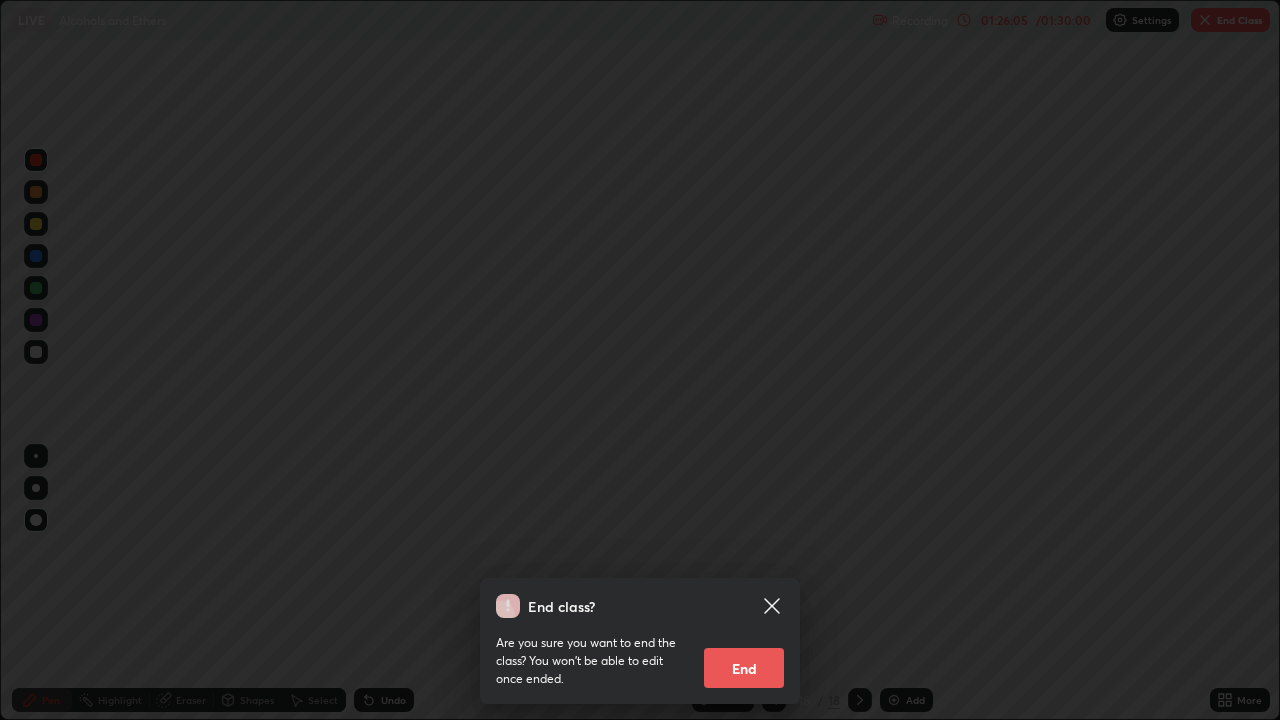 click on "End" at bounding box center (744, 668) 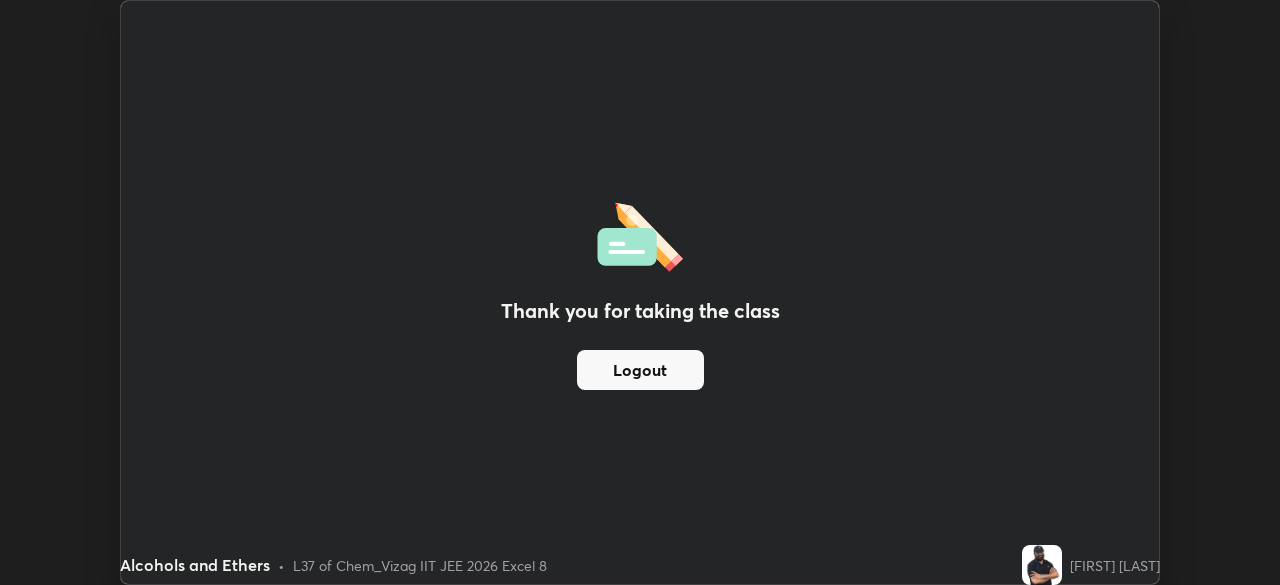 scroll, scrollTop: 585, scrollLeft: 1280, axis: both 